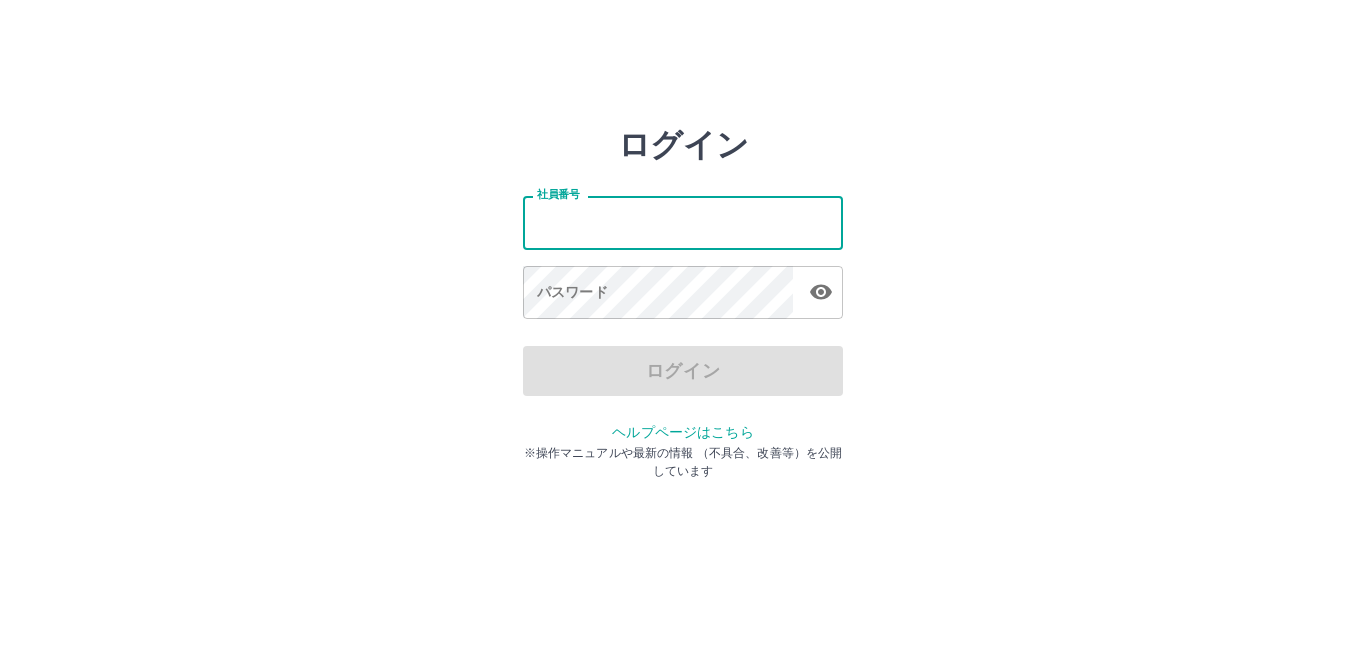 scroll, scrollTop: 0, scrollLeft: 0, axis: both 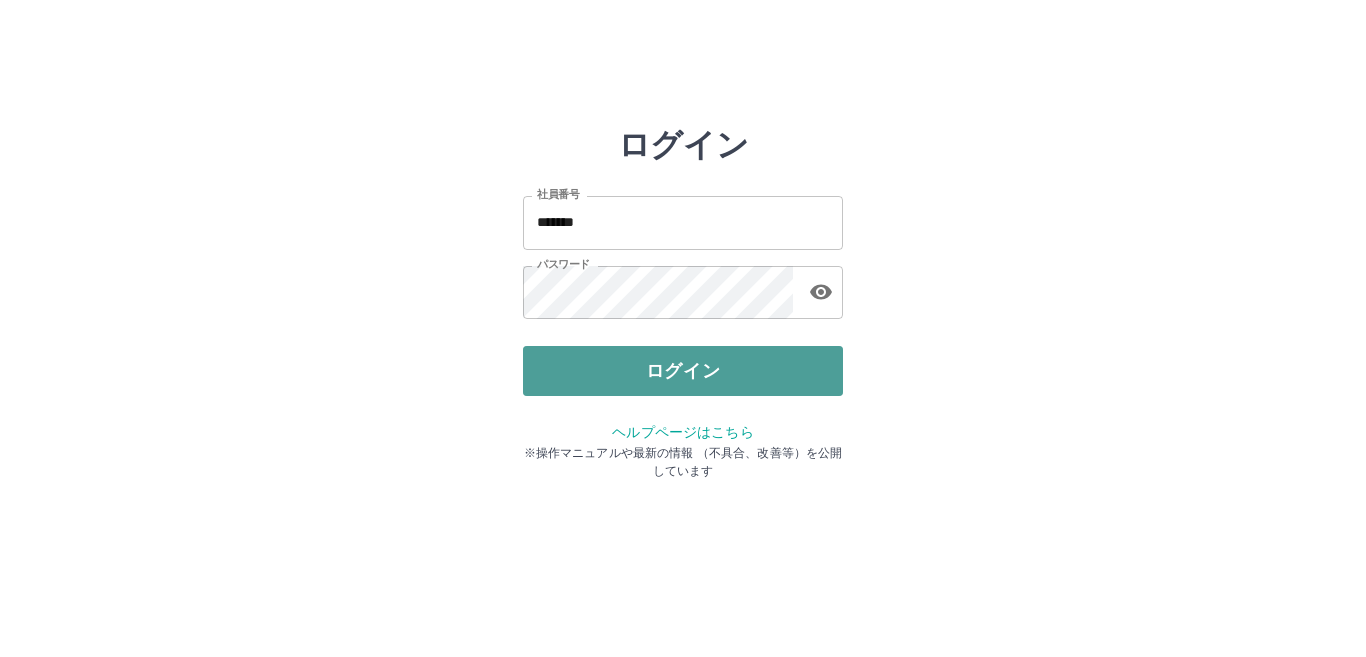 click on "ログイン" at bounding box center (683, 371) 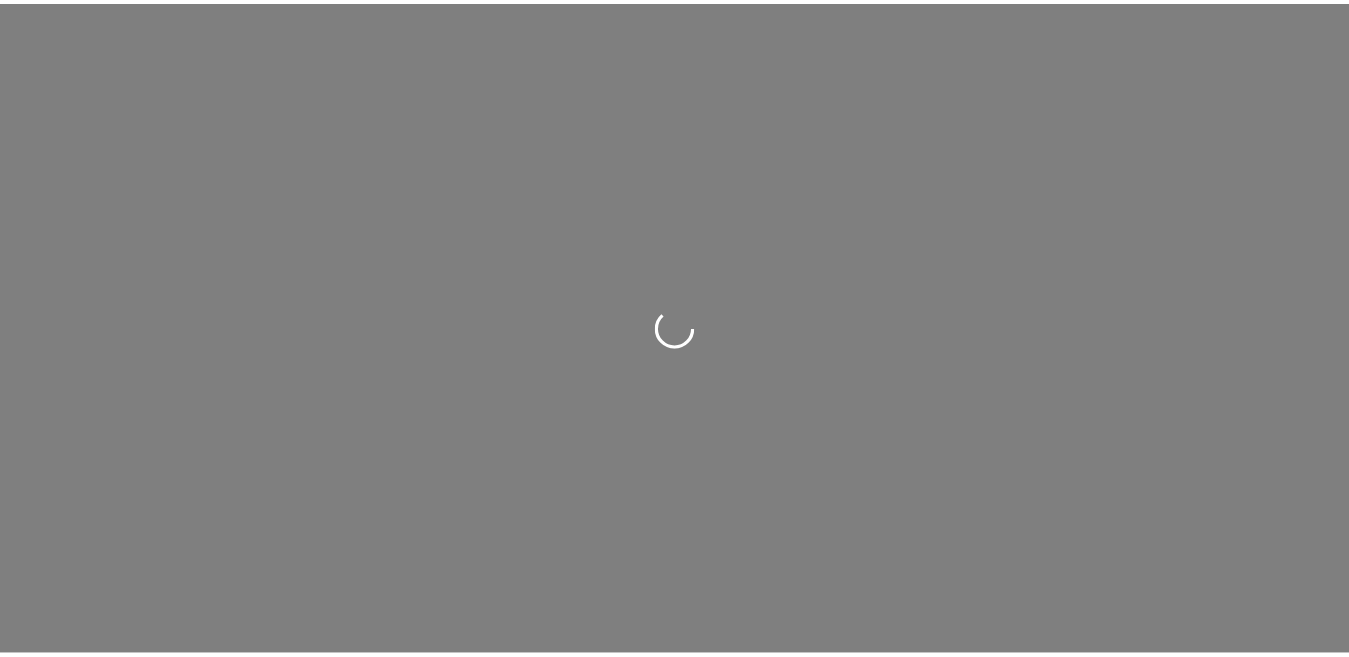 scroll, scrollTop: 0, scrollLeft: 0, axis: both 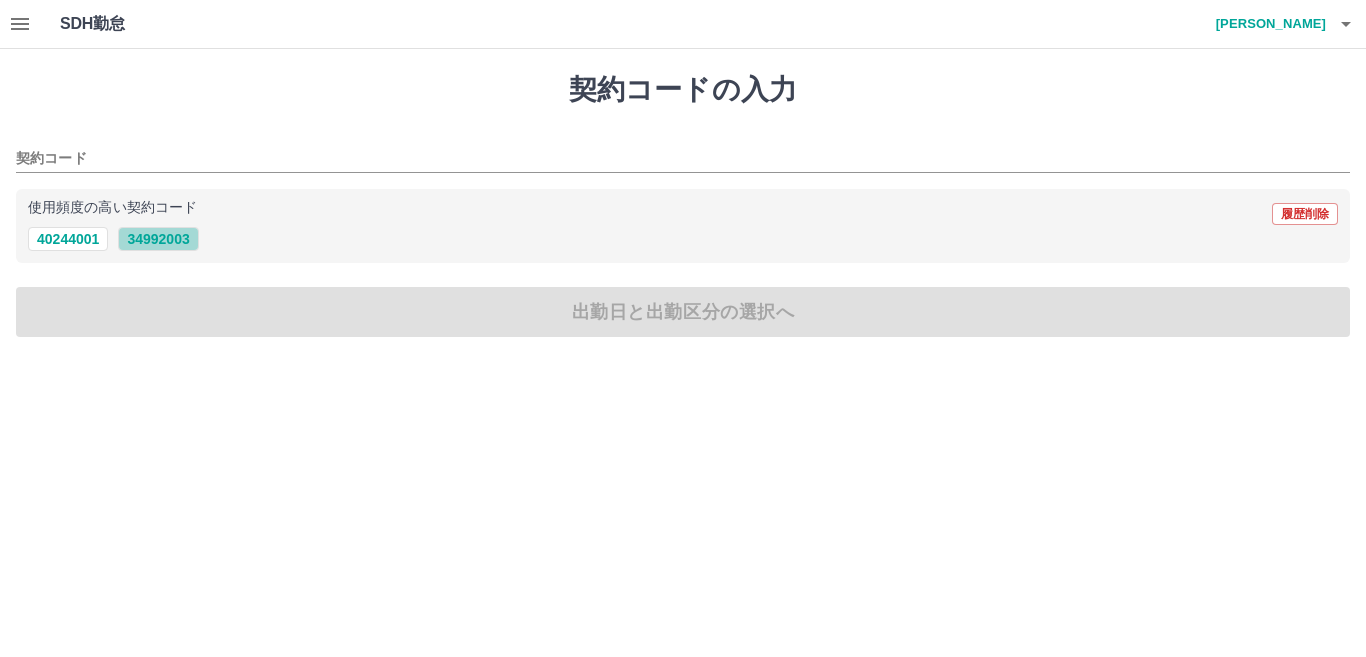 click on "34992003" at bounding box center (158, 239) 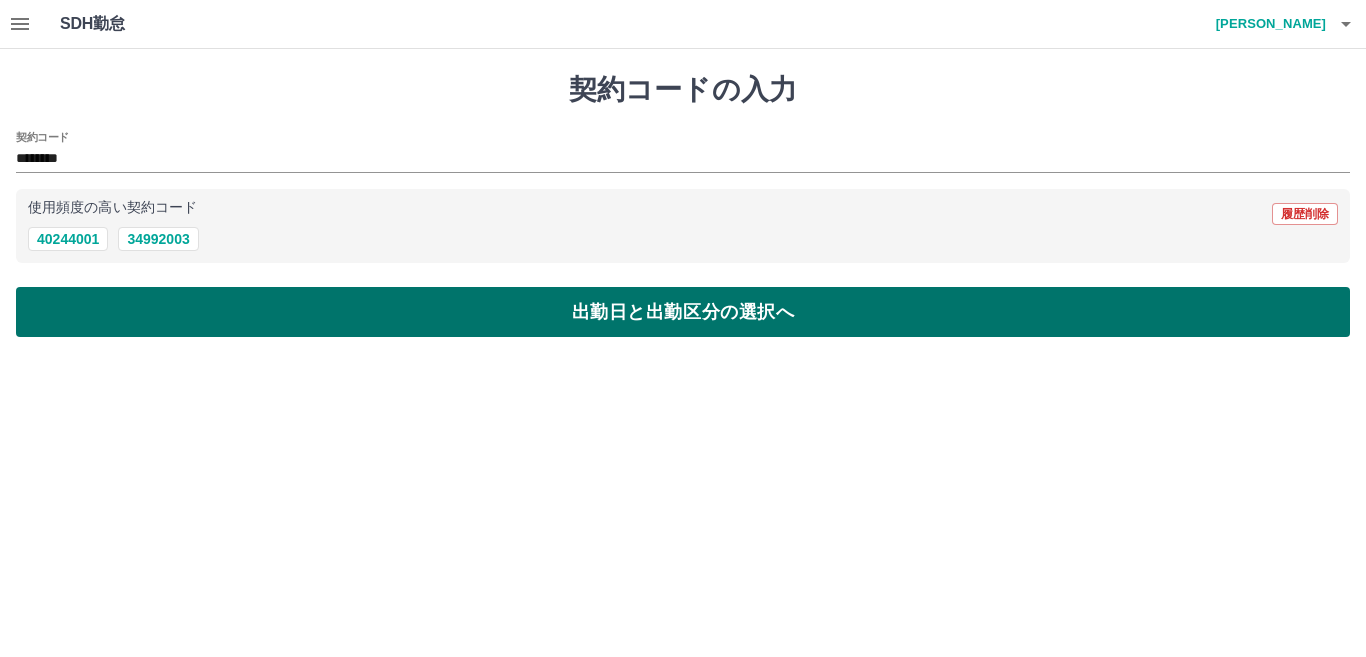 click on "出勤日と出勤区分の選択へ" at bounding box center [683, 312] 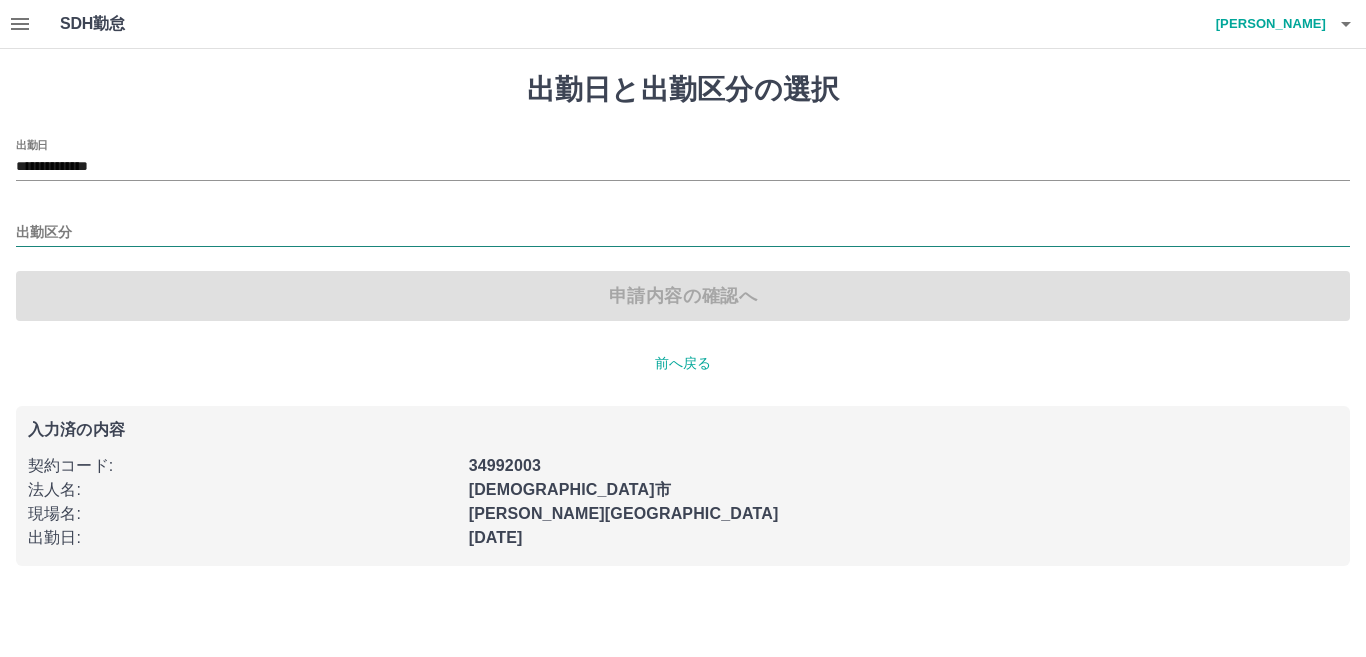 click on "出勤区分" at bounding box center (683, 233) 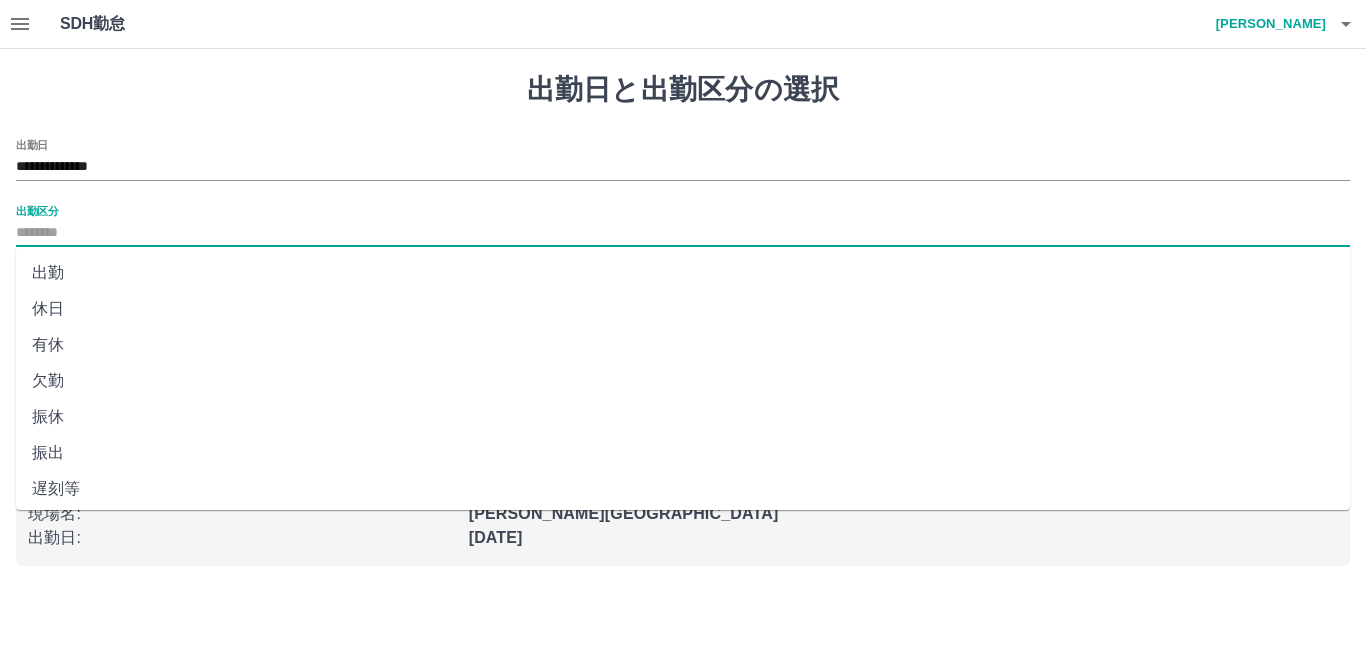 click on "出勤" at bounding box center (683, 273) 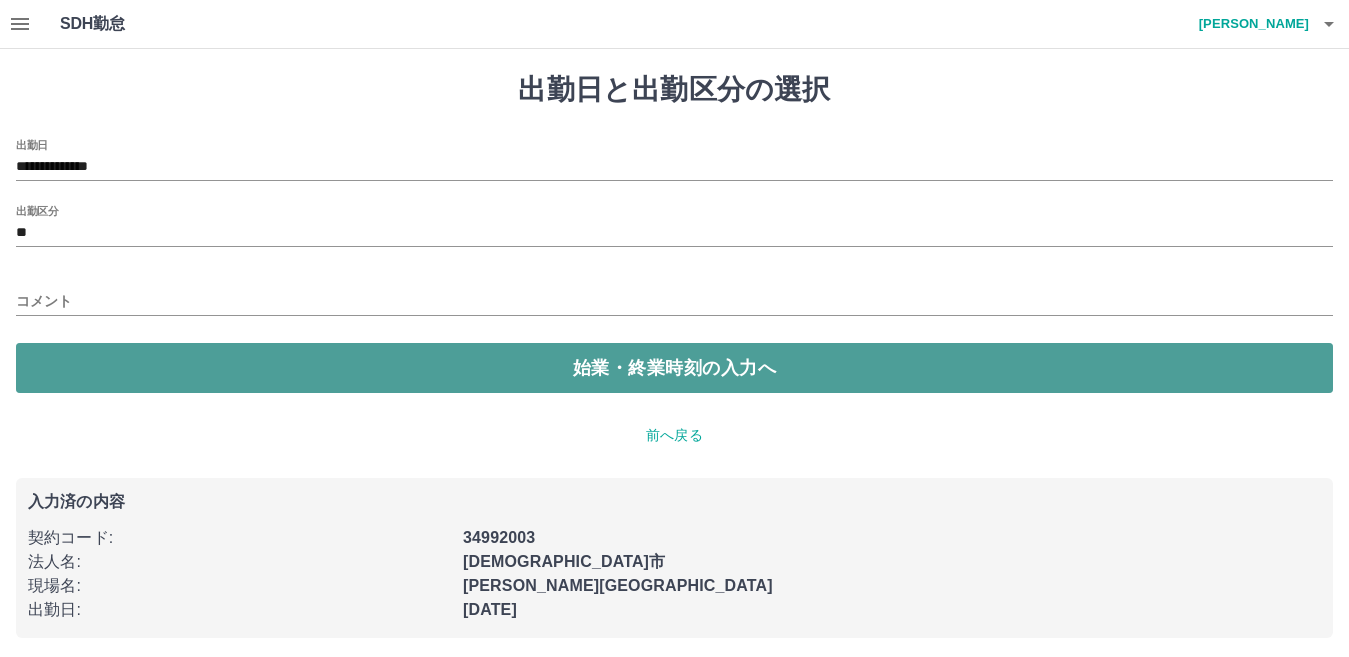 click on "始業・終業時刻の入力へ" at bounding box center [674, 368] 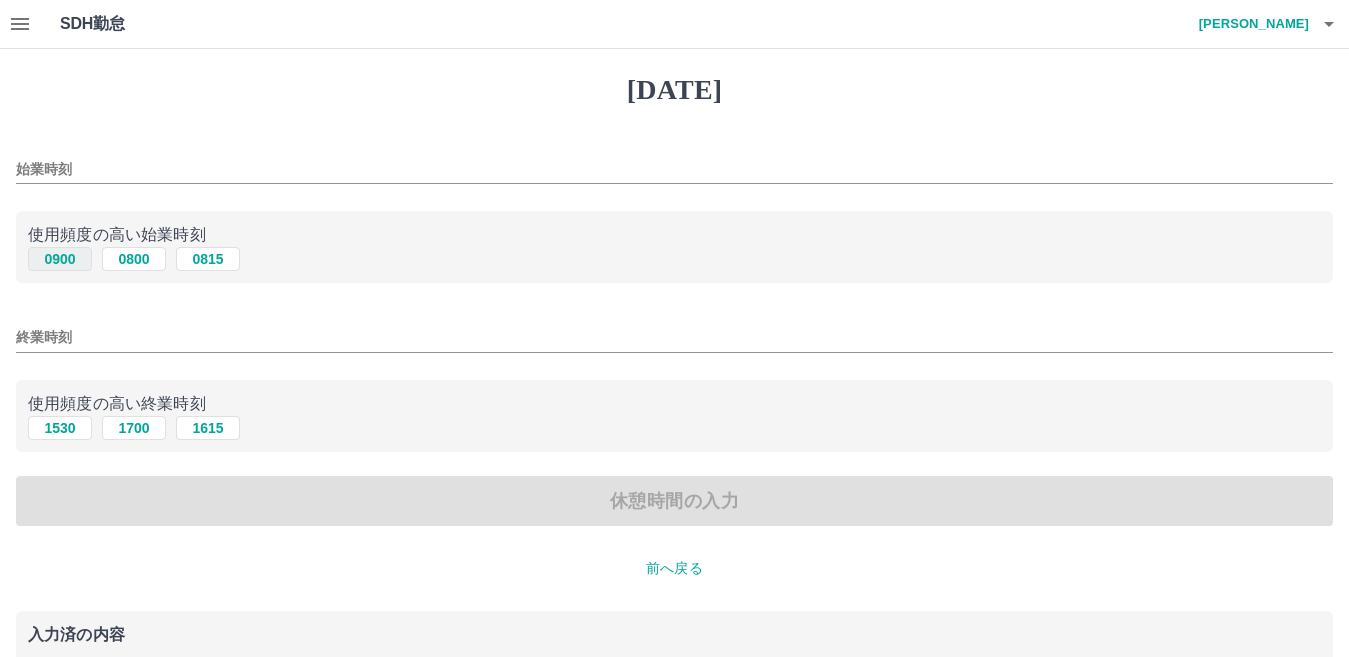 click on "0900" at bounding box center (60, 259) 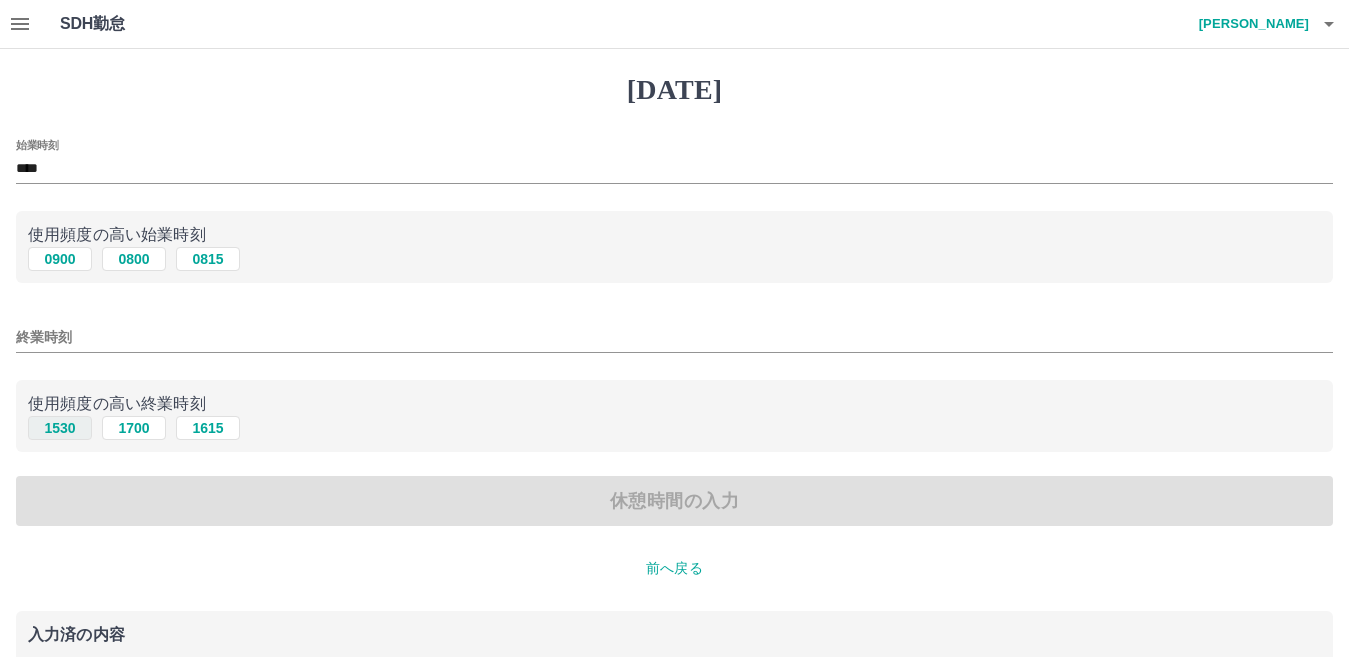 click on "1530" at bounding box center (60, 428) 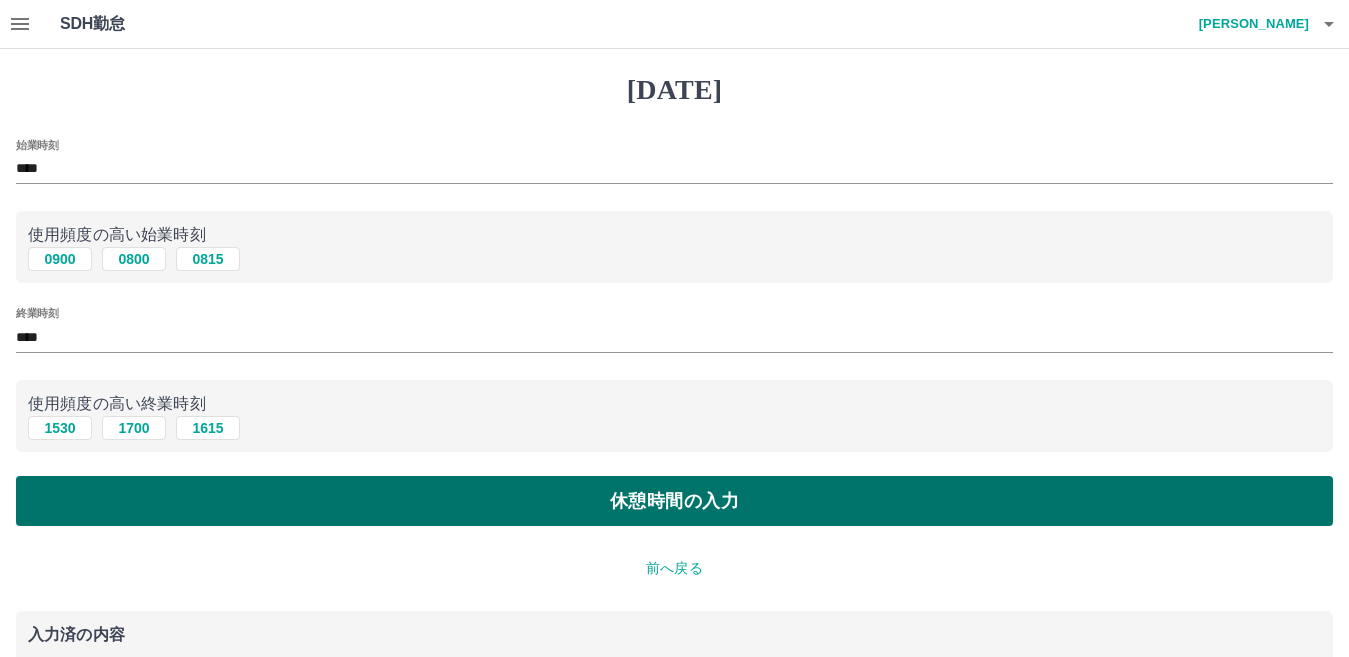 click on "休憩時間の入力" at bounding box center [674, 501] 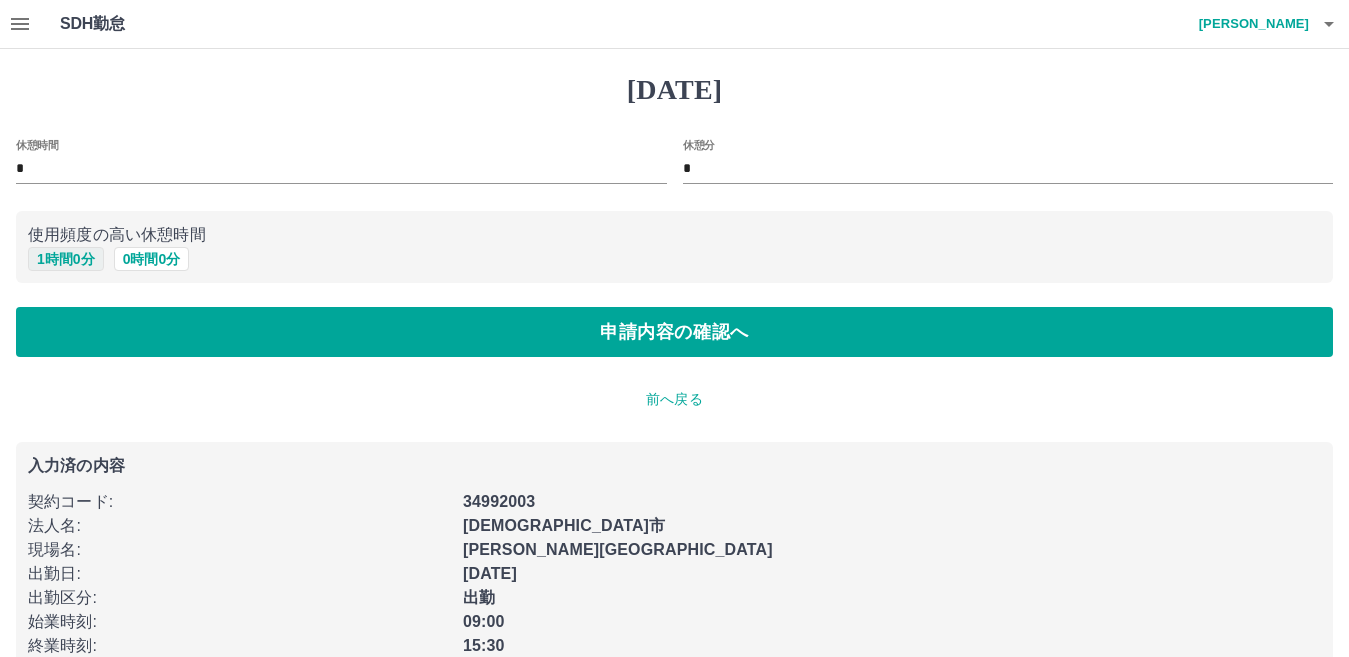click on "1 時間 0 分" at bounding box center [66, 259] 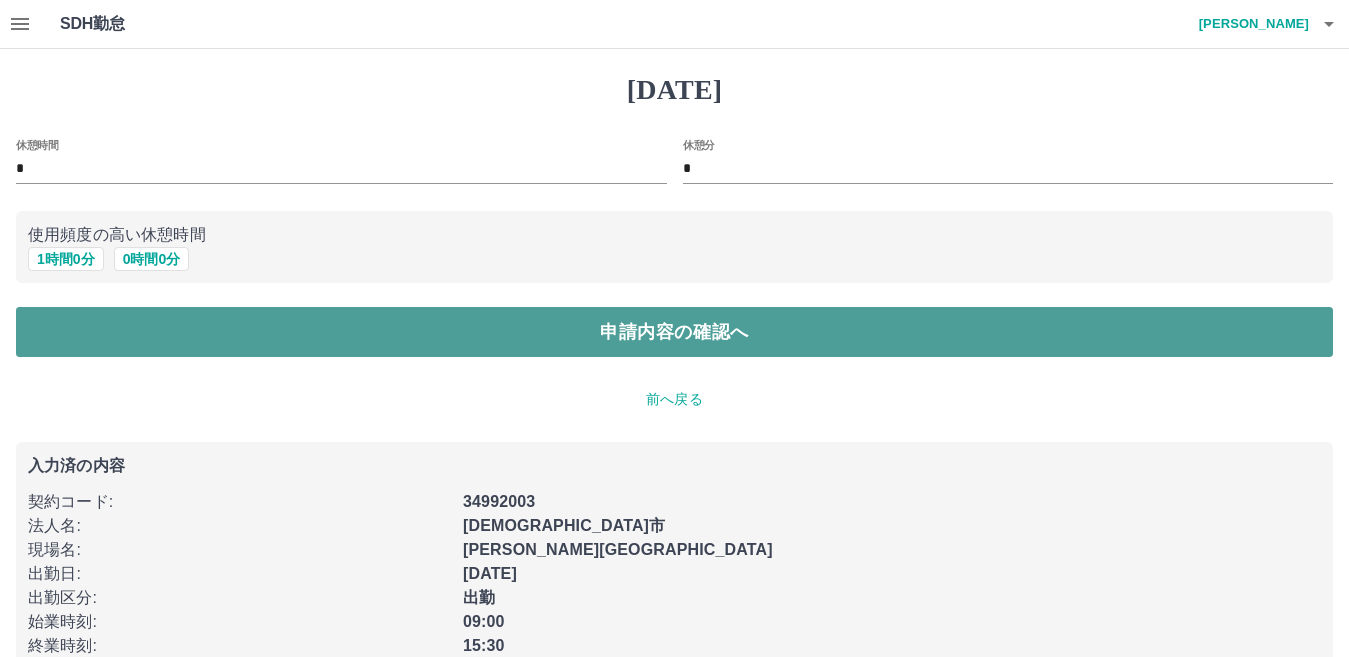 click on "申請内容の確認へ" at bounding box center (674, 332) 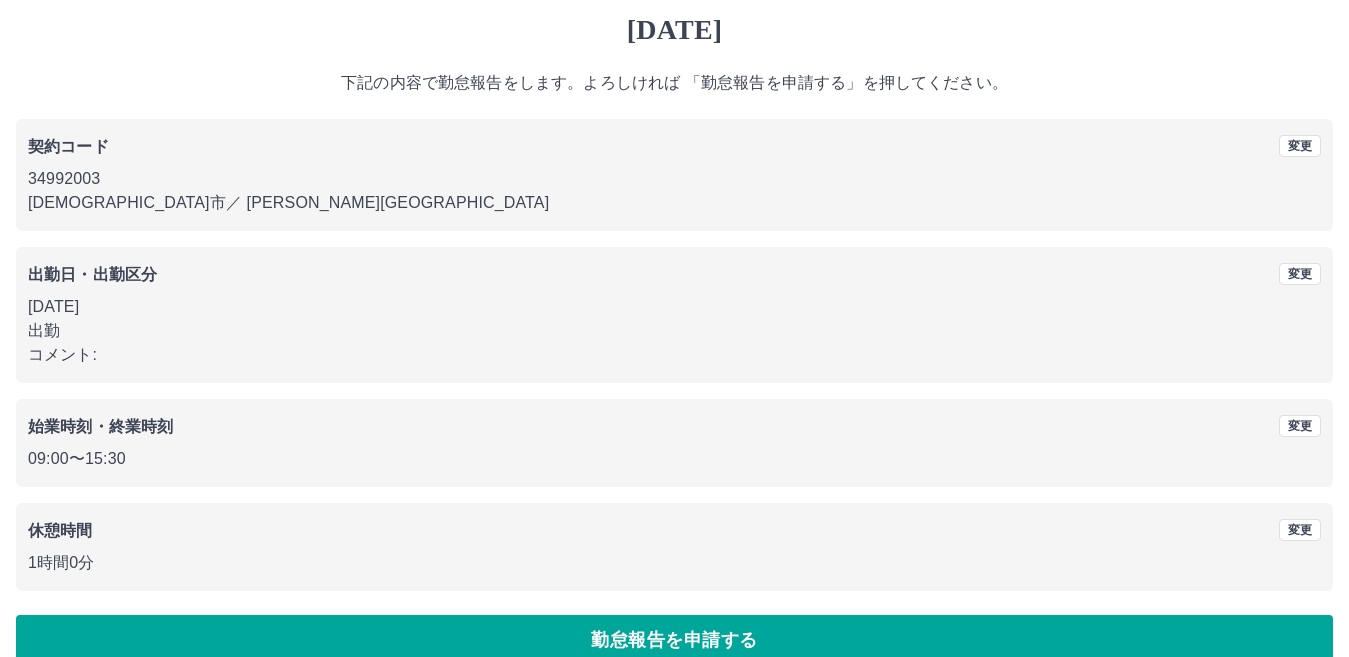 scroll, scrollTop: 92, scrollLeft: 0, axis: vertical 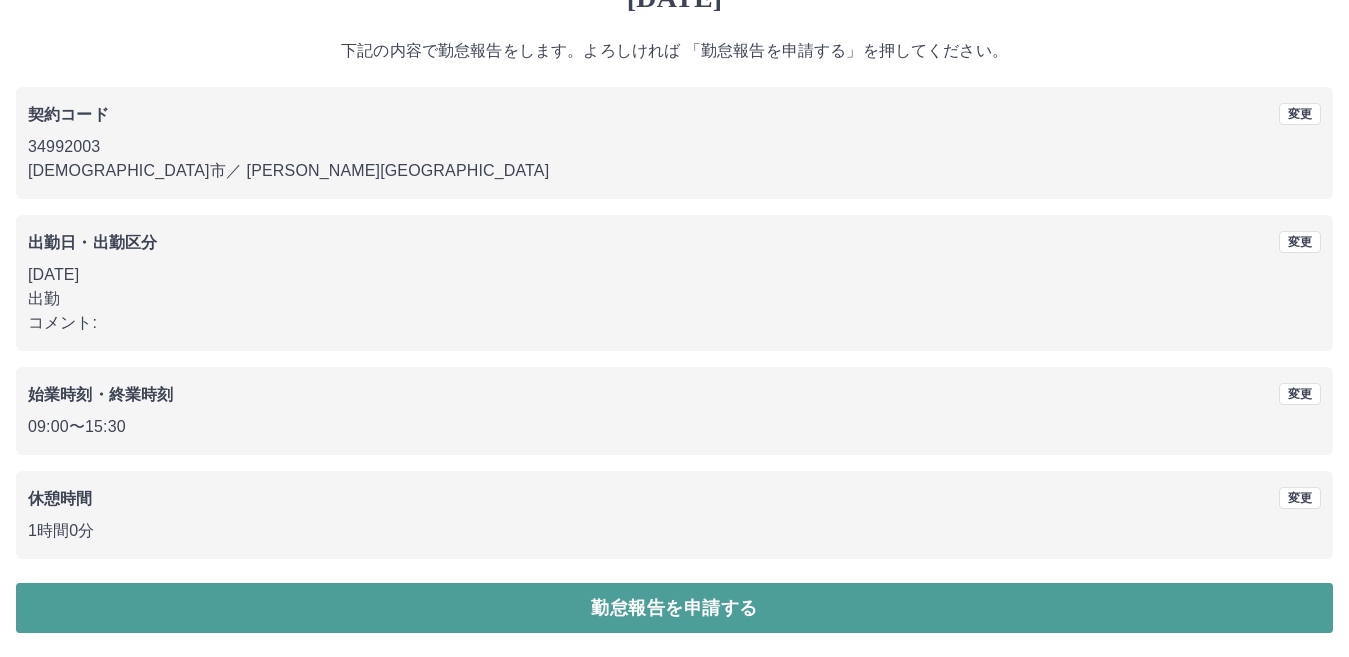 click on "勤怠報告を申請する" at bounding box center [674, 608] 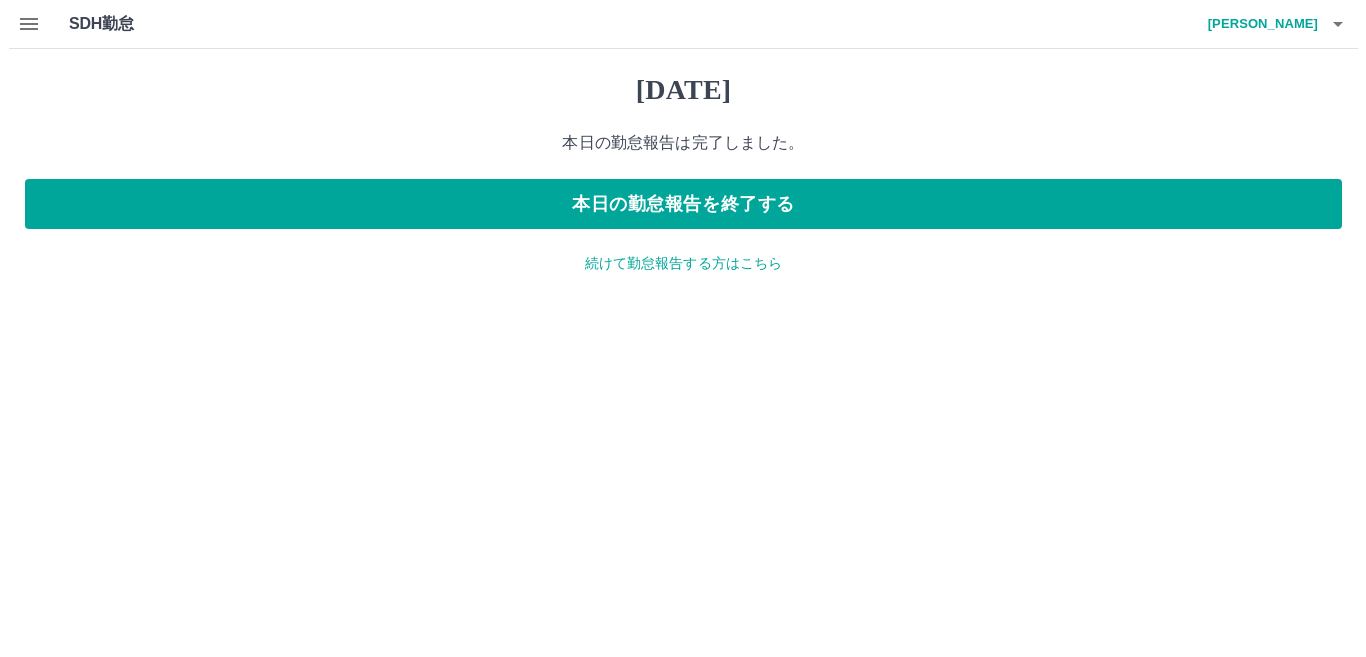 scroll, scrollTop: 0, scrollLeft: 0, axis: both 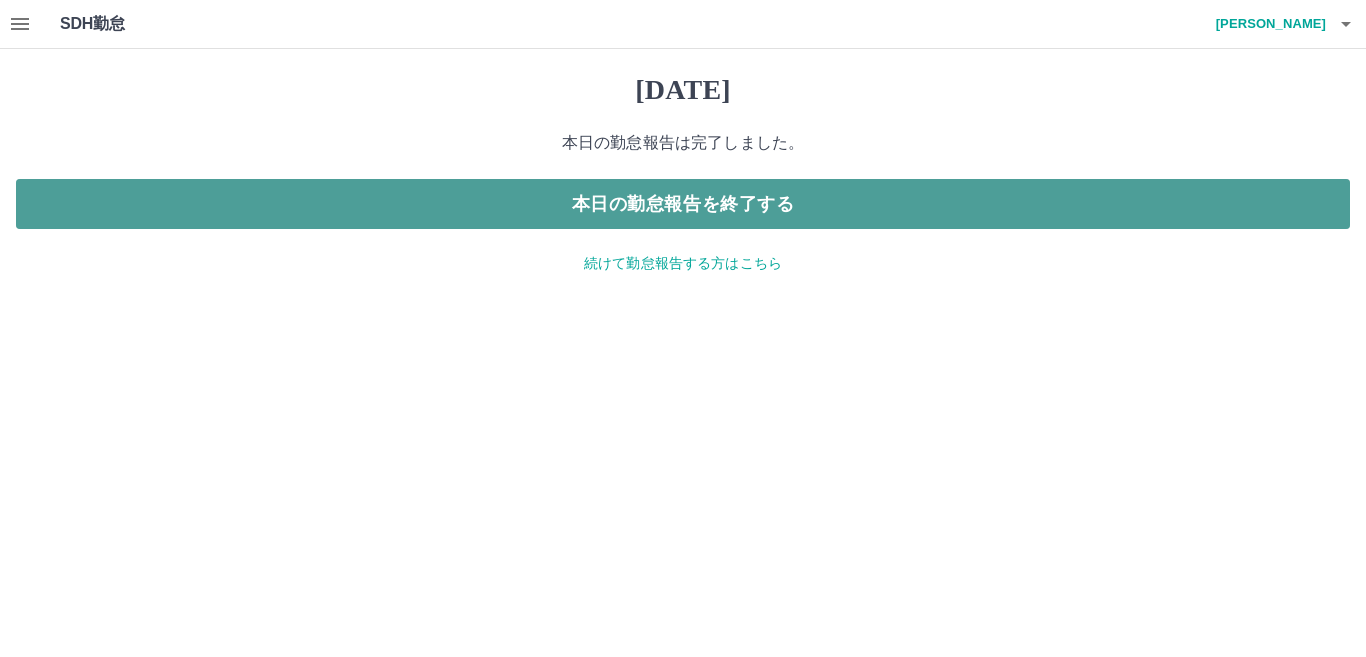 click on "本日の勤怠報告を終了する" at bounding box center [683, 204] 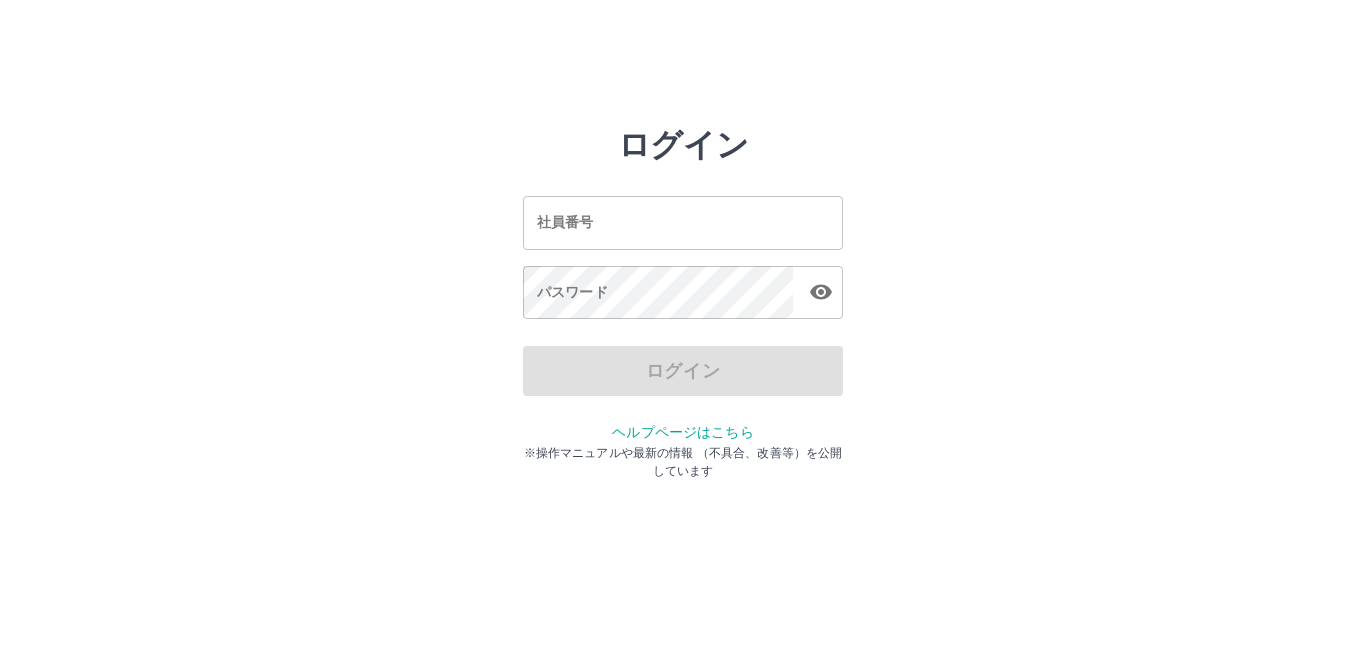 scroll, scrollTop: 0, scrollLeft: 0, axis: both 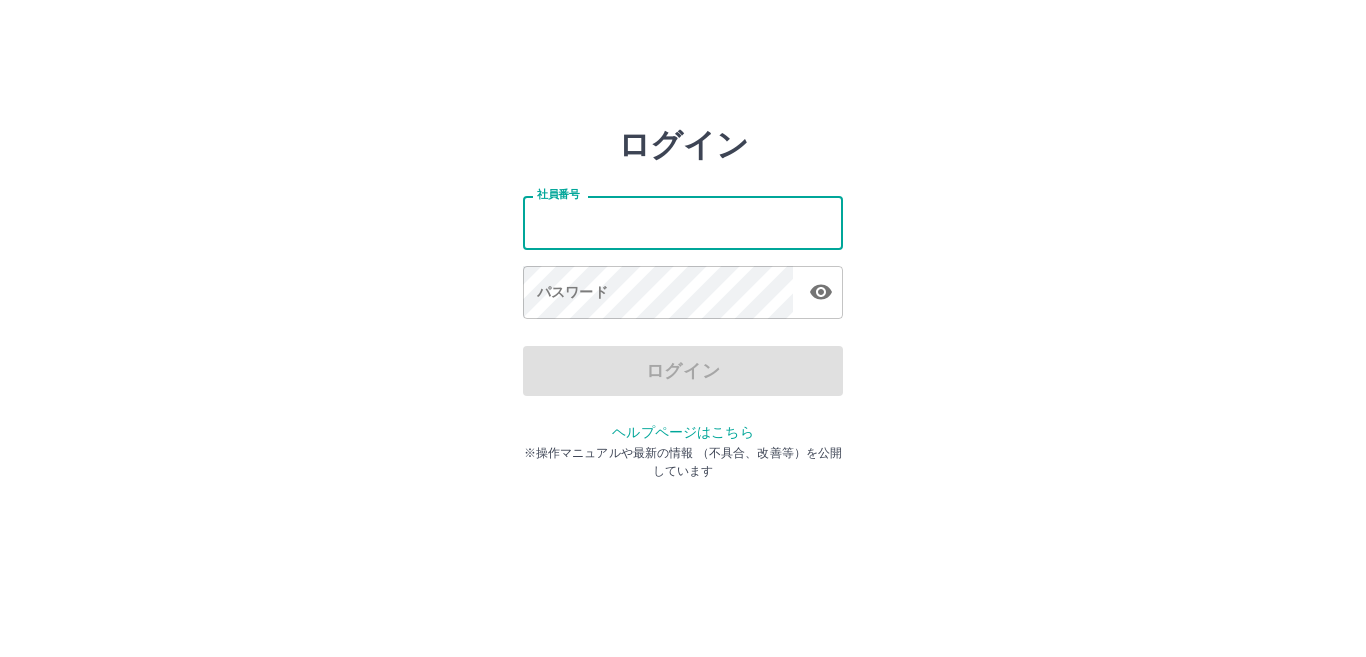 type on "*******" 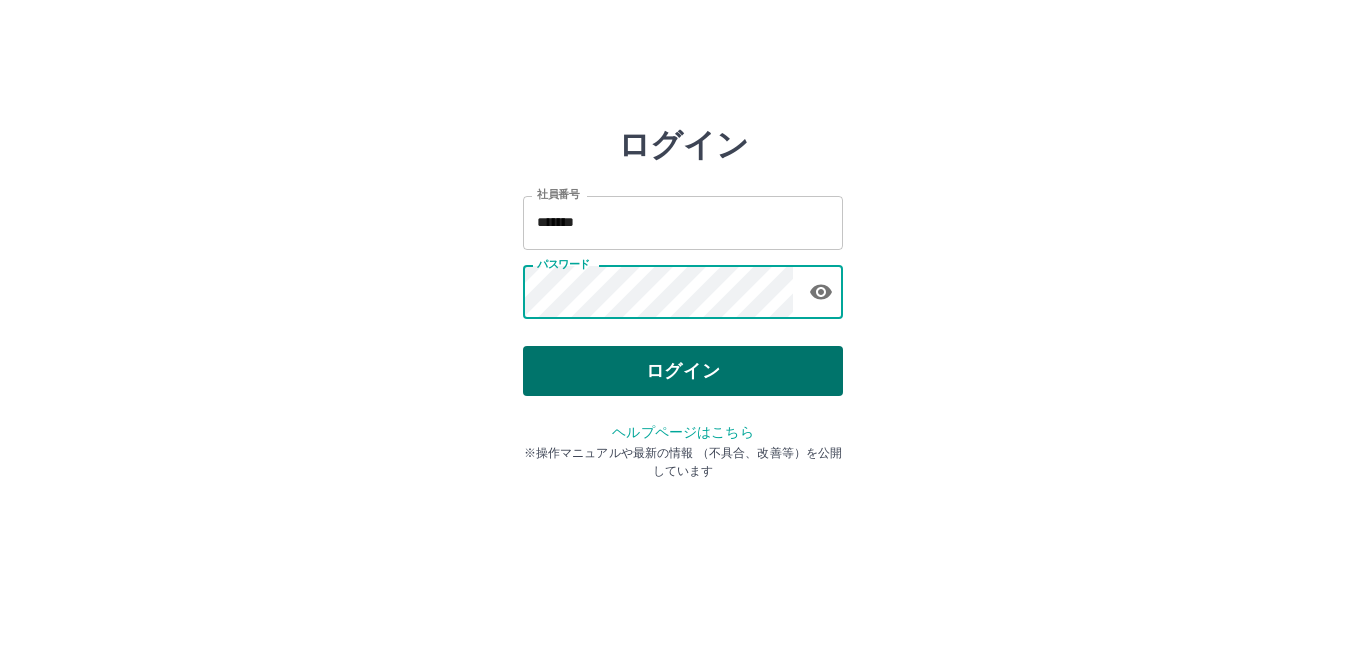 click on "ログイン" at bounding box center [683, 371] 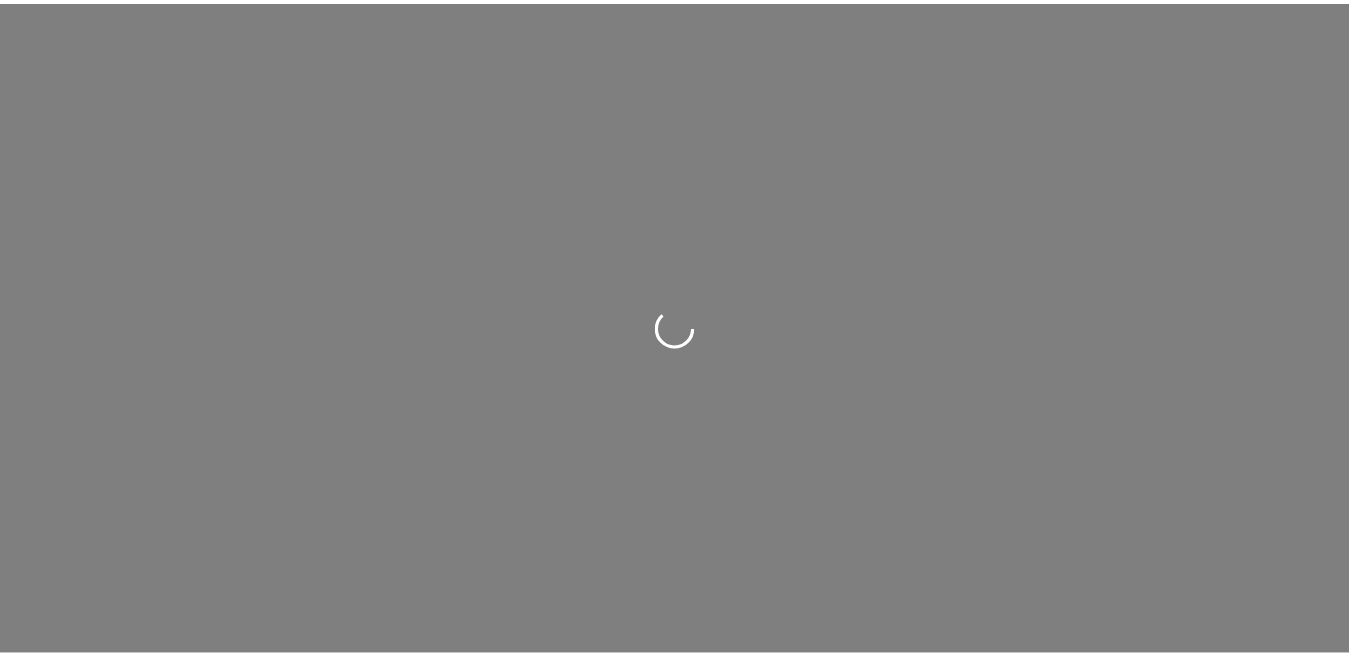scroll, scrollTop: 0, scrollLeft: 0, axis: both 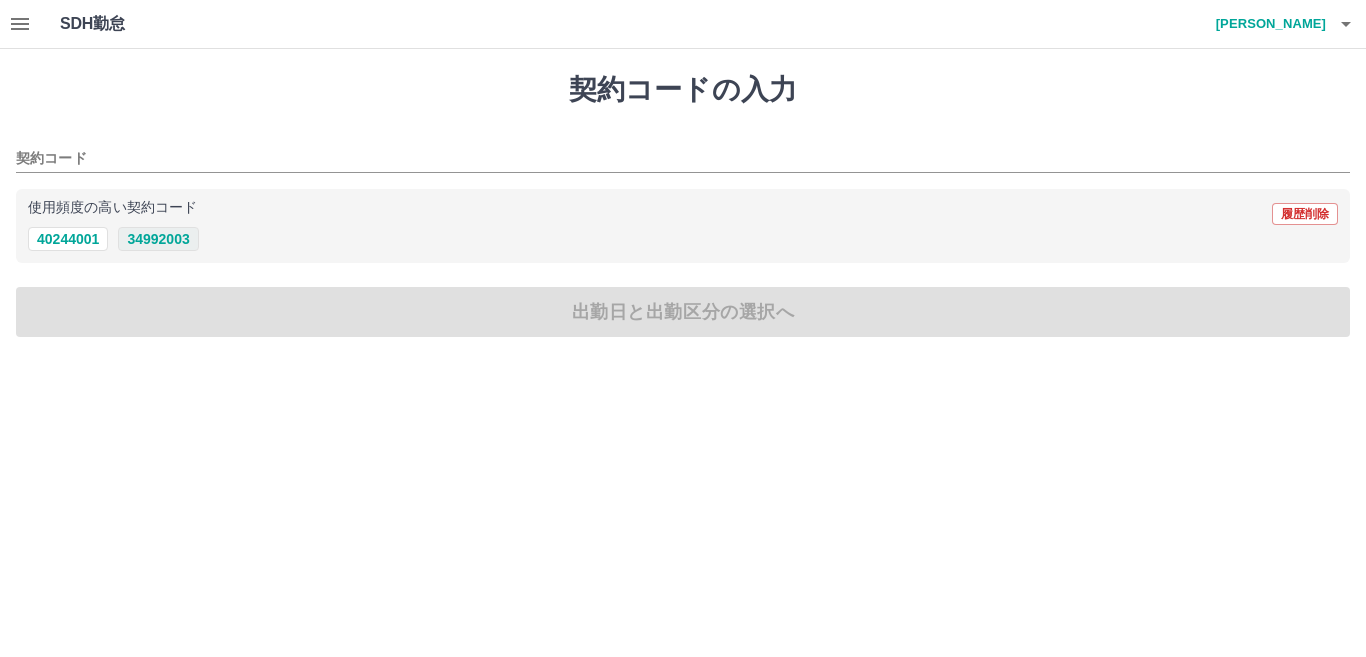 click on "34992003" at bounding box center (158, 239) 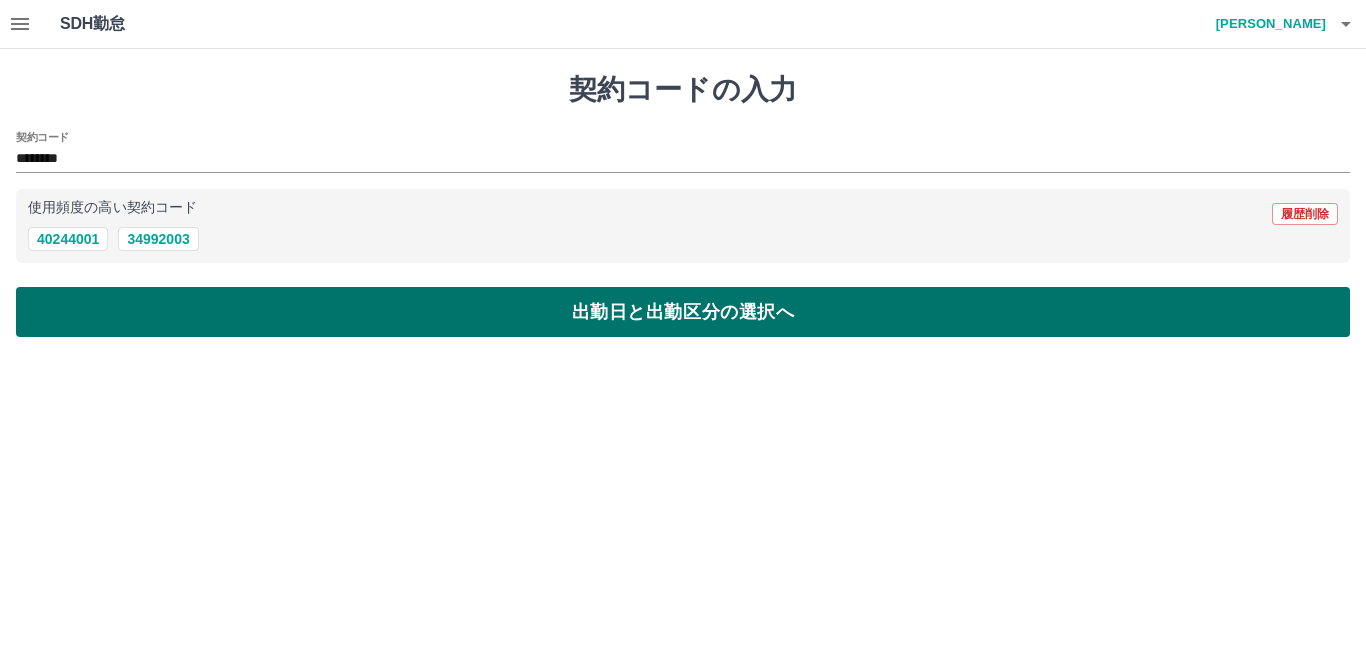 click on "出勤日と出勤区分の選択へ" at bounding box center [683, 312] 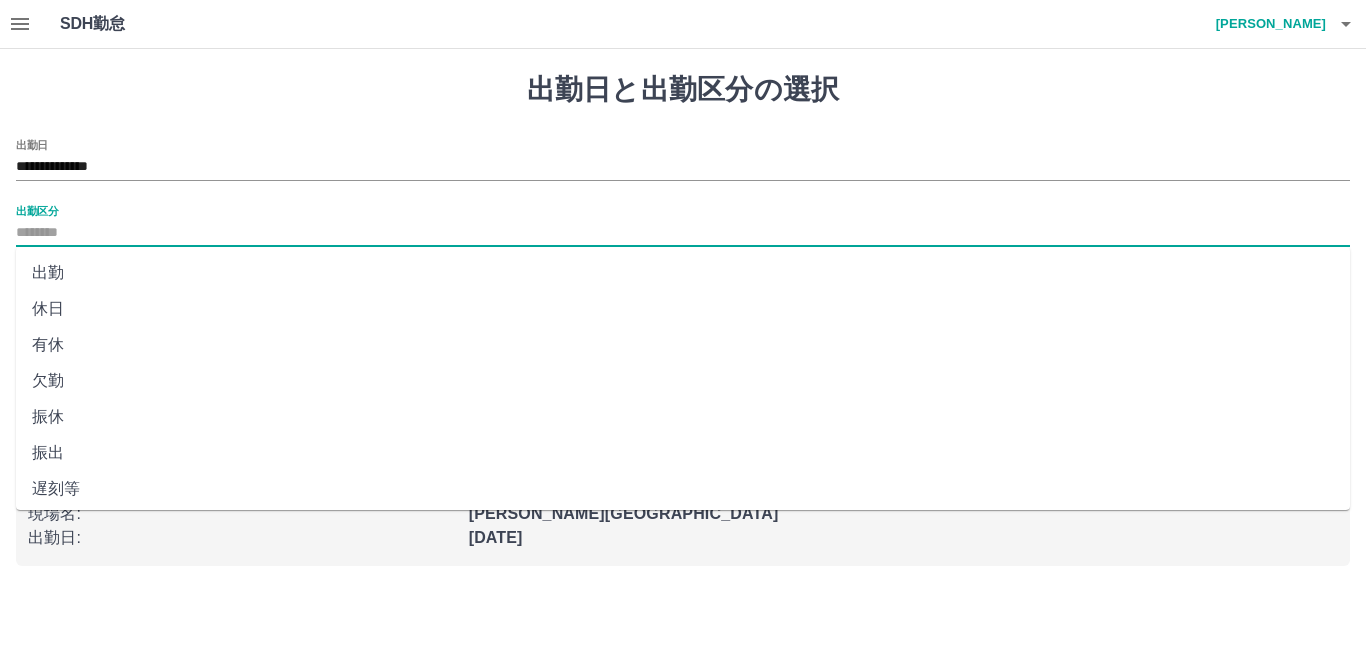 click on "出勤区分" at bounding box center (683, 233) 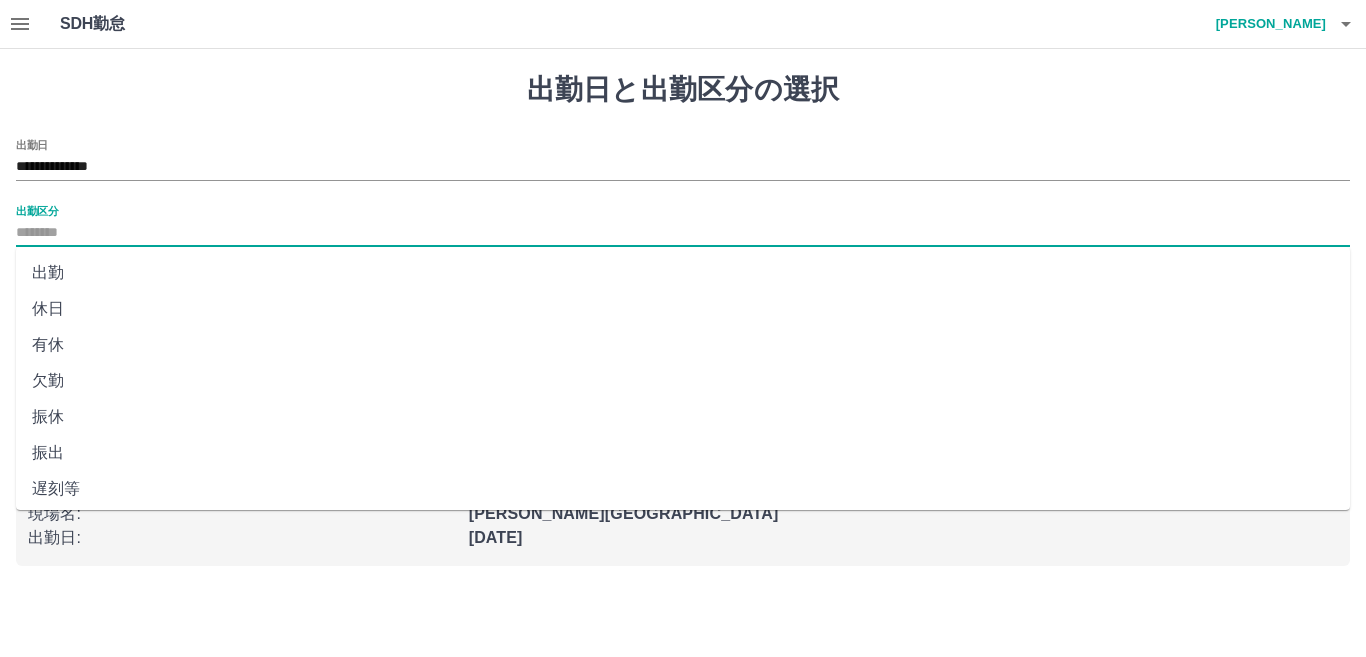 click on "出勤" at bounding box center (683, 273) 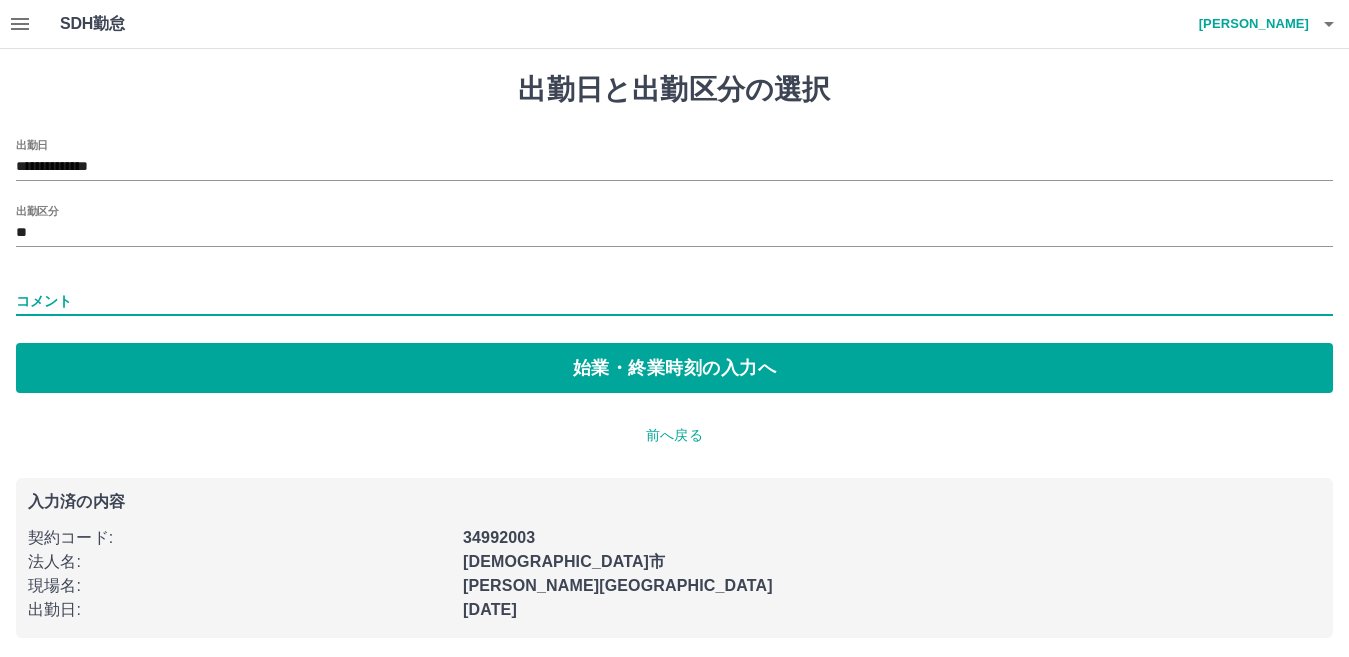 click on "コメント" at bounding box center (674, 301) 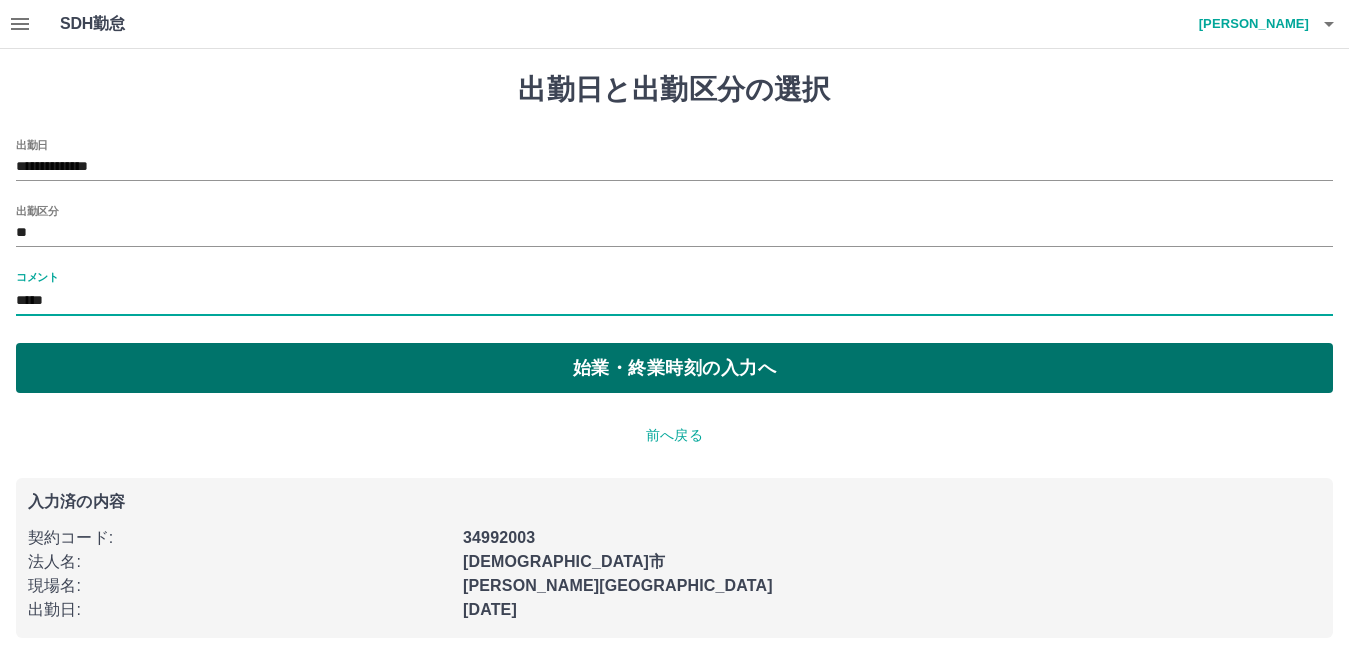 type on "********" 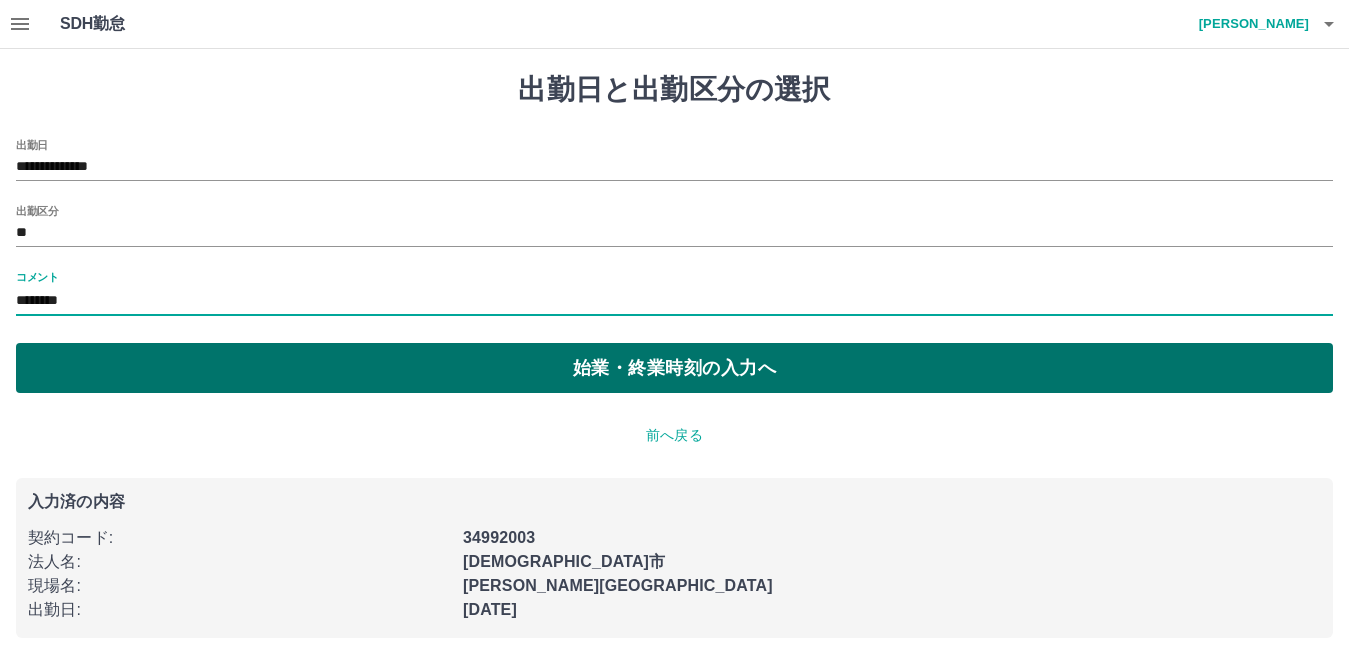 click on "始業・終業時刻の入力へ" at bounding box center (674, 368) 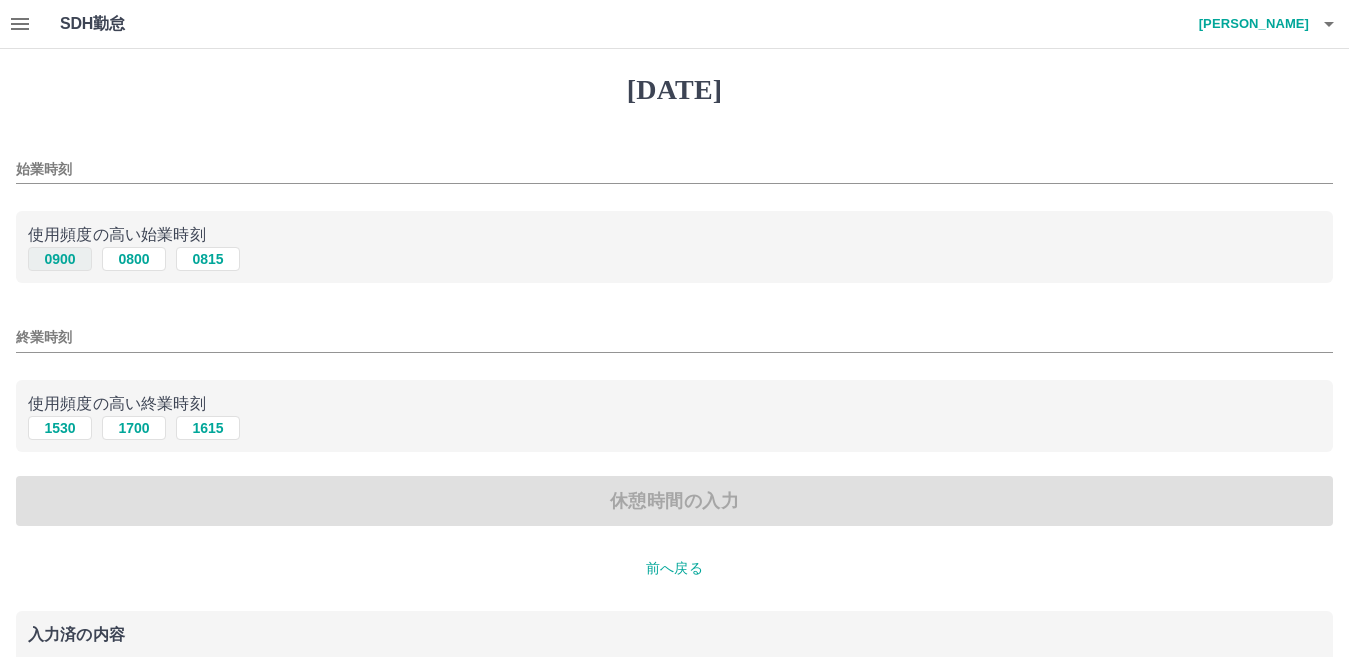 click on "0900" at bounding box center (60, 259) 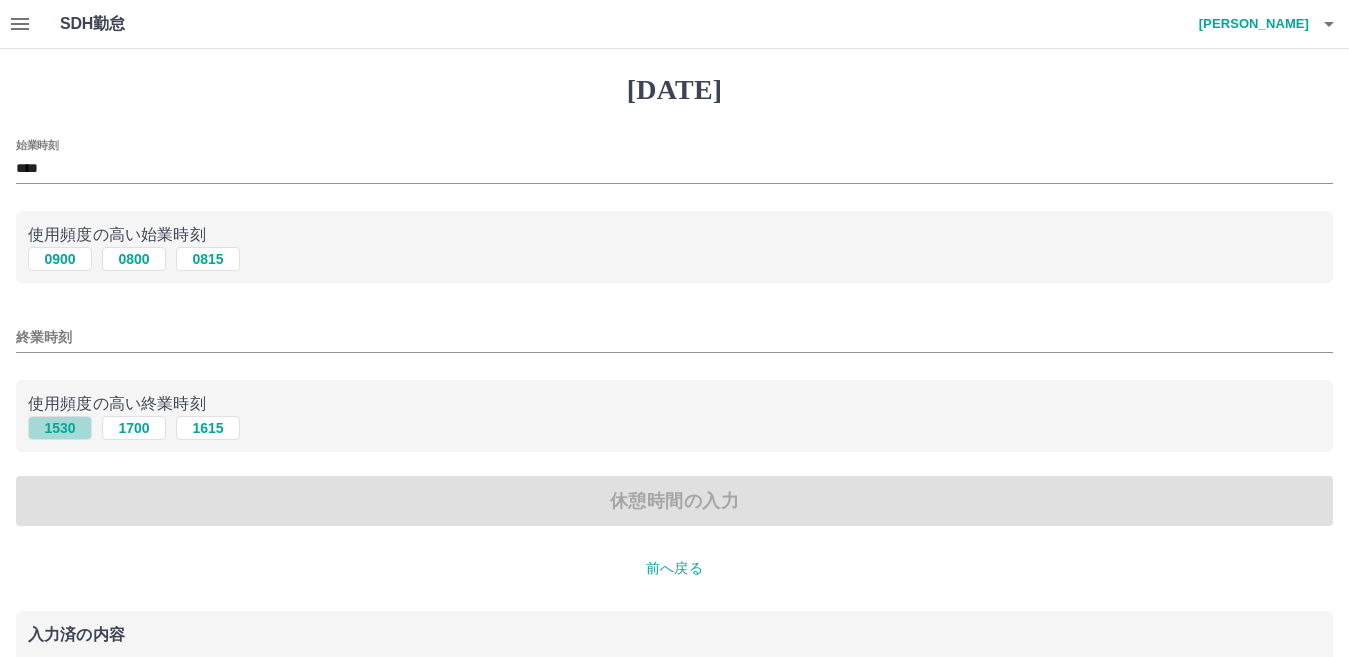click on "1530" at bounding box center [60, 428] 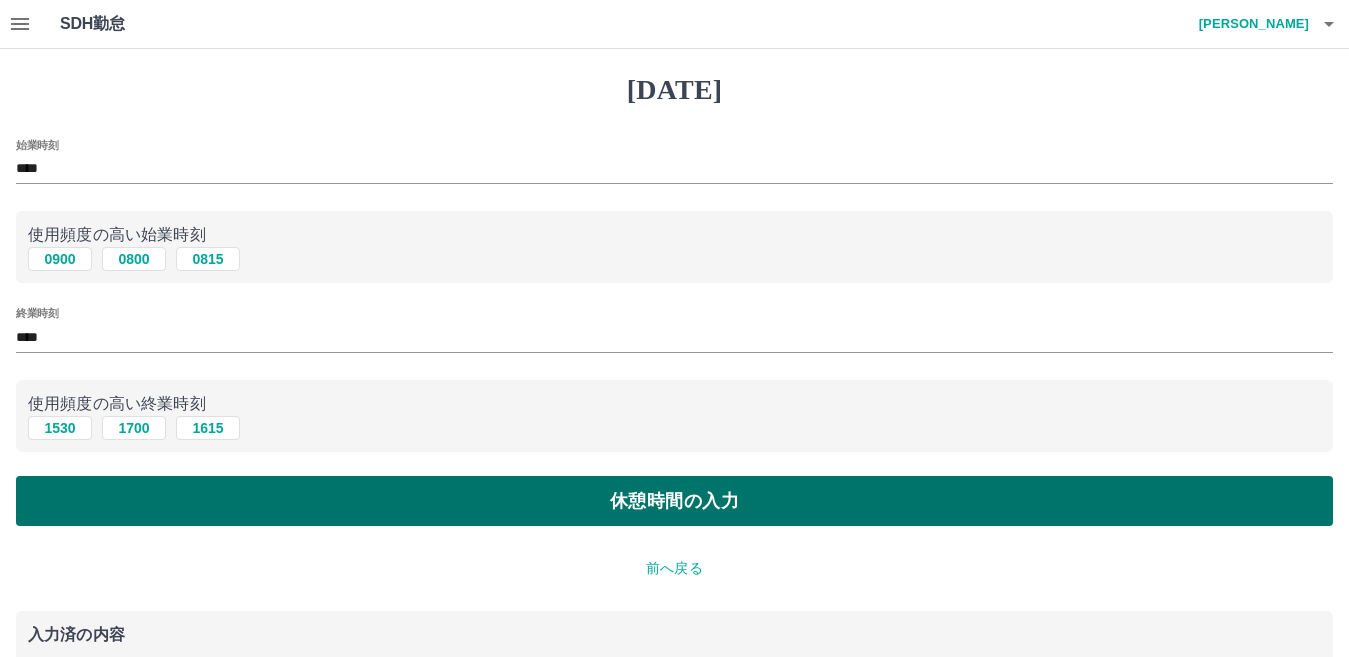 click on "休憩時間の入力" at bounding box center (674, 501) 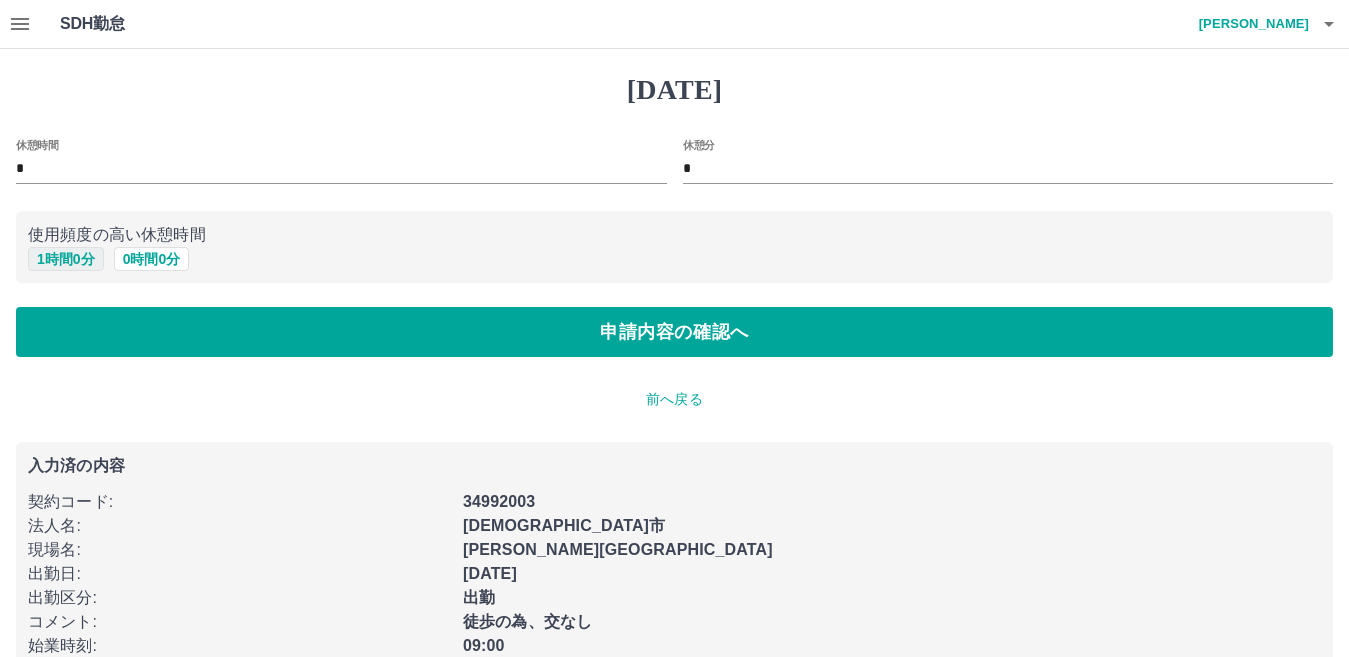 click on "1 時間 0 分" at bounding box center [66, 259] 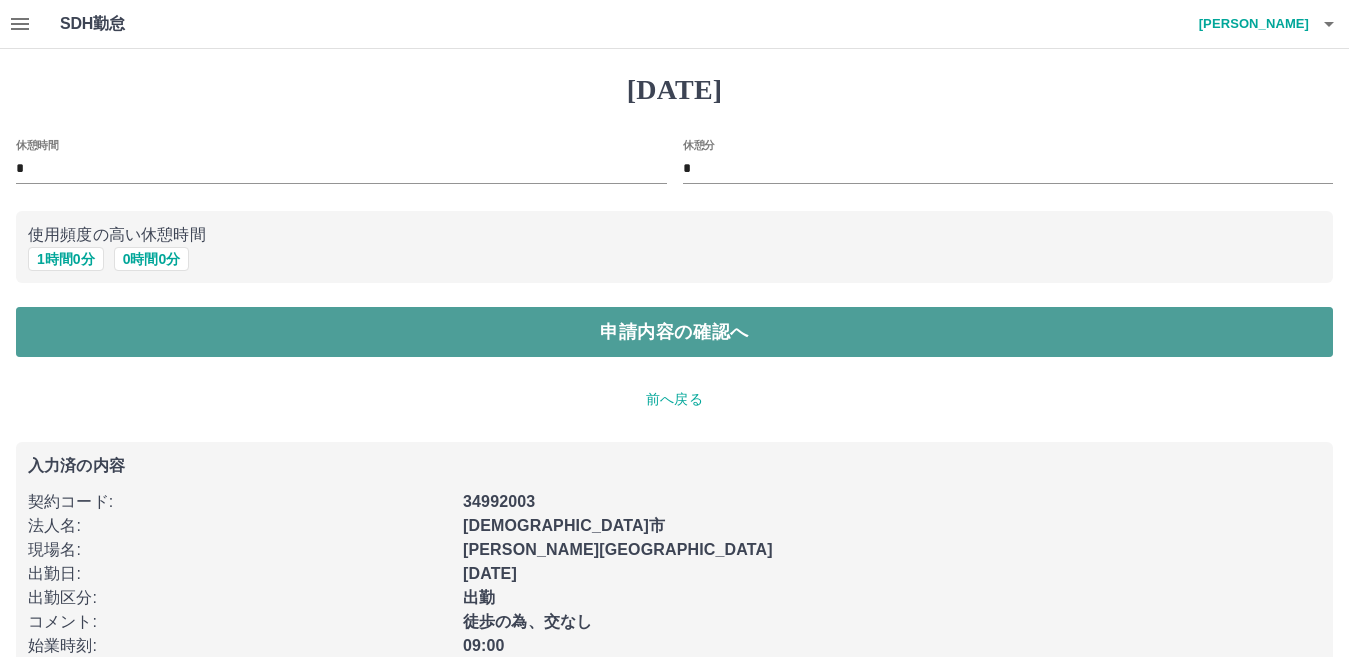 click on "申請内容の確認へ" at bounding box center (674, 332) 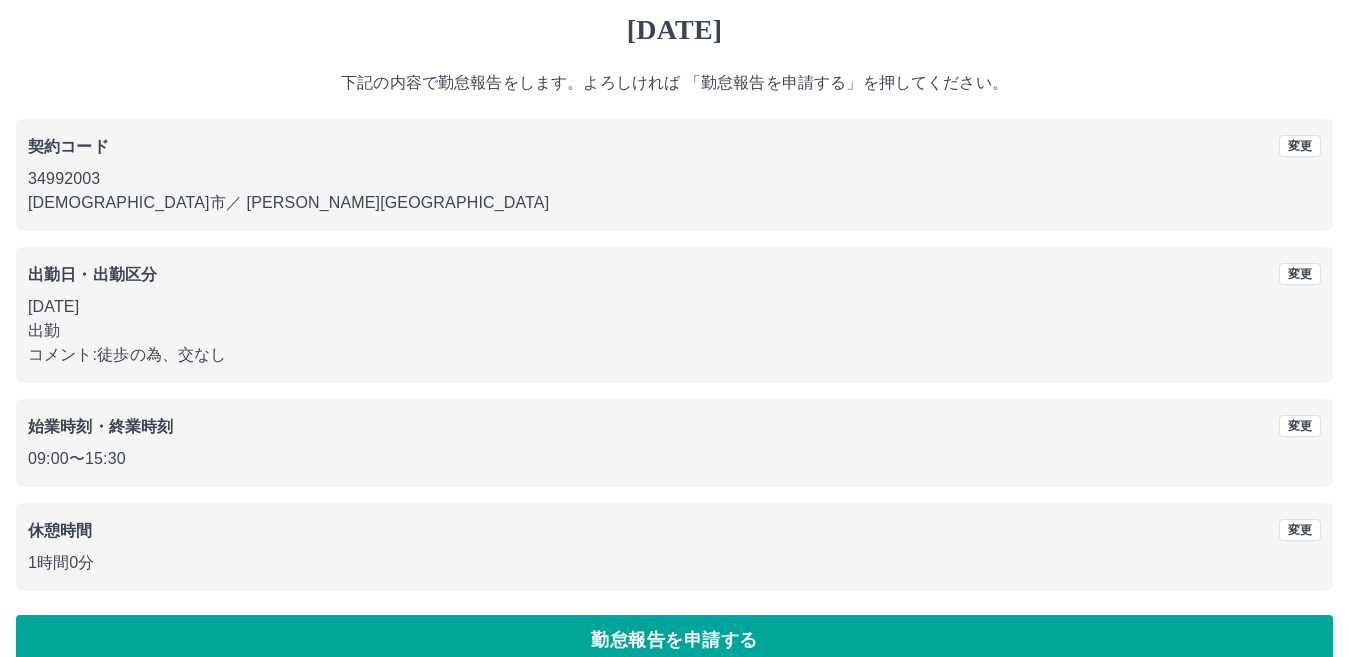 scroll, scrollTop: 92, scrollLeft: 0, axis: vertical 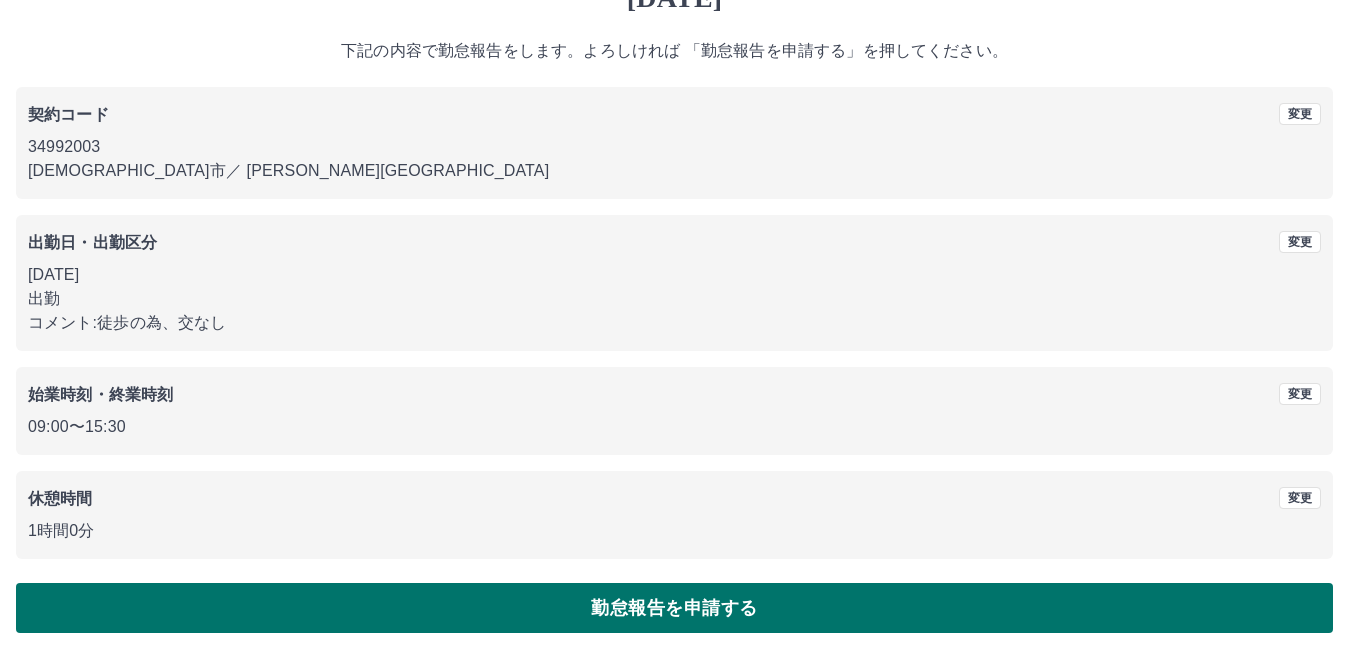 click on "勤怠報告を申請する" at bounding box center (674, 608) 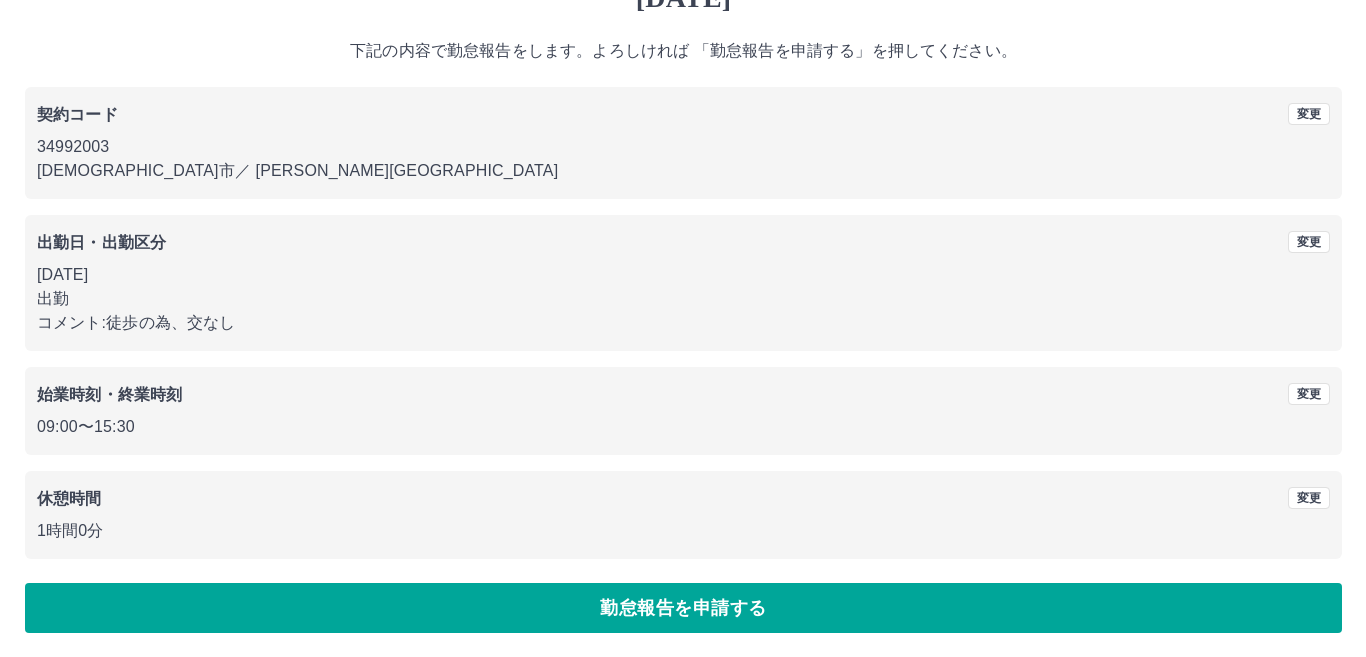 scroll, scrollTop: 0, scrollLeft: 0, axis: both 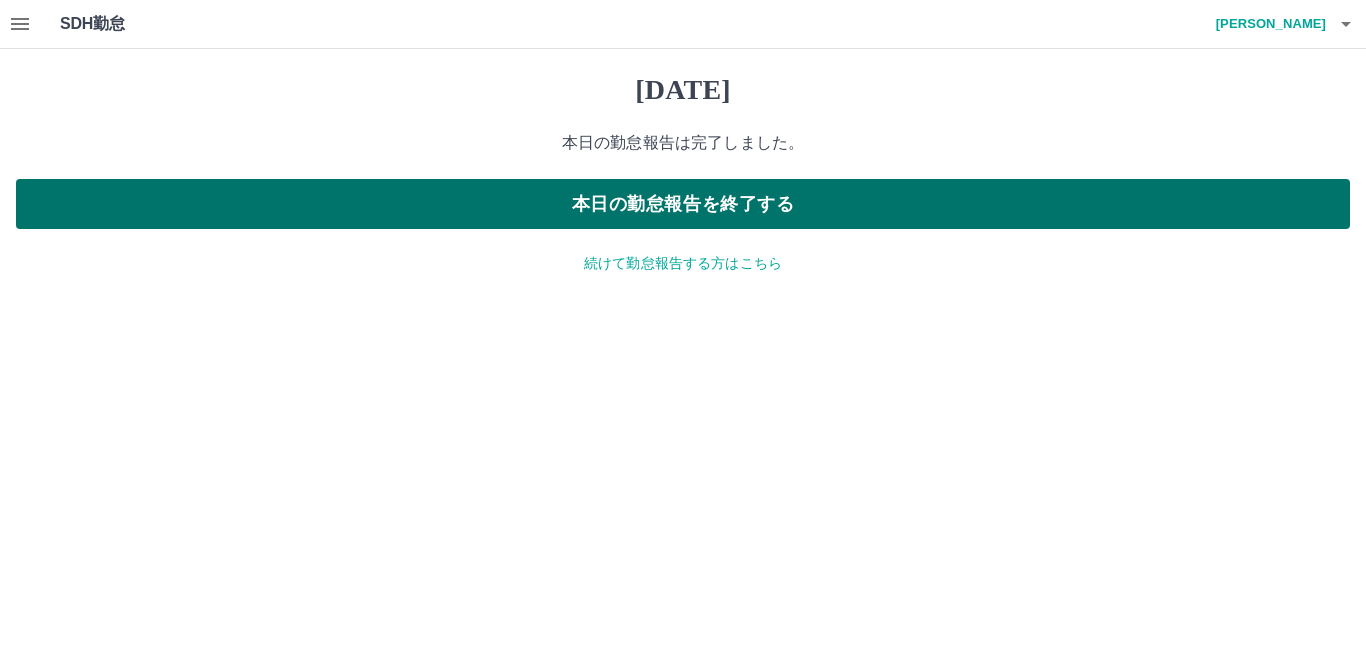 click on "本日の勤怠報告を終了する" at bounding box center (683, 204) 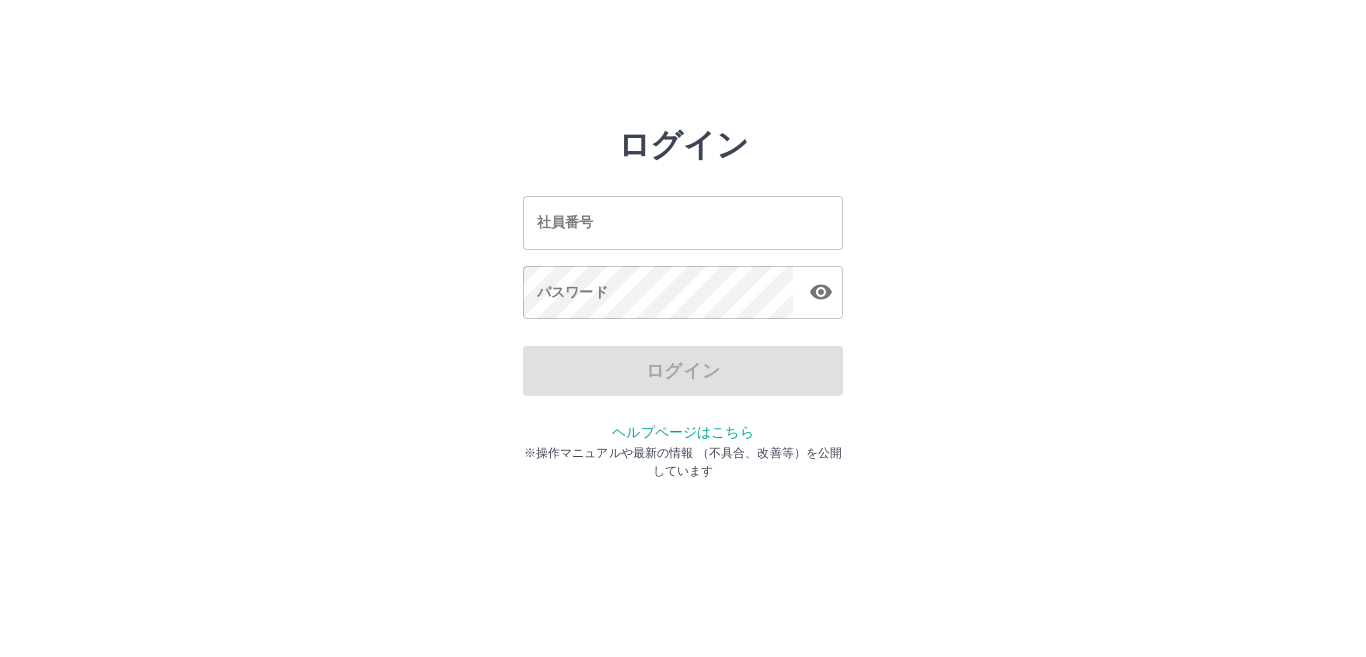 scroll, scrollTop: 0, scrollLeft: 0, axis: both 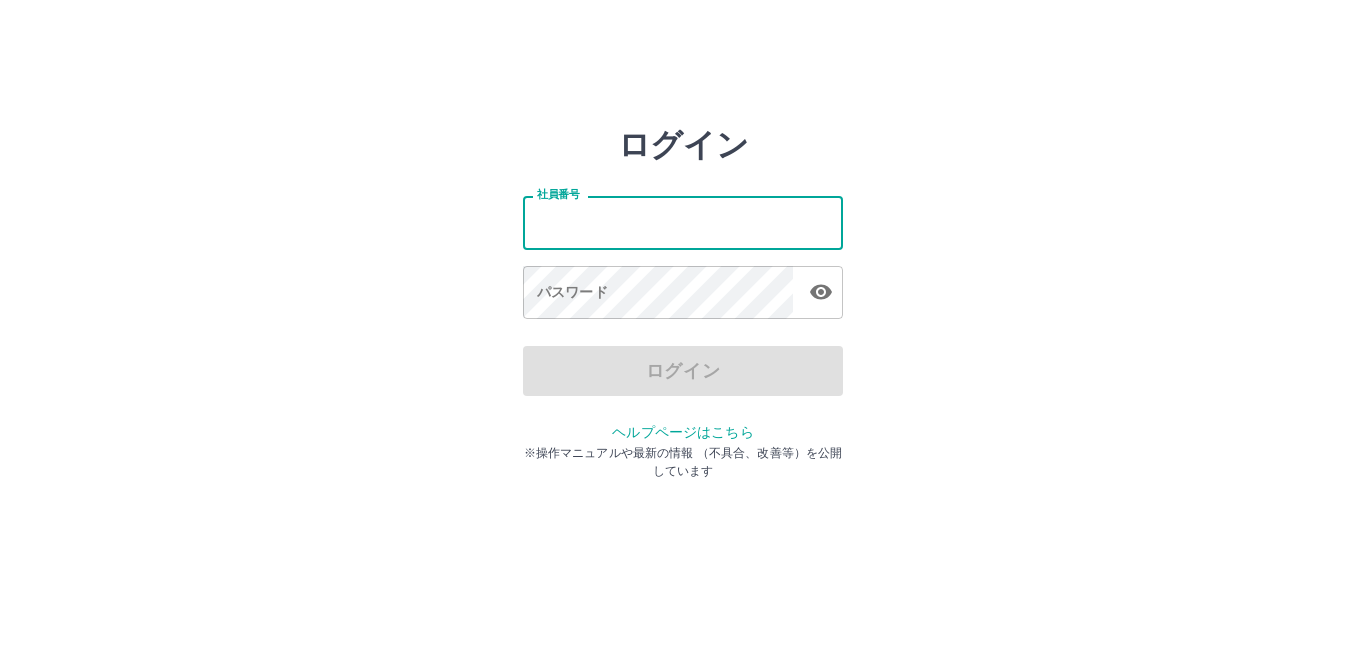 type on "*******" 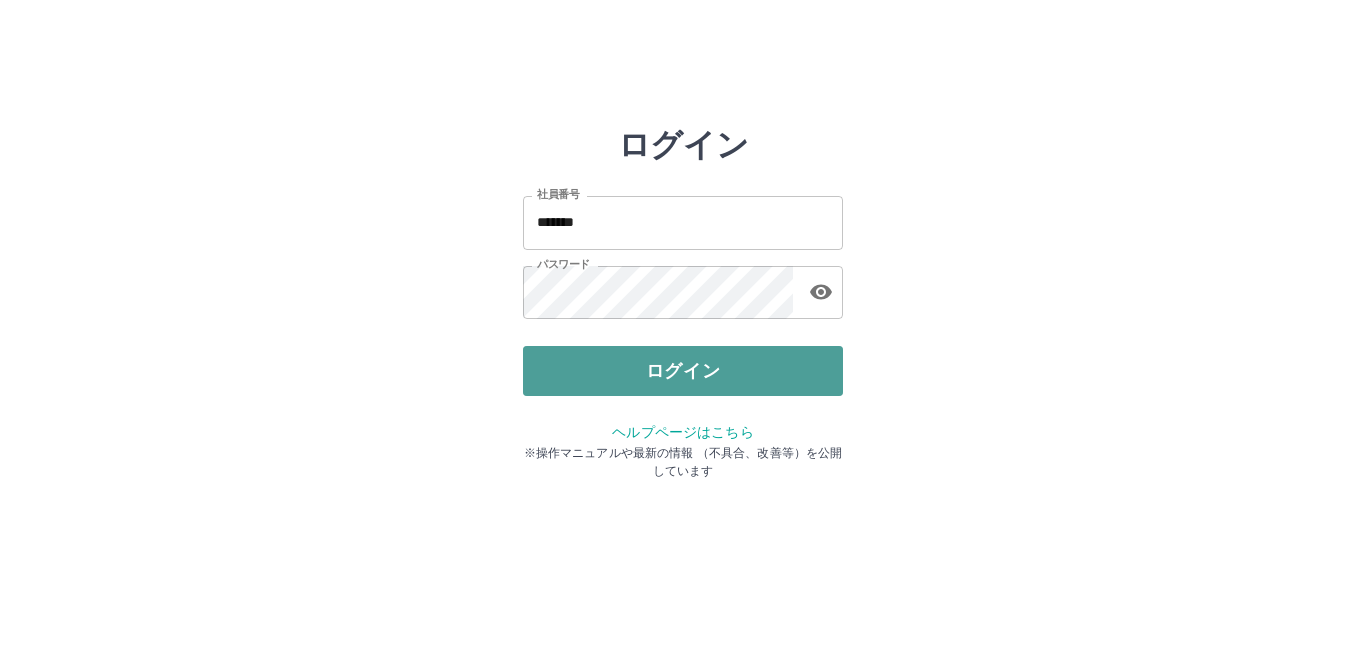 click on "ログイン" at bounding box center [683, 371] 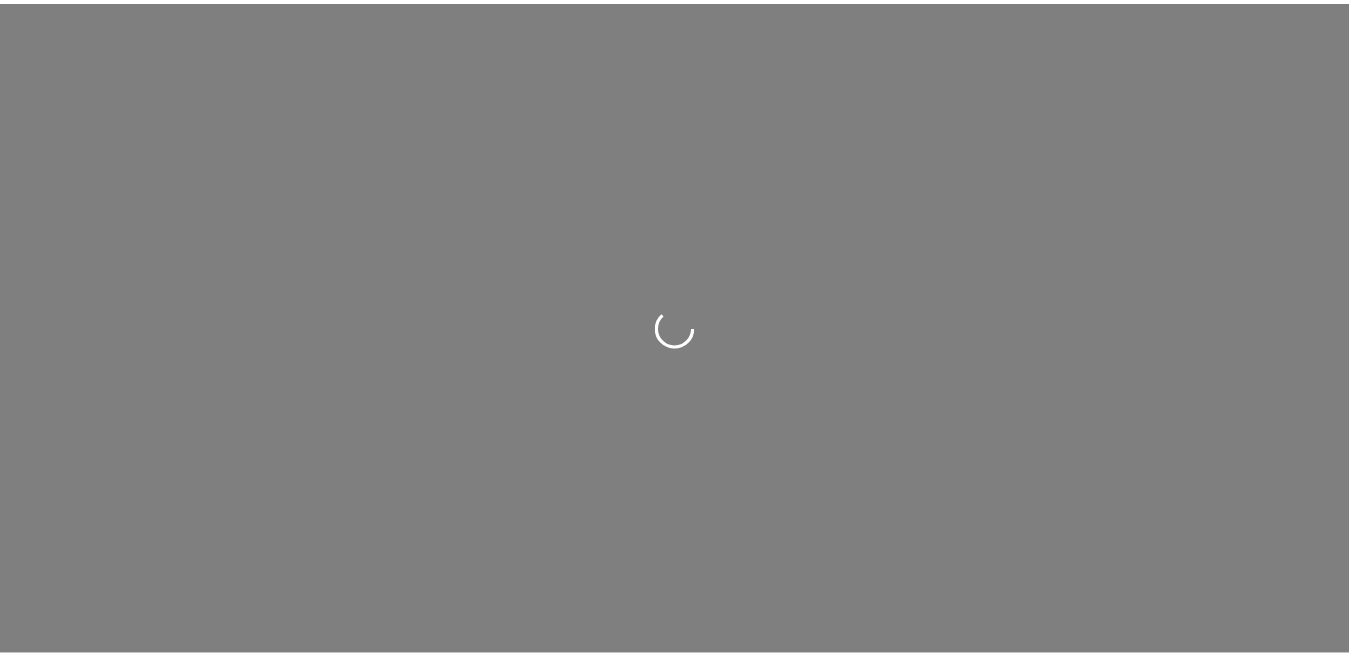 scroll, scrollTop: 0, scrollLeft: 0, axis: both 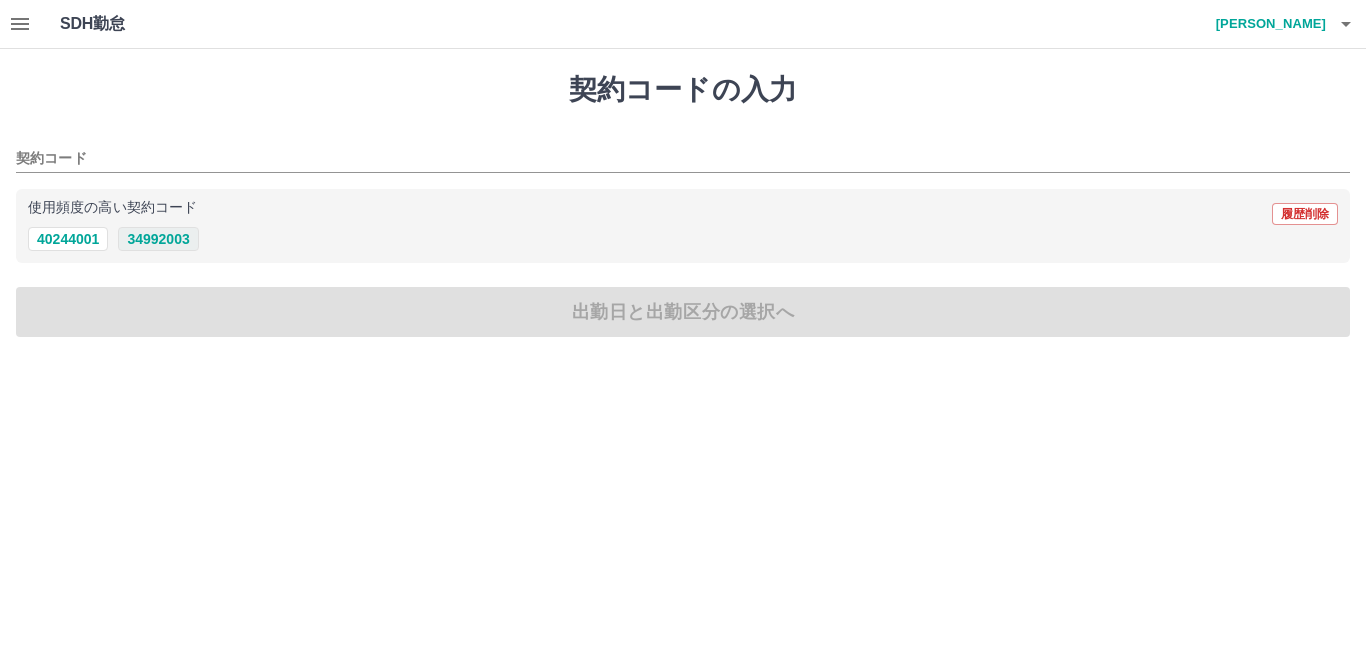 click on "34992003" at bounding box center [158, 239] 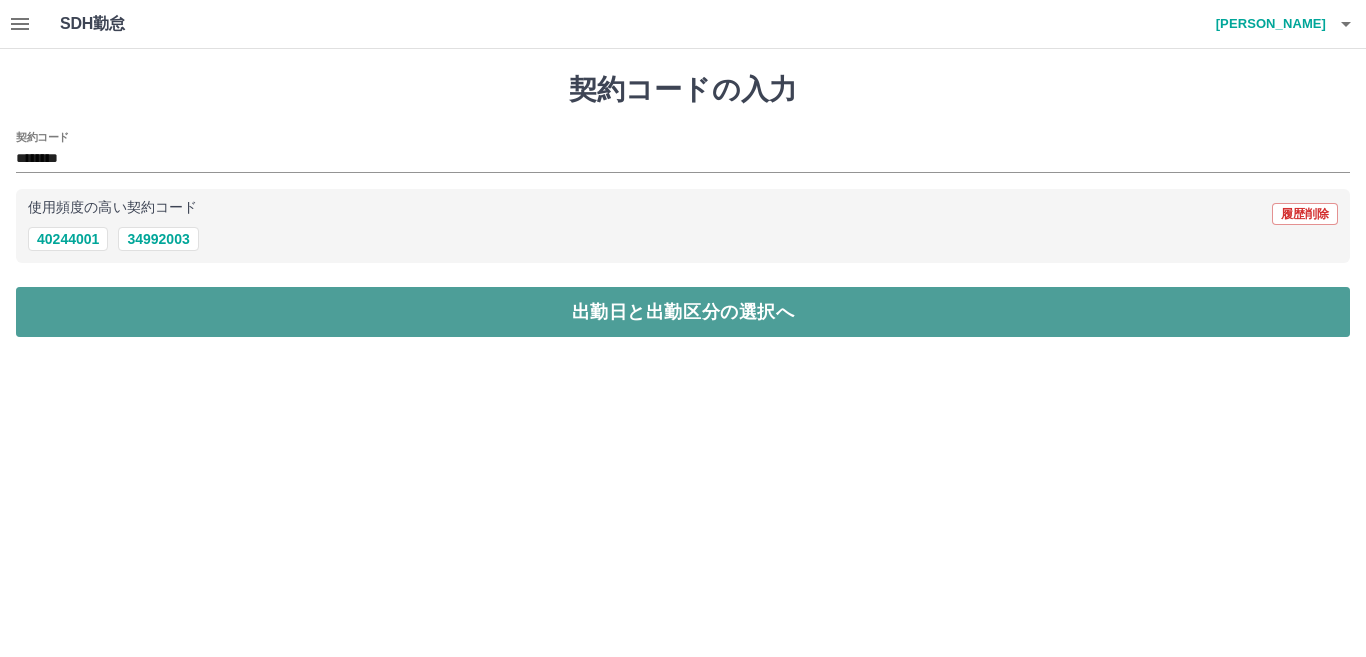 click on "出勤日と出勤区分の選択へ" at bounding box center (683, 312) 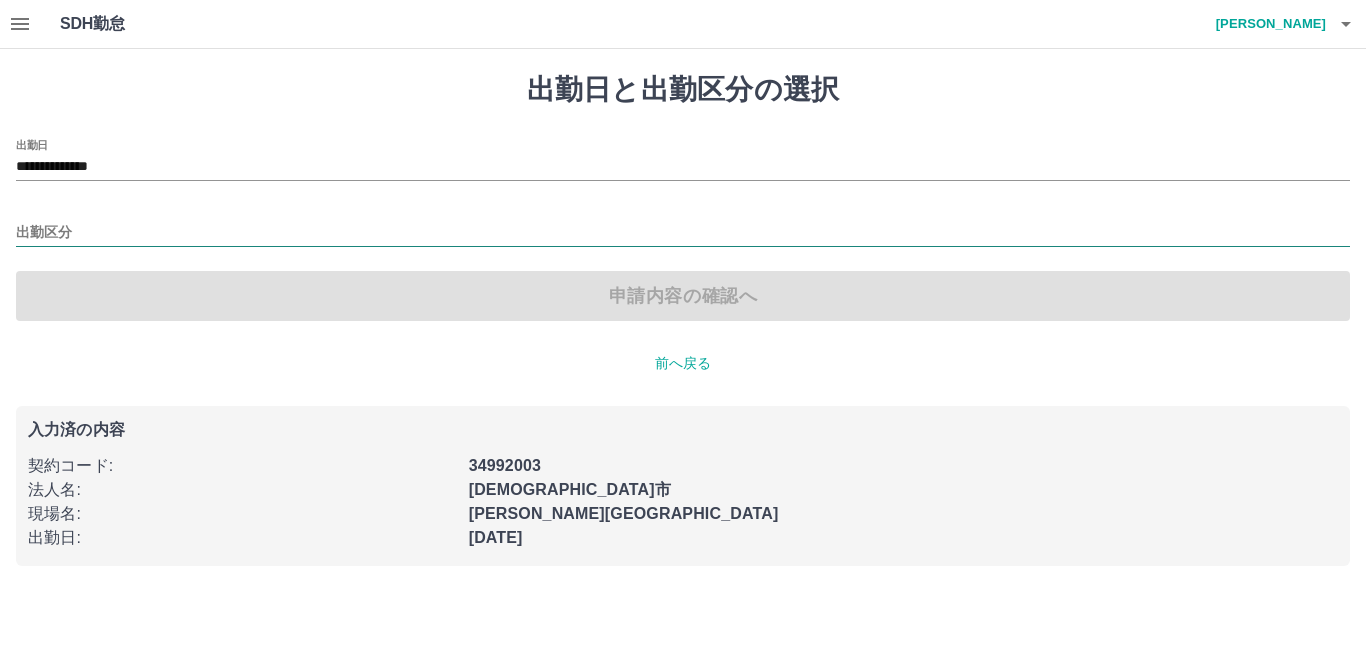 click on "出勤区分" at bounding box center (683, 233) 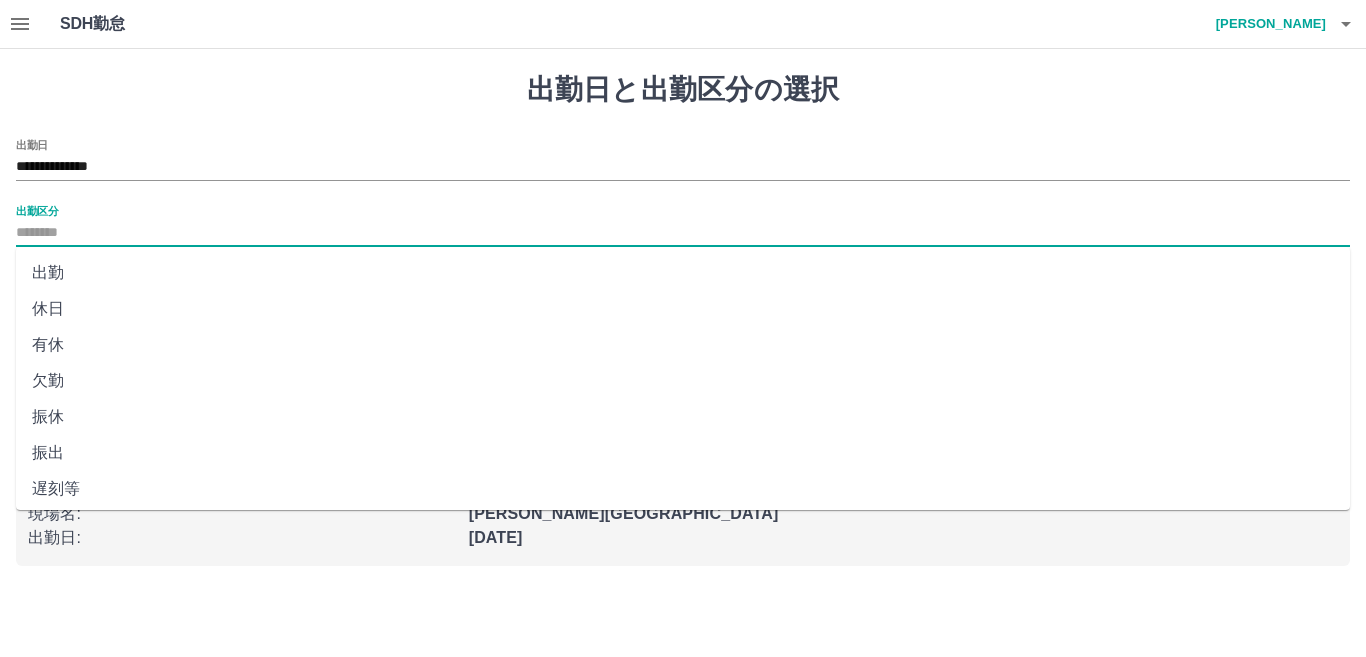 click on "出勤" at bounding box center (683, 273) 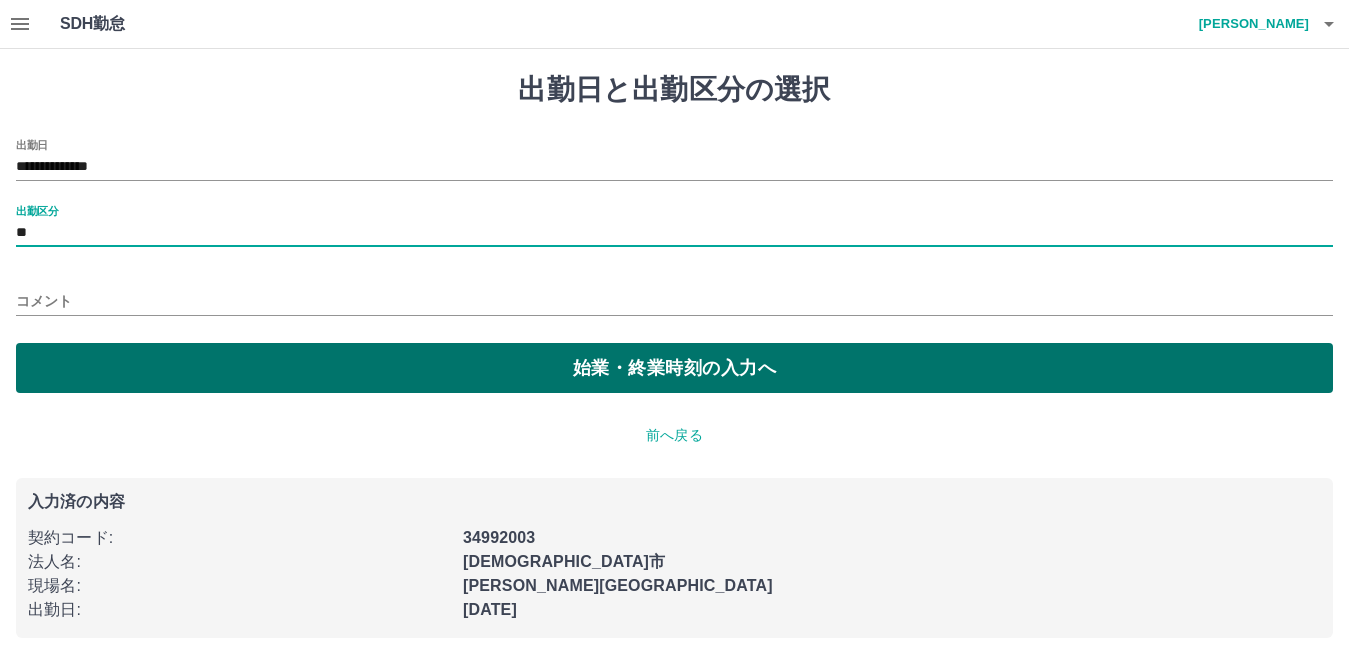 click on "始業・終業時刻の入力へ" at bounding box center [674, 368] 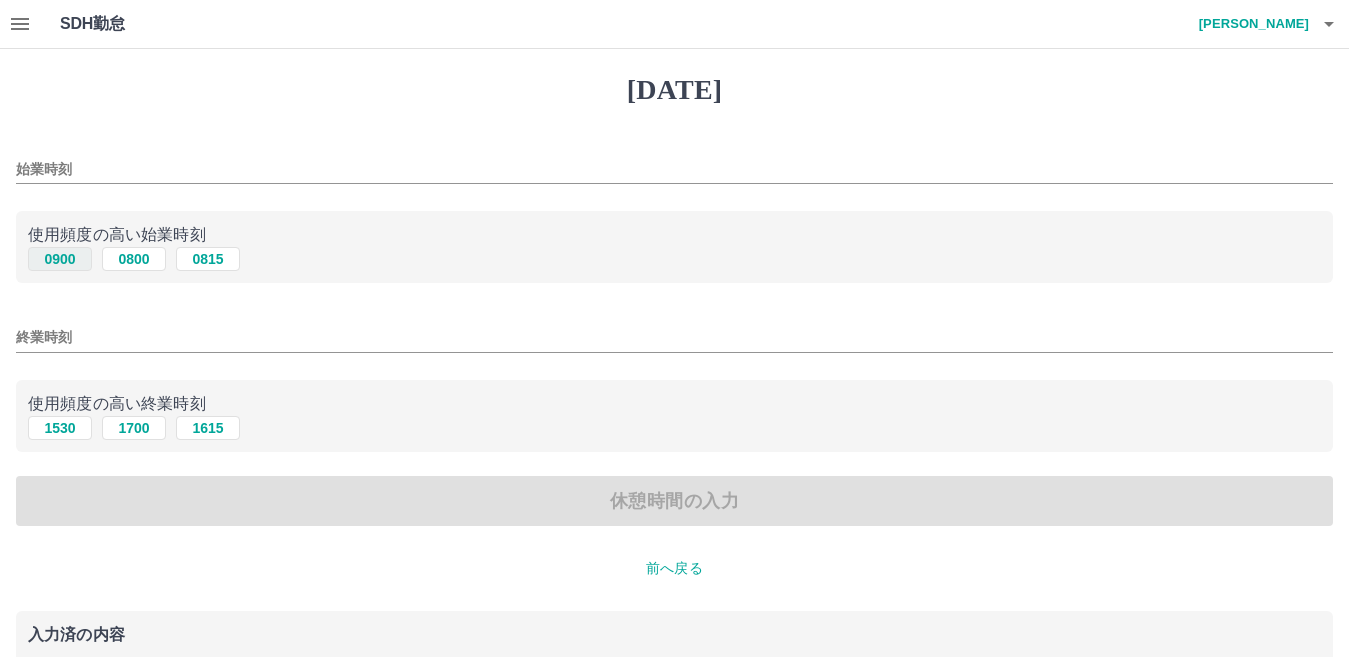 click on "0900" at bounding box center (60, 259) 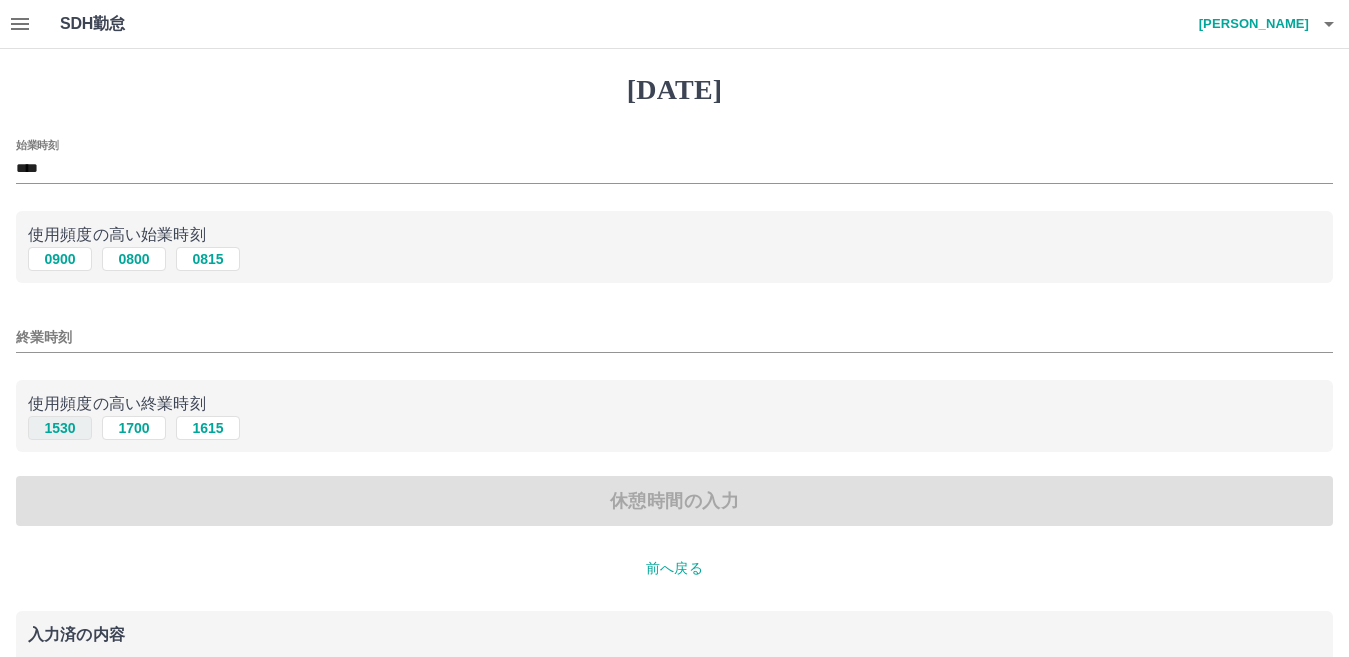 click on "1530" at bounding box center (60, 428) 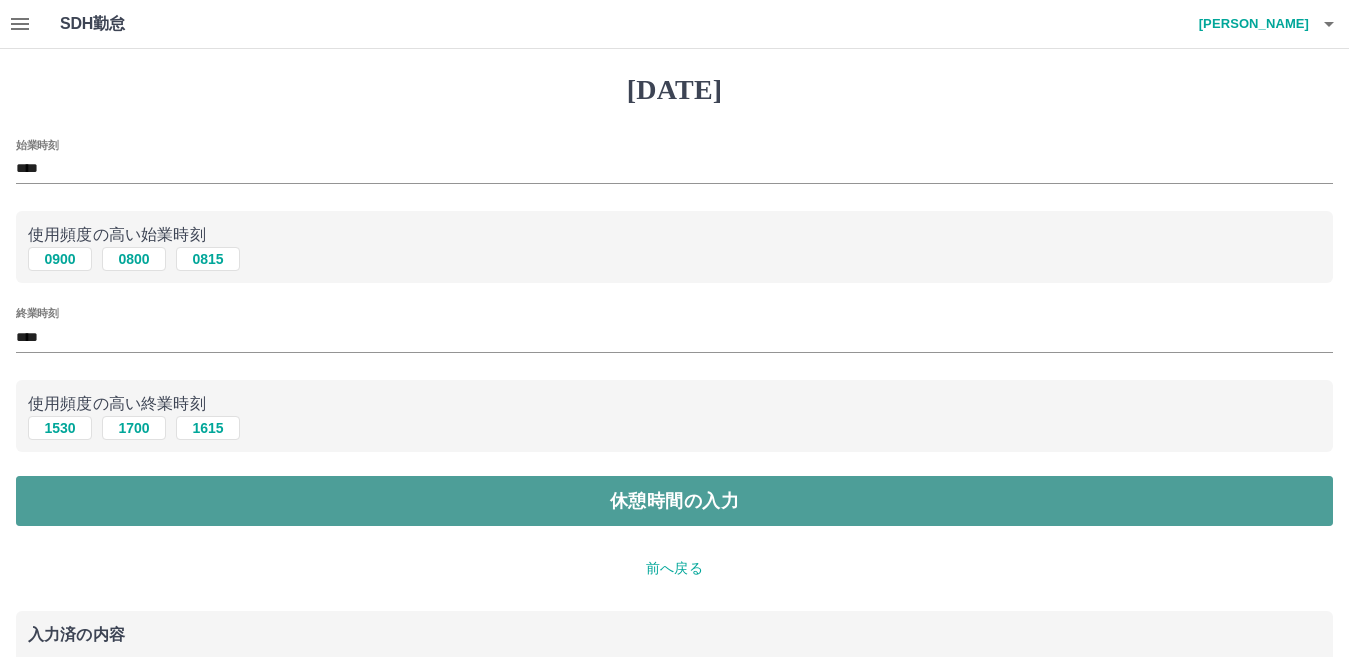 click on "休憩時間の入力" at bounding box center [674, 501] 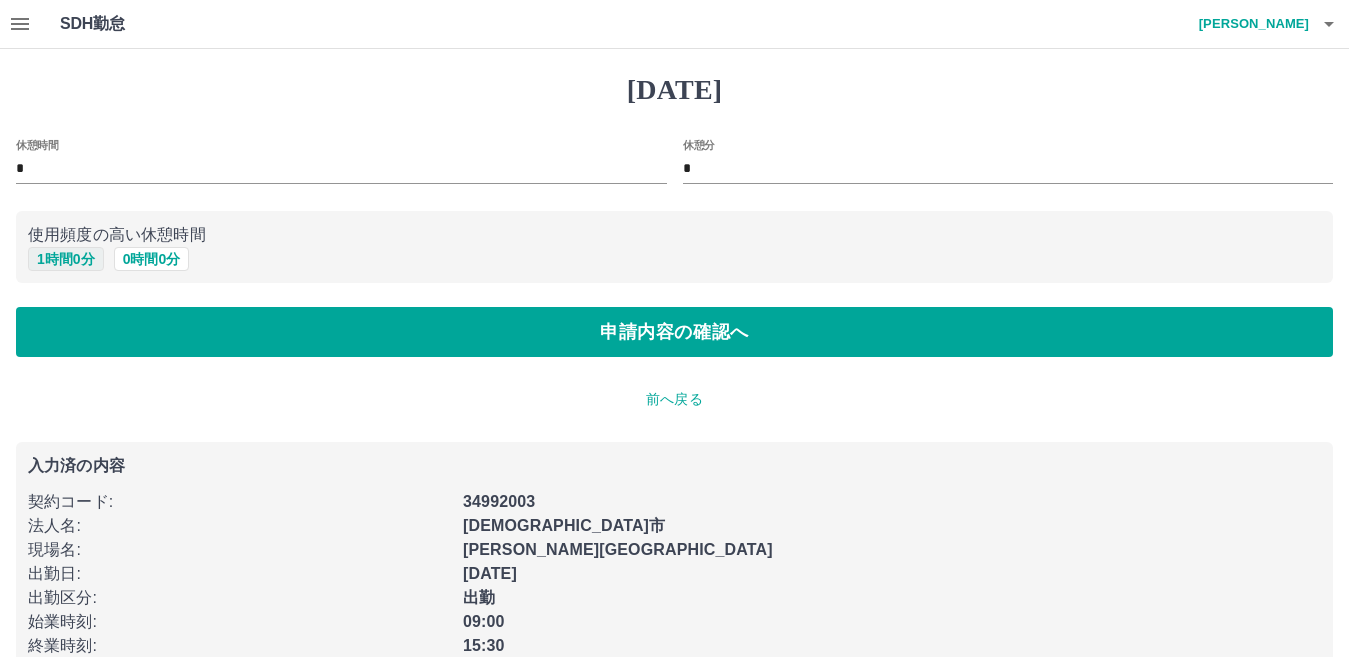 click on "1 時間 0 分" at bounding box center [66, 259] 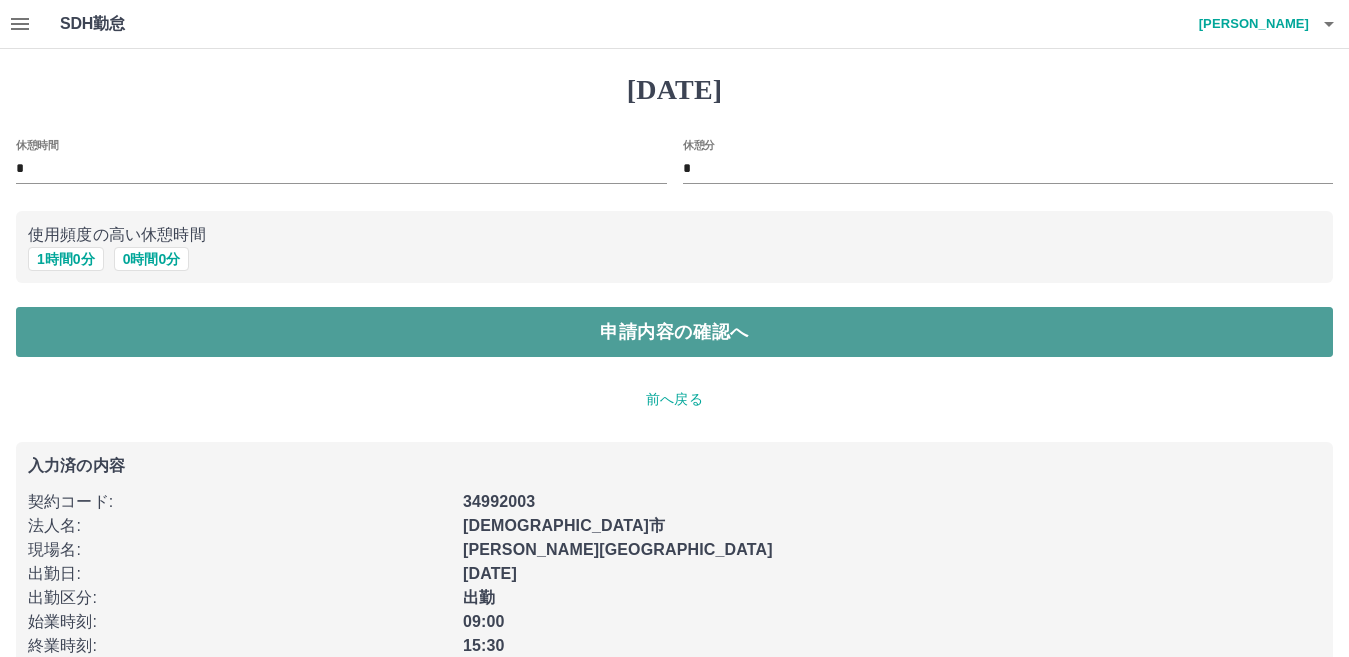 click on "申請内容の確認へ" at bounding box center [674, 332] 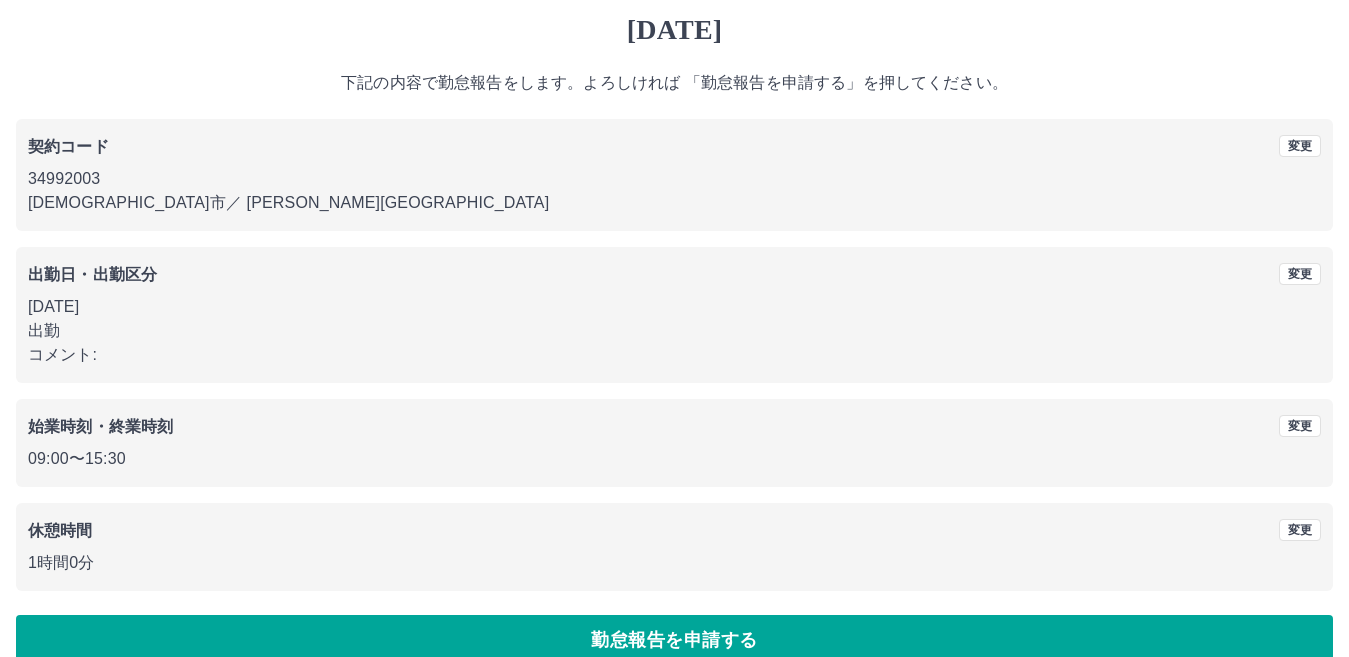 scroll, scrollTop: 92, scrollLeft: 0, axis: vertical 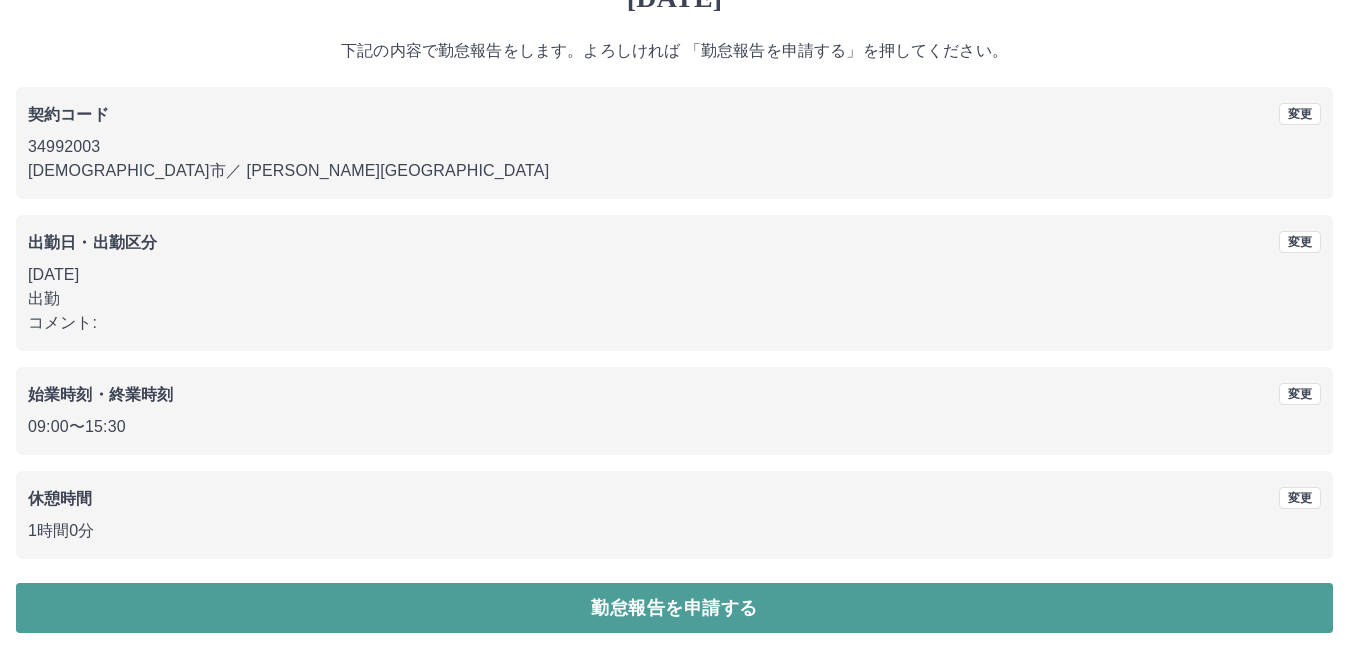 click on "勤怠報告を申請する" at bounding box center [674, 608] 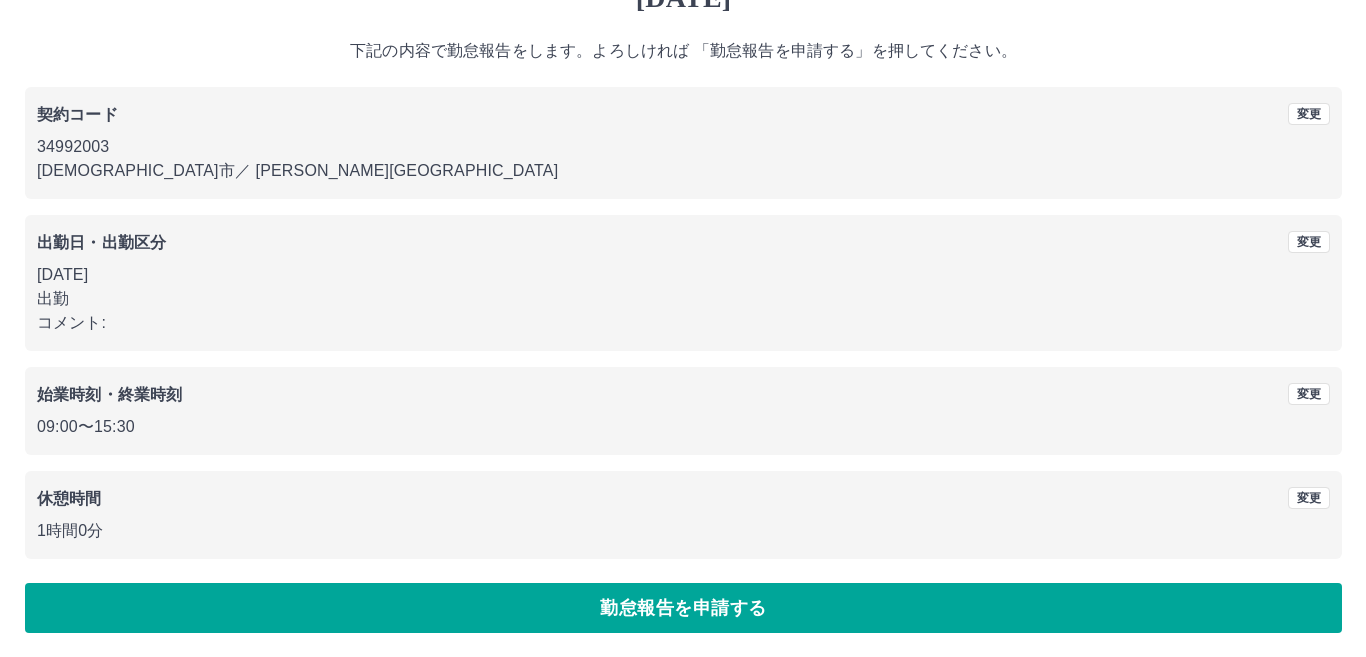 scroll, scrollTop: 0, scrollLeft: 0, axis: both 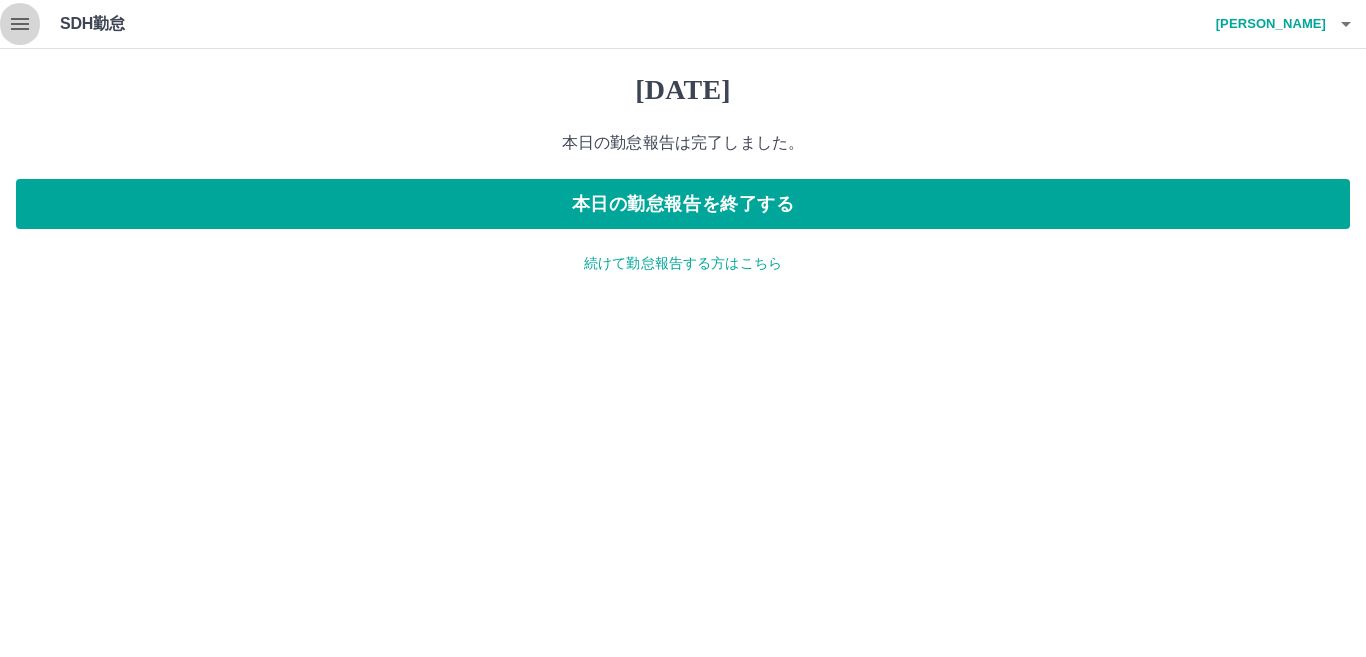 click 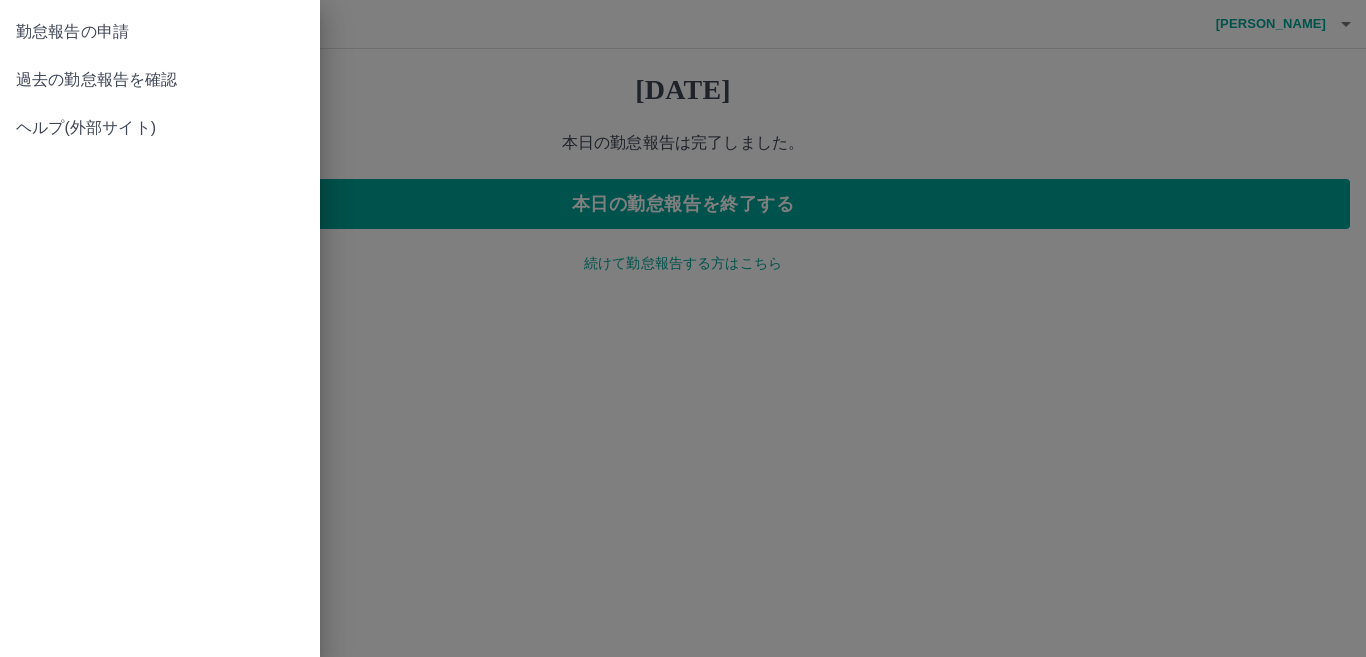 click on "勤怠報告の申請 過去の勤怠報告を確認 ヘルプ(外部サイト)" at bounding box center (160, 328) 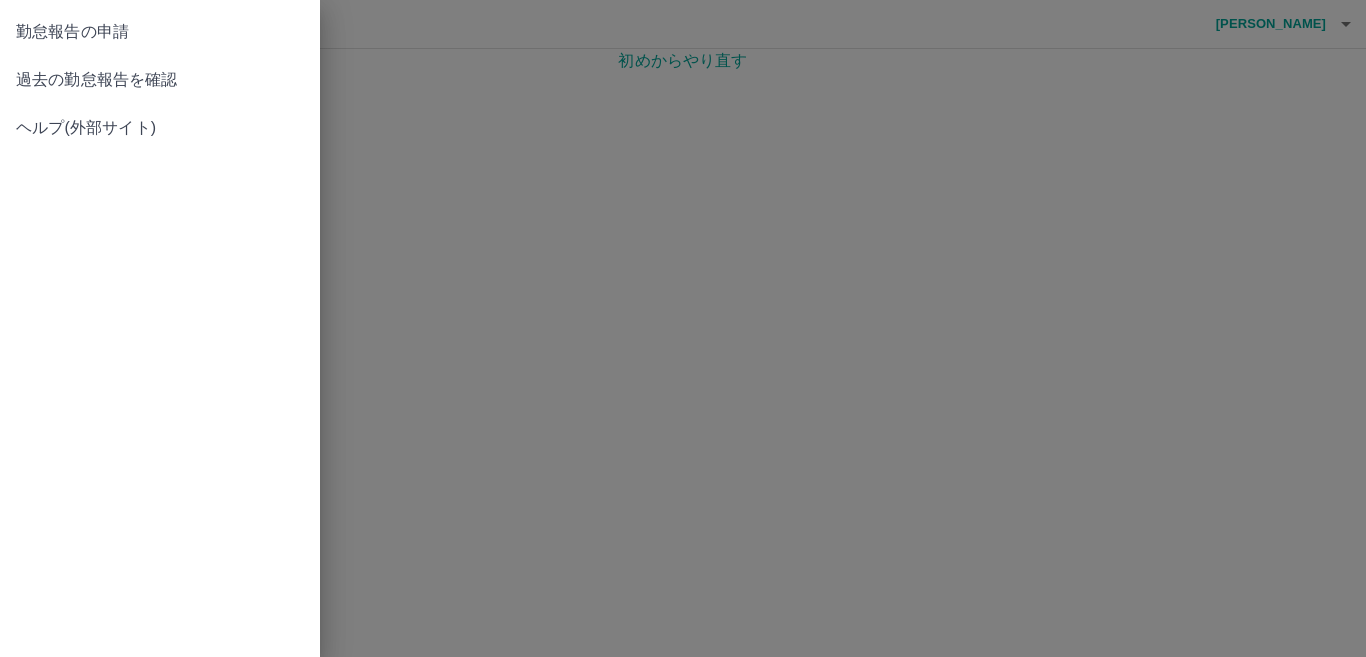 click at bounding box center (683, 328) 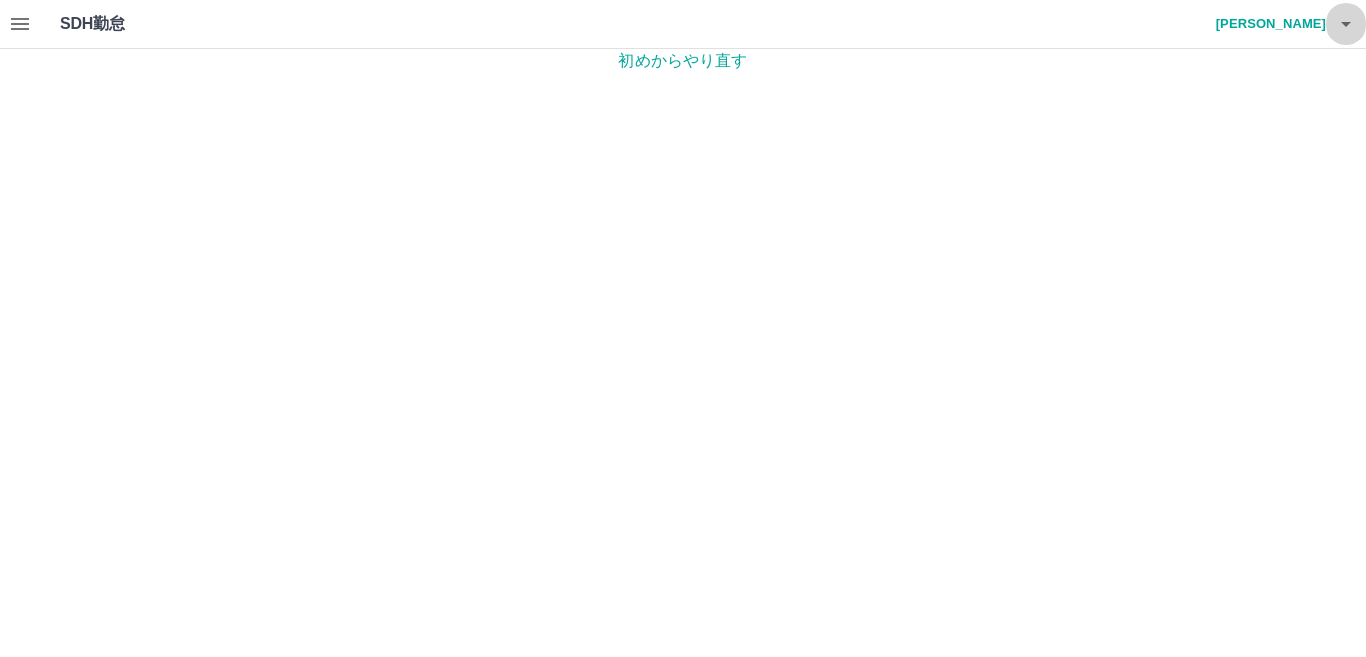 click at bounding box center [1346, 24] 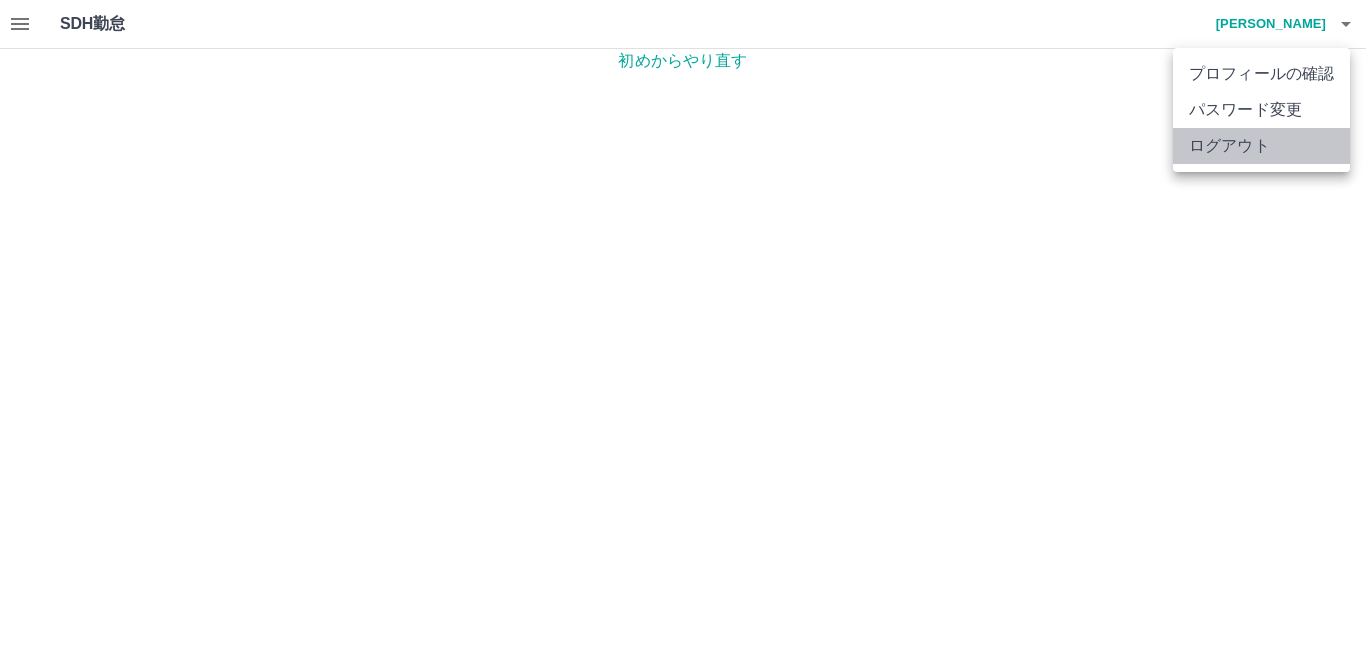 click on "ログアウト" at bounding box center (1261, 146) 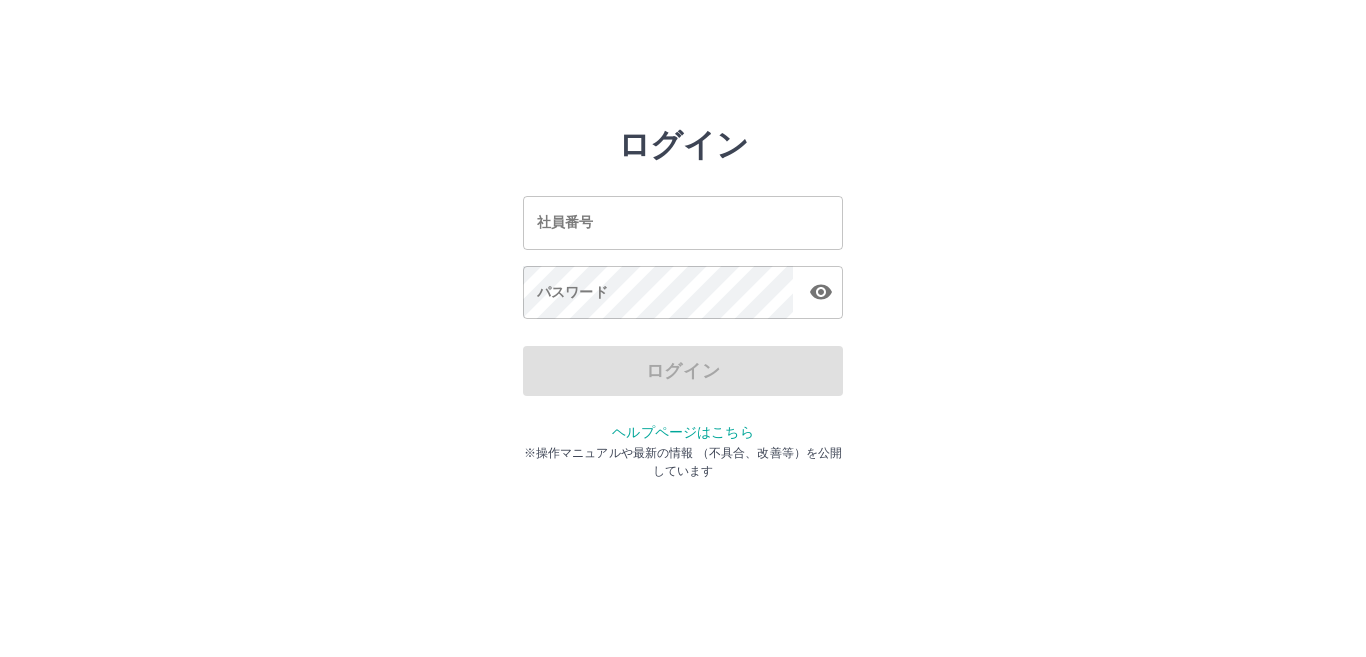 scroll, scrollTop: 0, scrollLeft: 0, axis: both 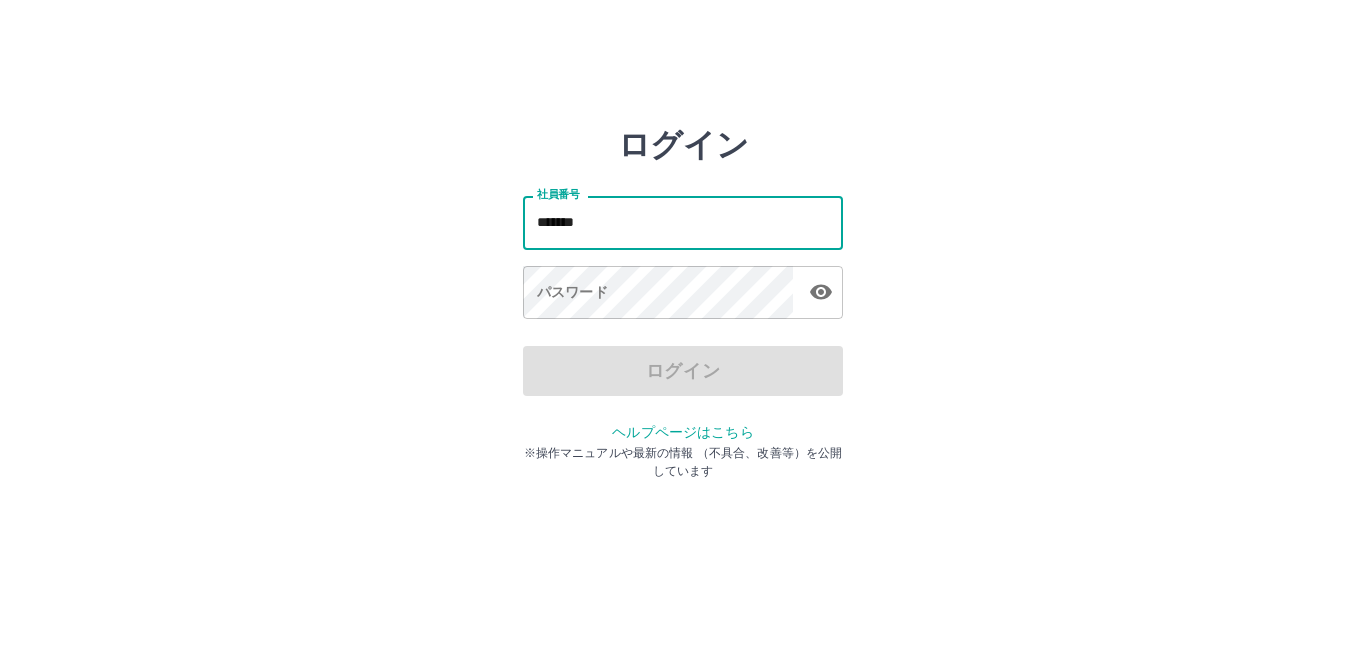 type on "*******" 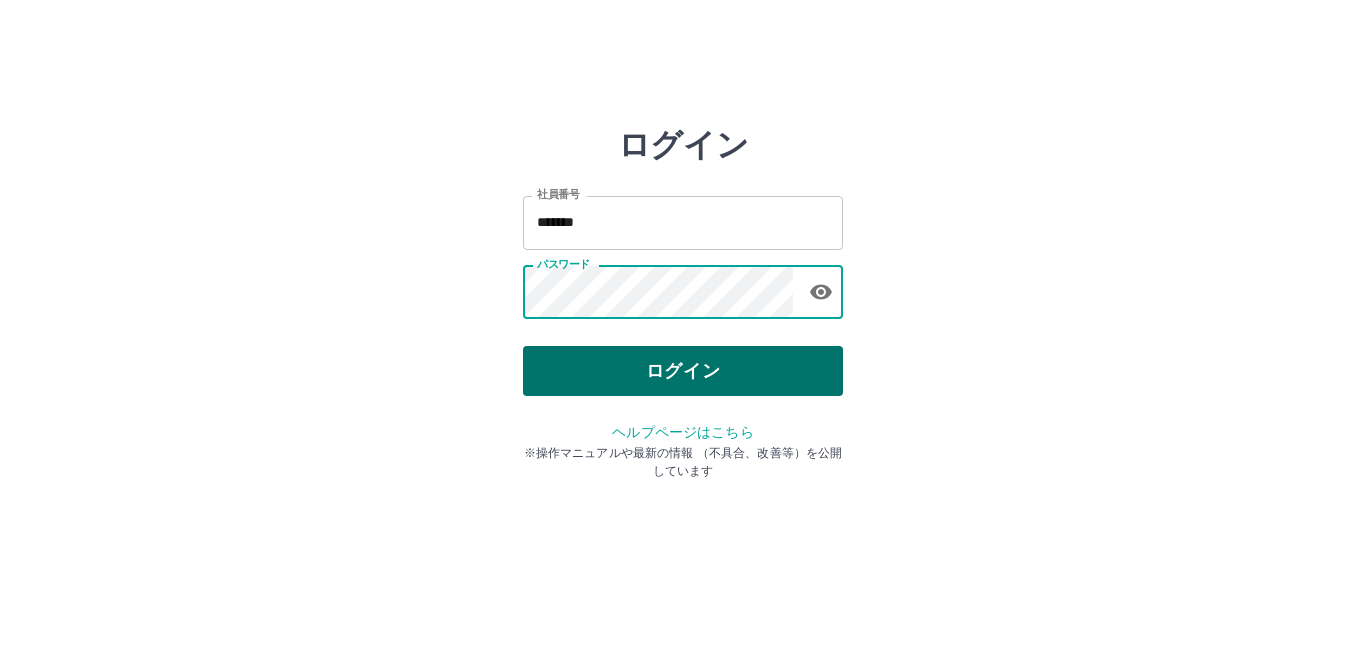 click on "ログイン" at bounding box center [683, 371] 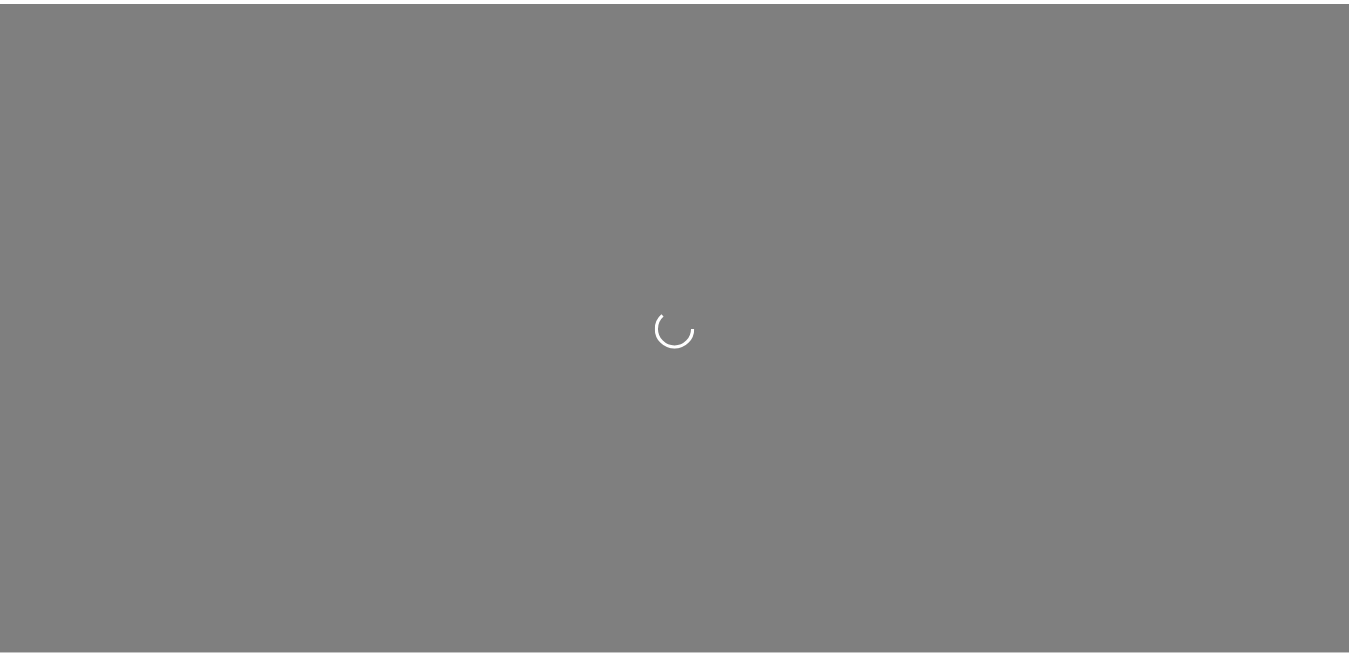 scroll, scrollTop: 0, scrollLeft: 0, axis: both 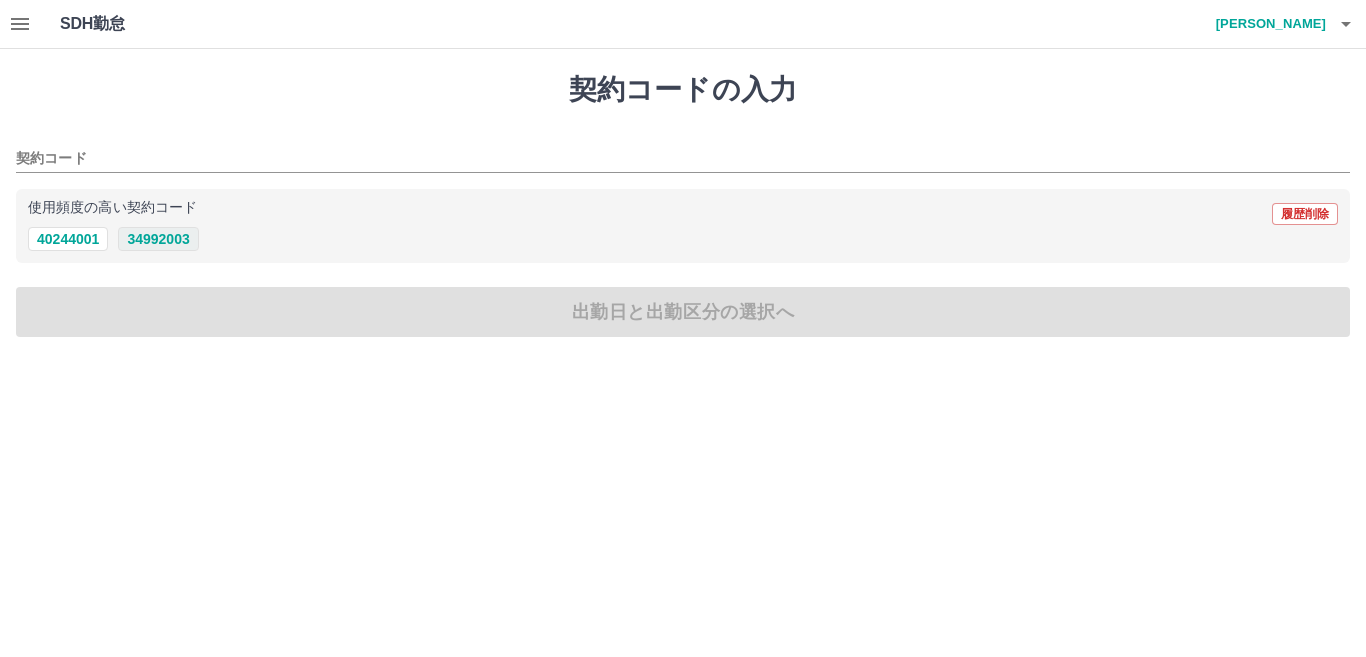 click on "34992003" at bounding box center (158, 239) 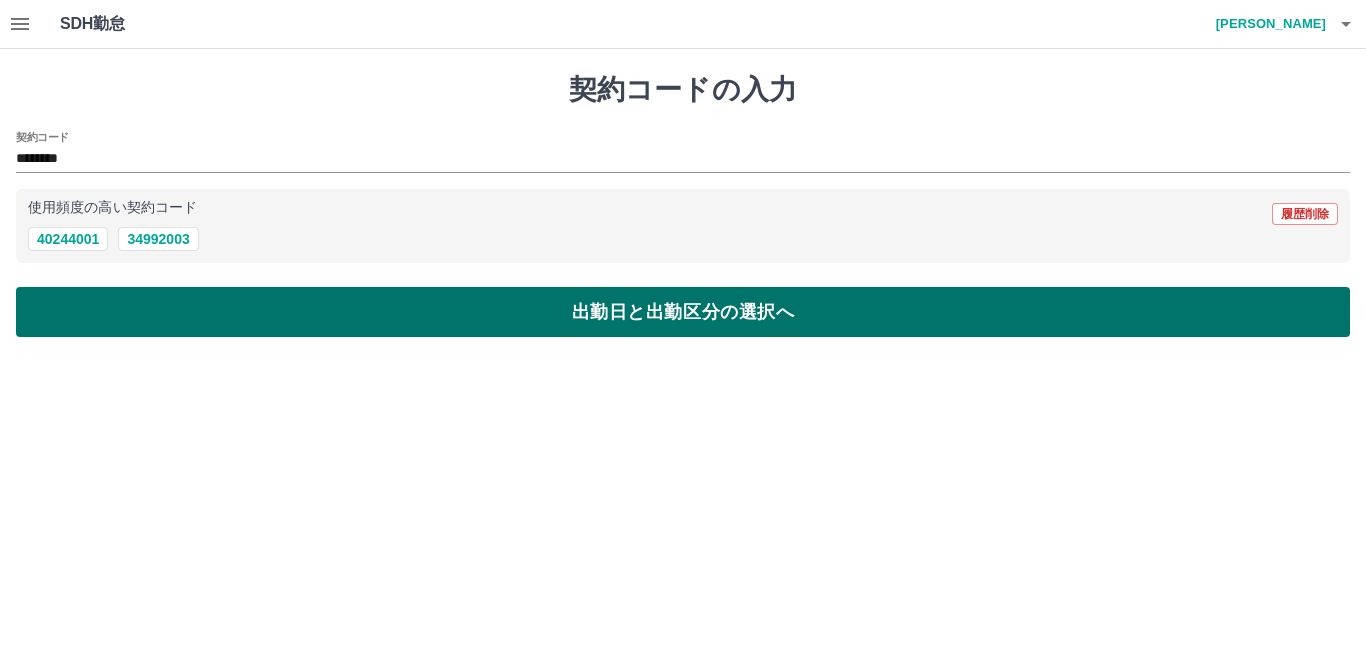 click on "出勤日と出勤区分の選択へ" at bounding box center [683, 312] 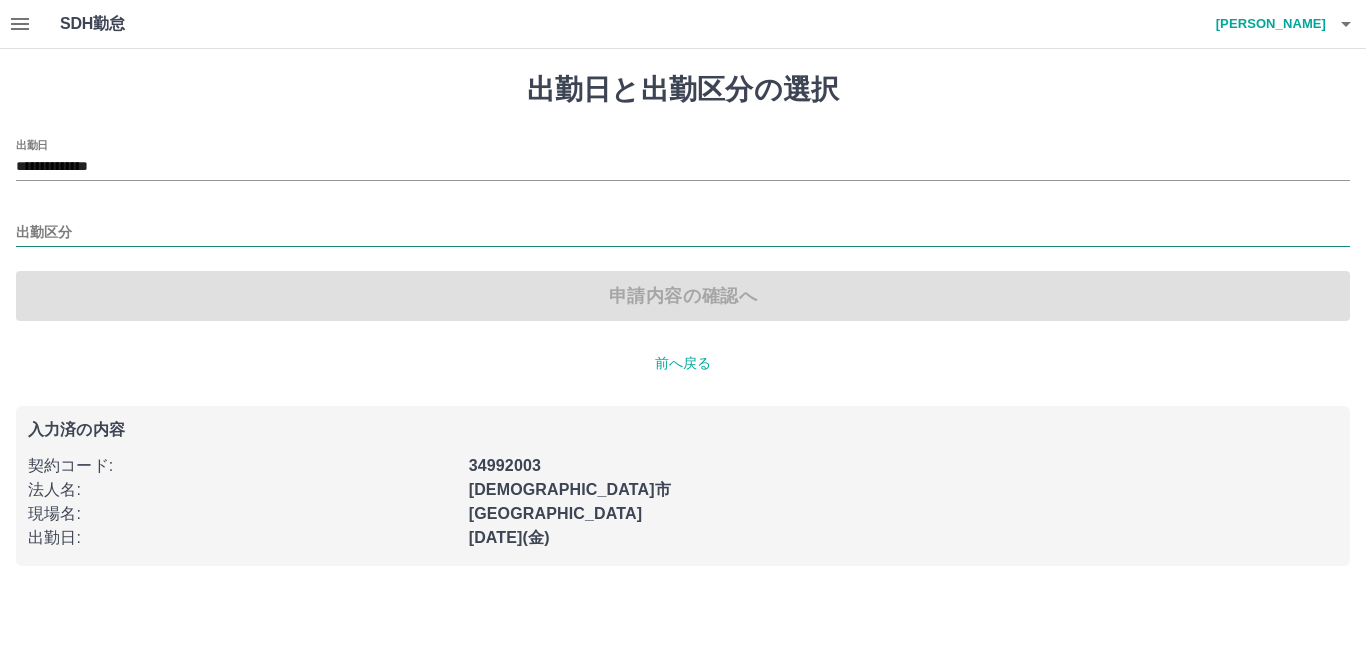 click on "出勤区分" at bounding box center [683, 233] 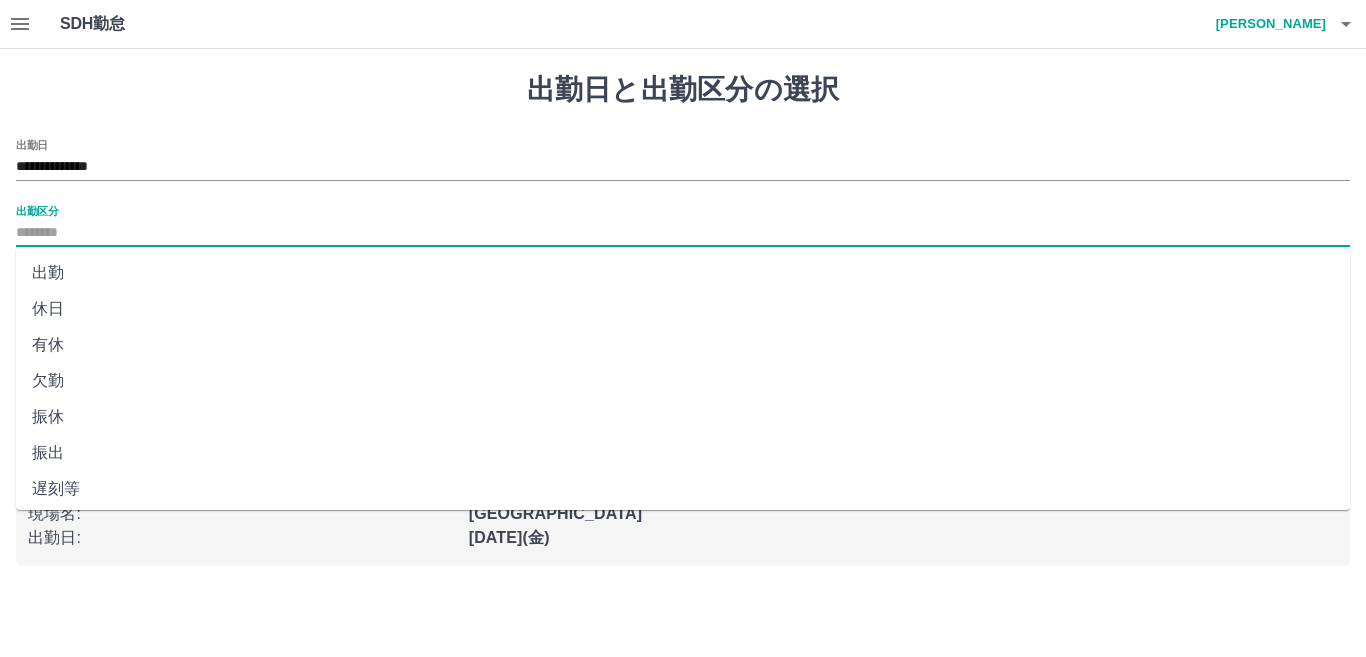 click on "出勤" at bounding box center [683, 273] 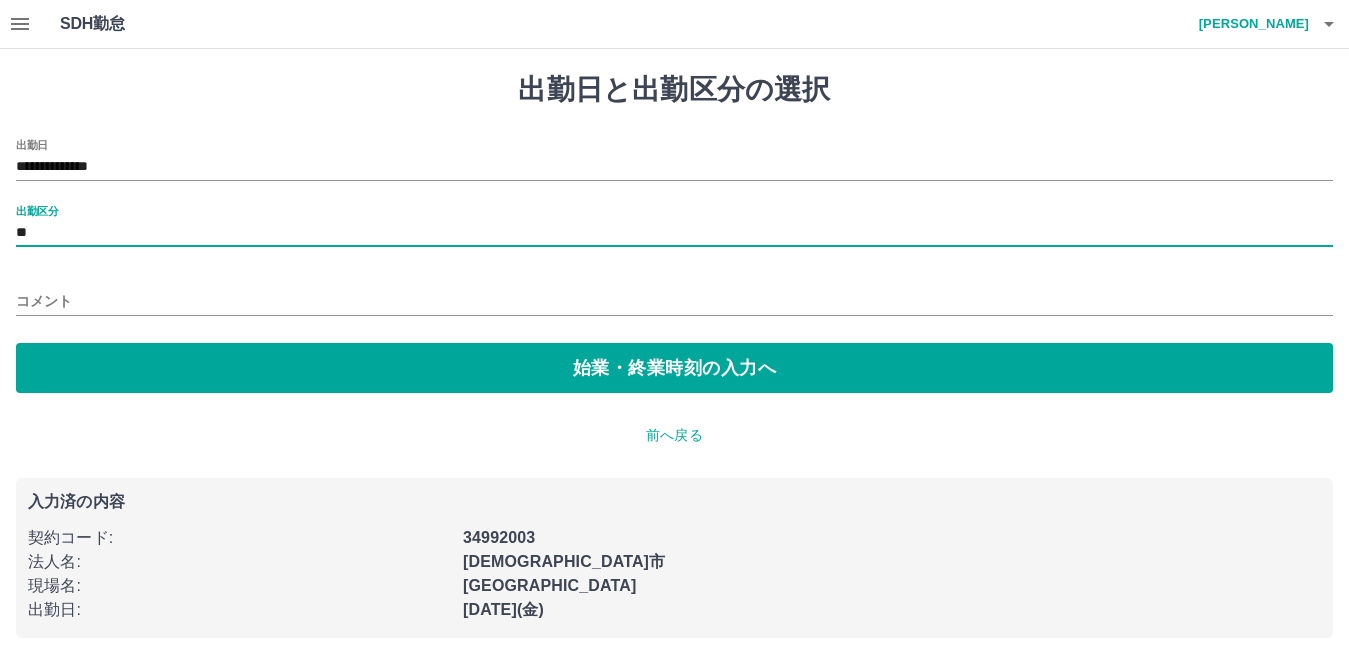click on "コメント" at bounding box center [674, 301] 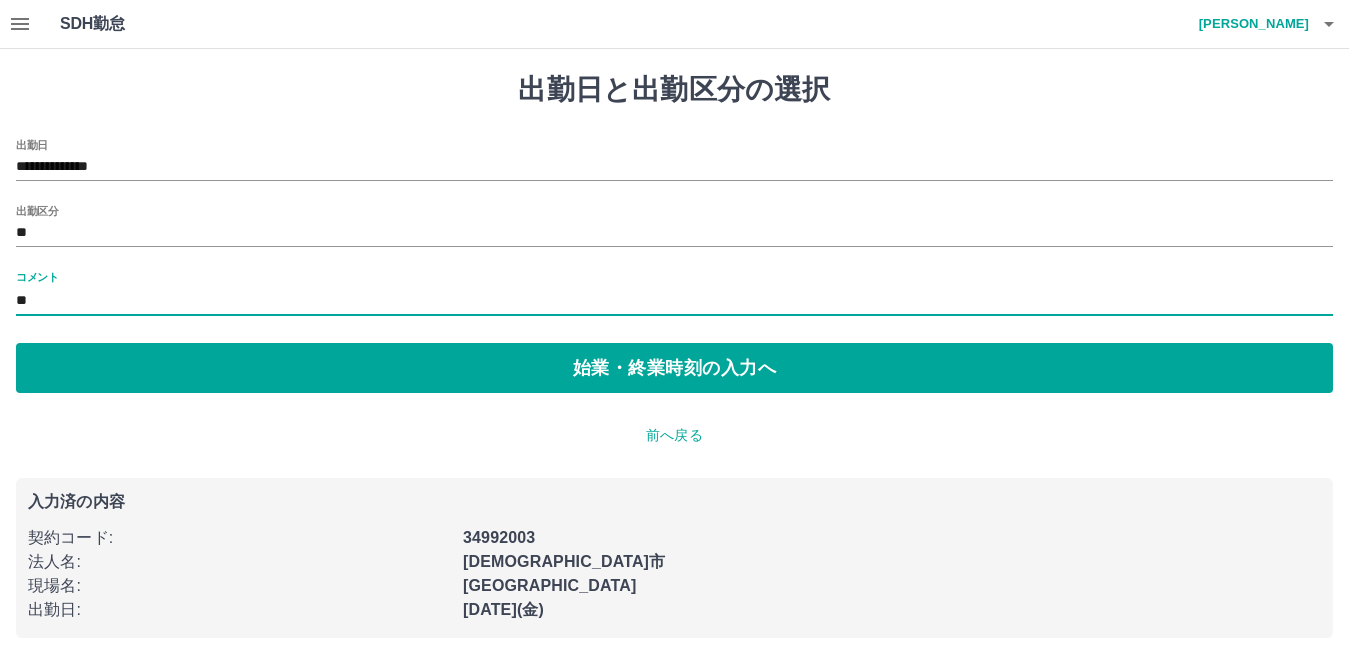 type on "*" 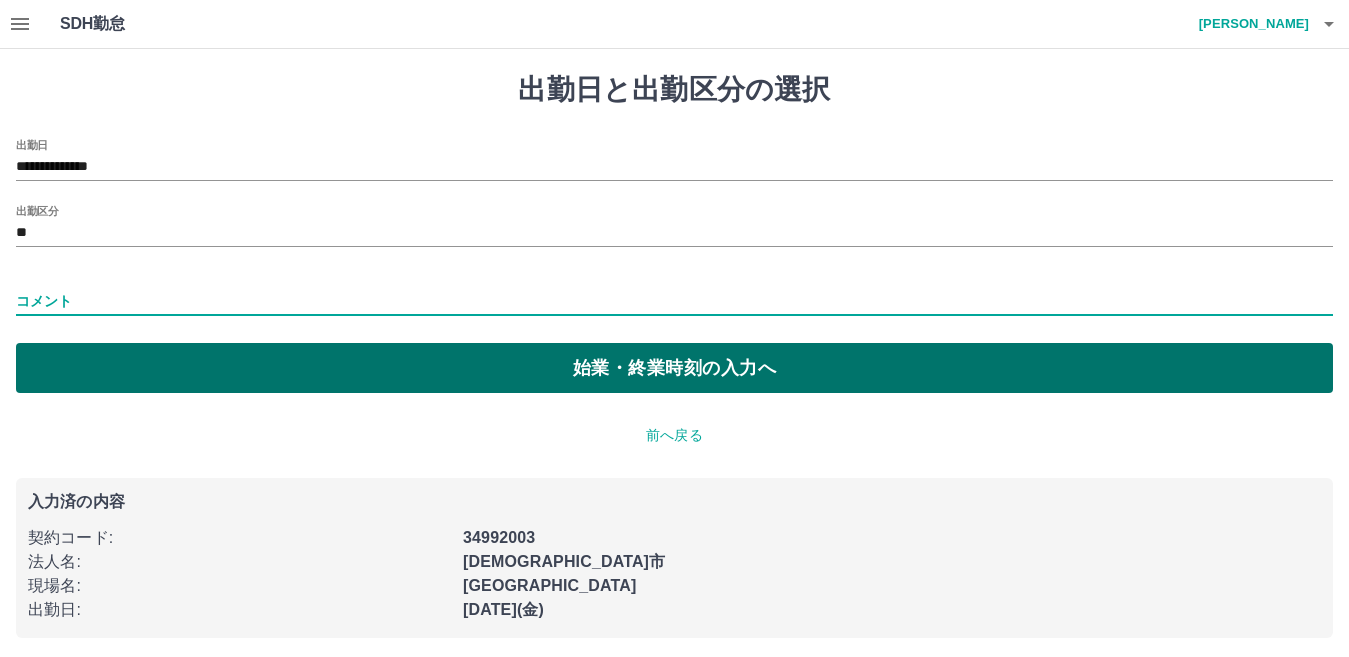 type 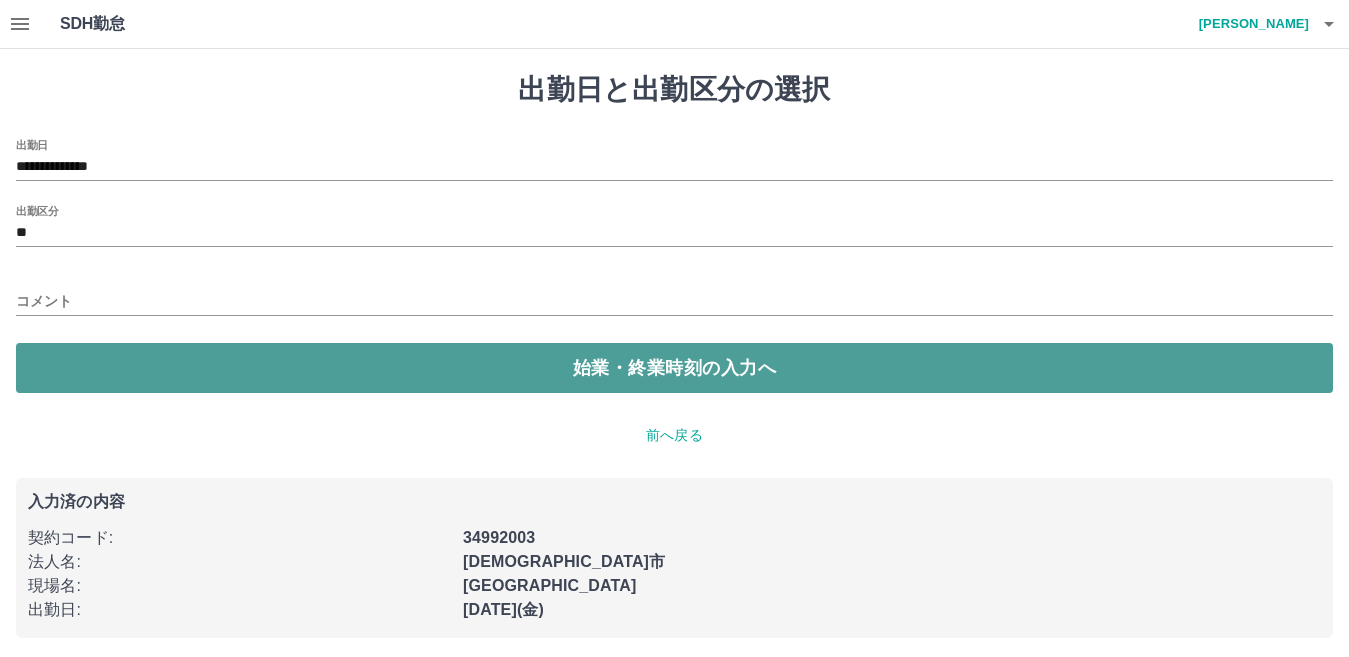 click on "始業・終業時刻の入力へ" at bounding box center [674, 368] 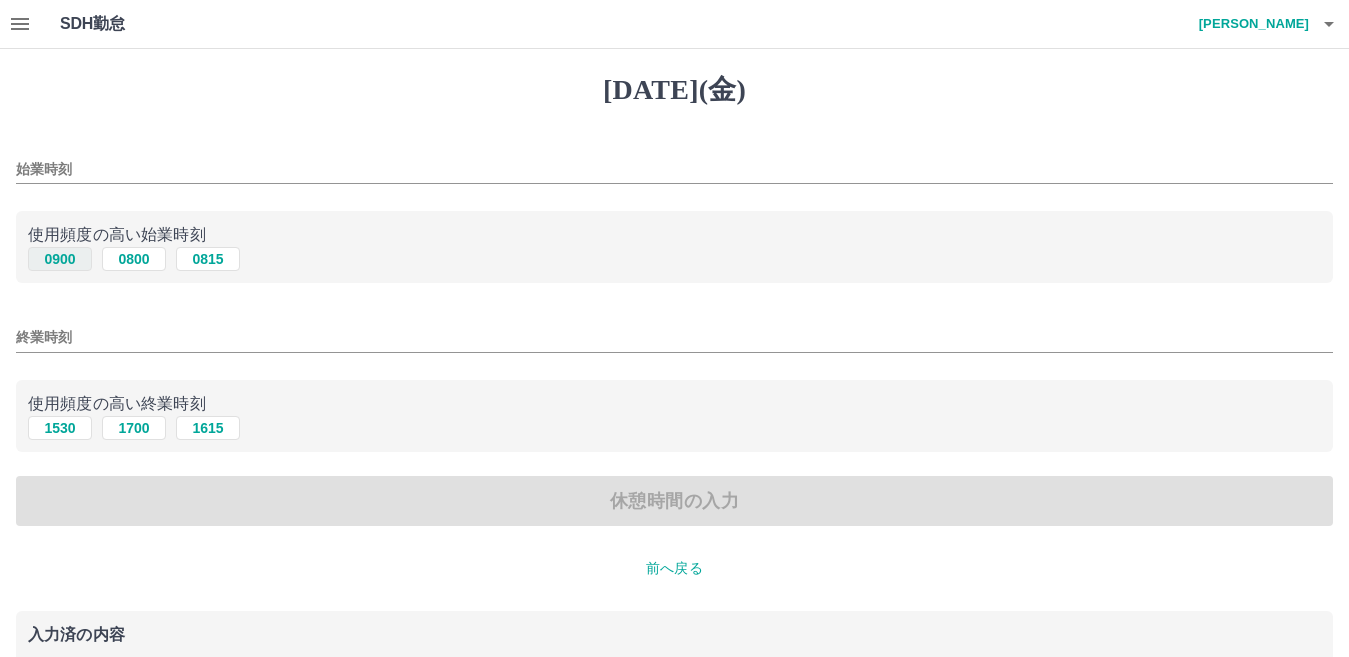click on "0900" at bounding box center [60, 259] 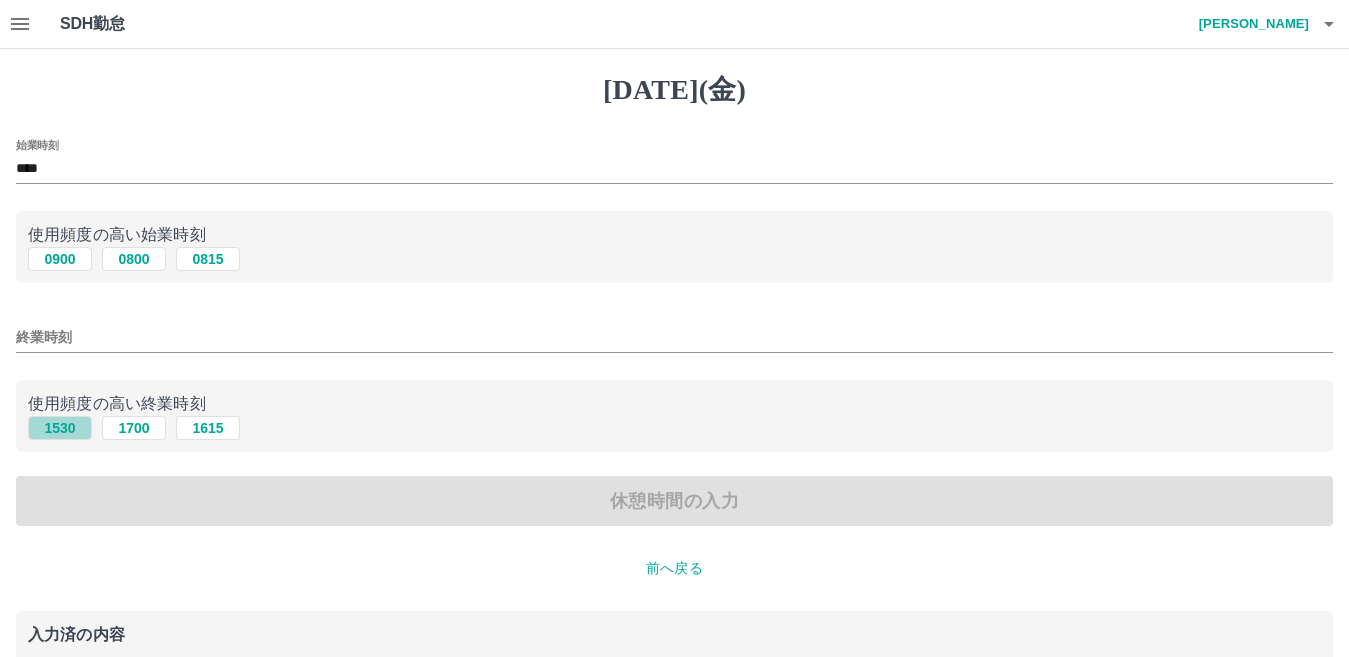 click on "1530" at bounding box center (60, 428) 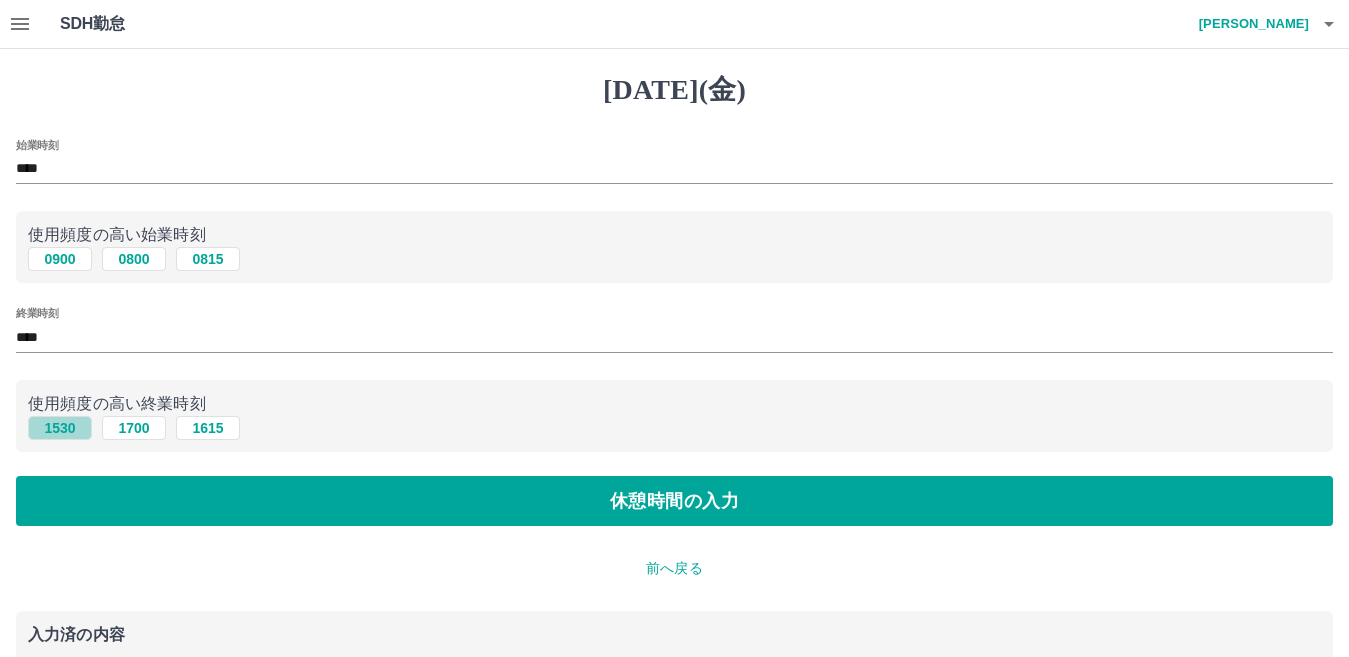 click on "1530" at bounding box center (60, 428) 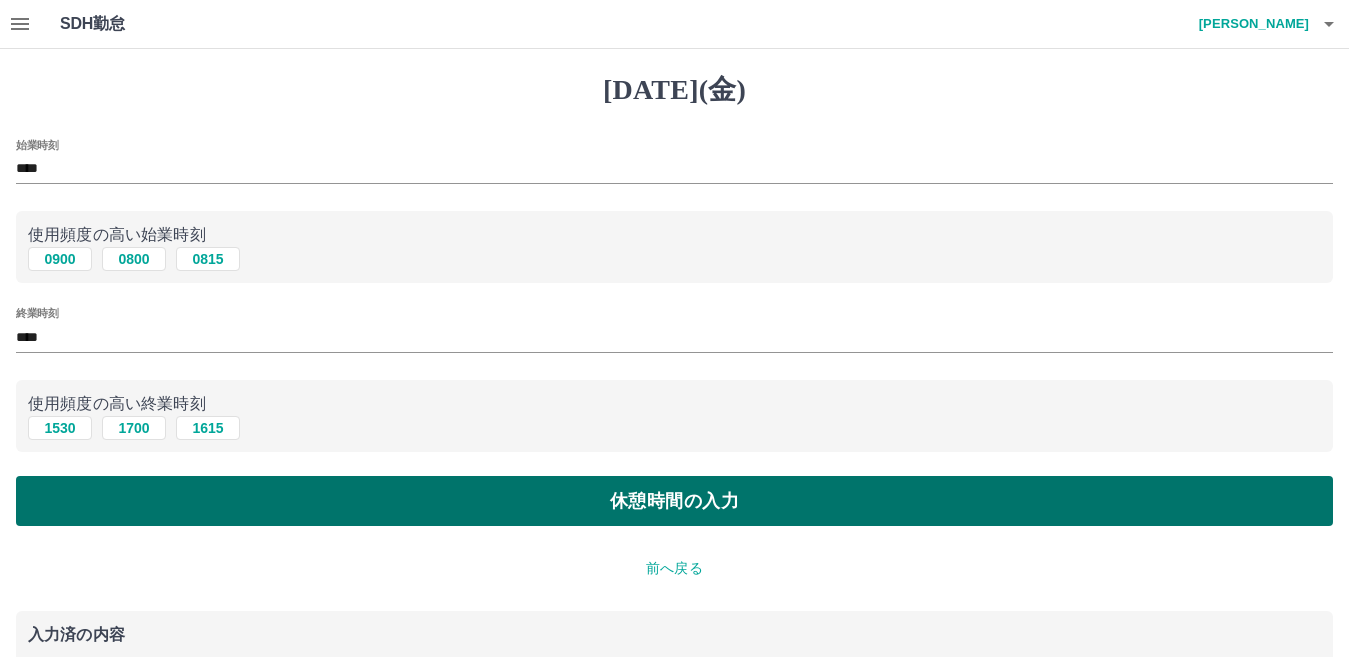 click on "休憩時間の入力" at bounding box center (674, 501) 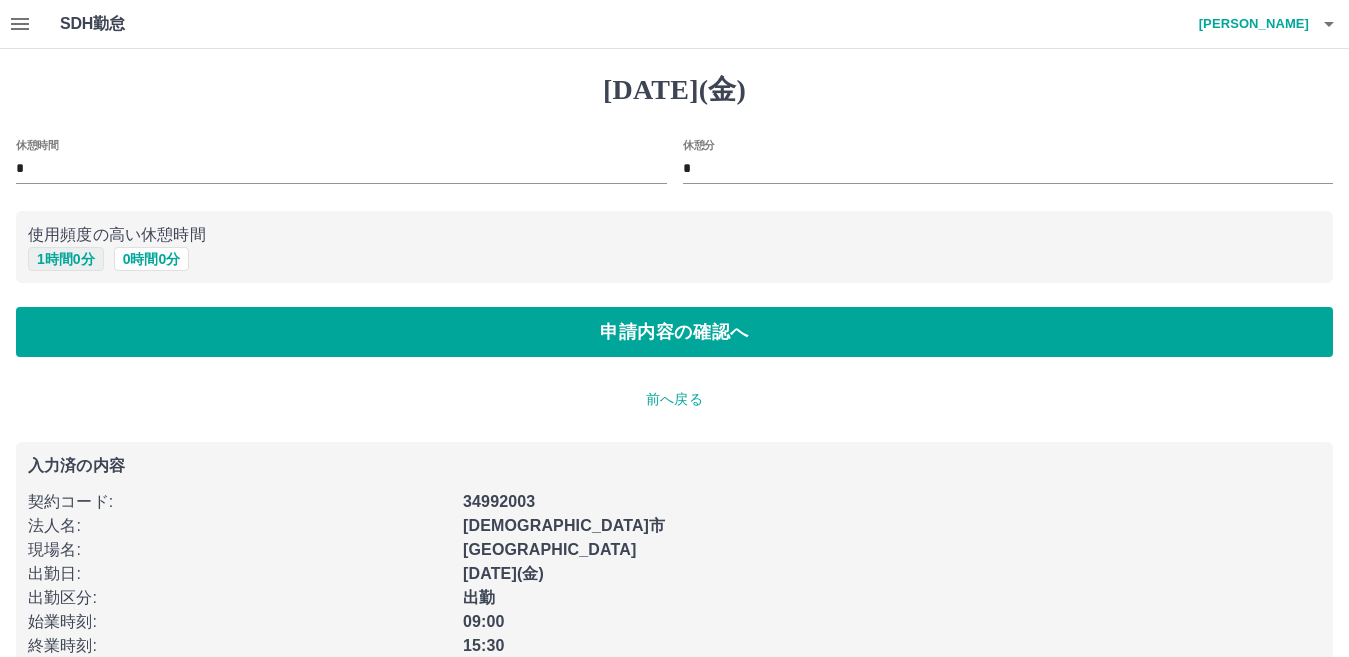 click on "1 時間 0 分" at bounding box center (66, 259) 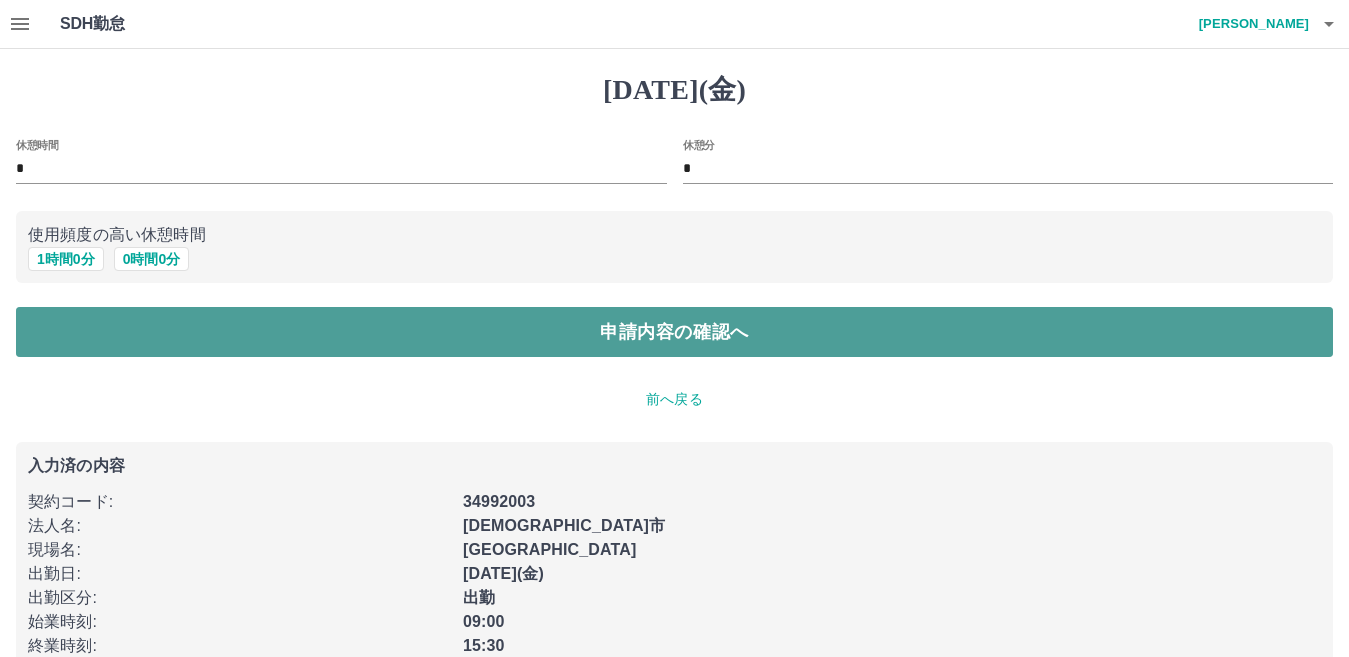 click on "申請内容の確認へ" at bounding box center (674, 332) 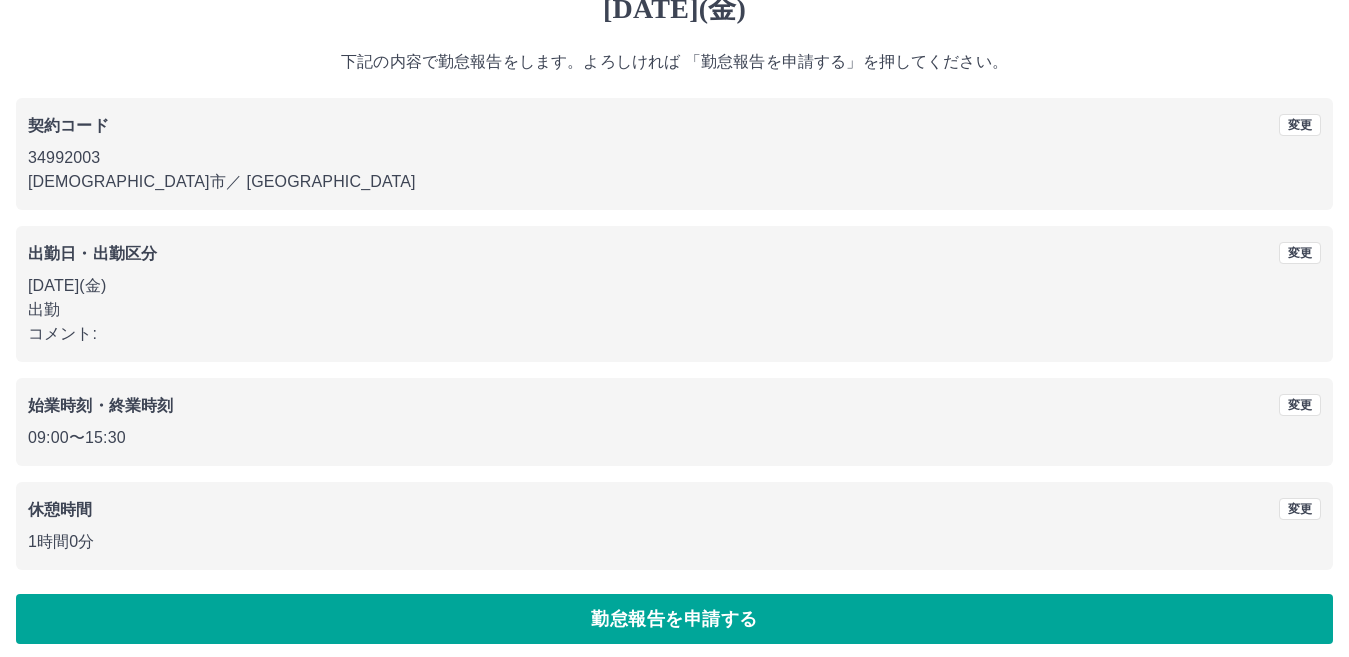 scroll, scrollTop: 92, scrollLeft: 0, axis: vertical 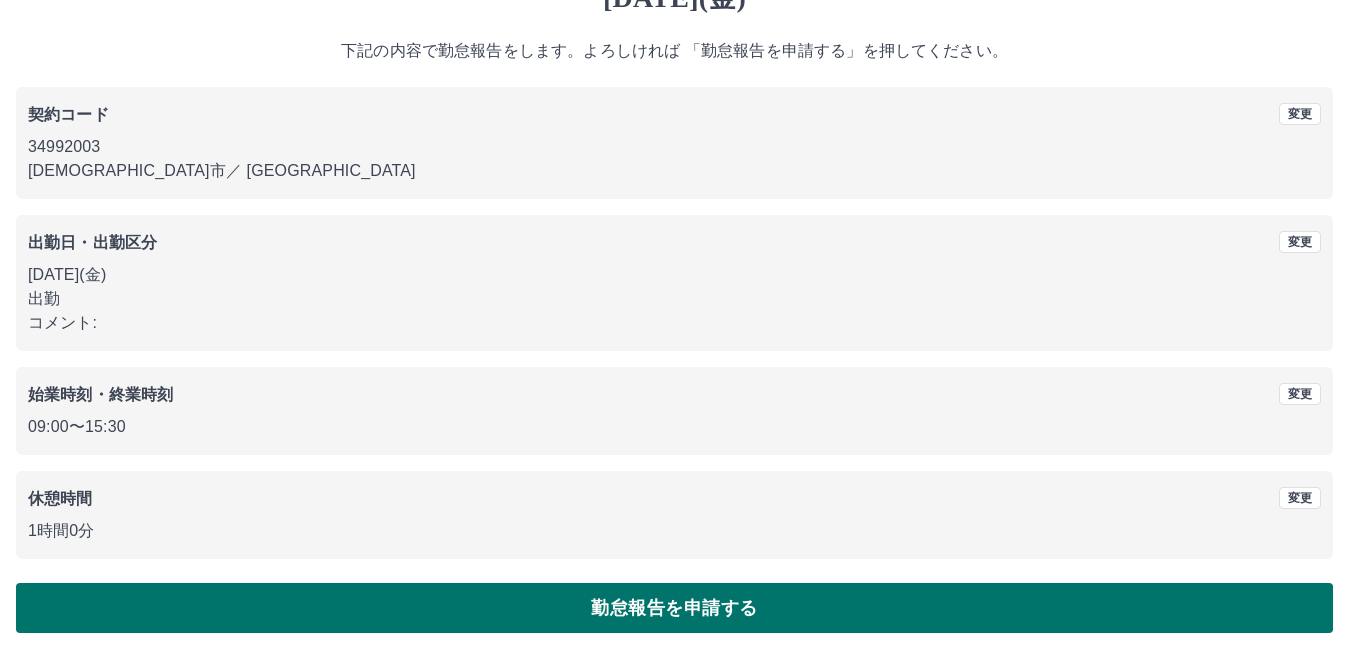 click on "勤怠報告を申請する" at bounding box center [674, 608] 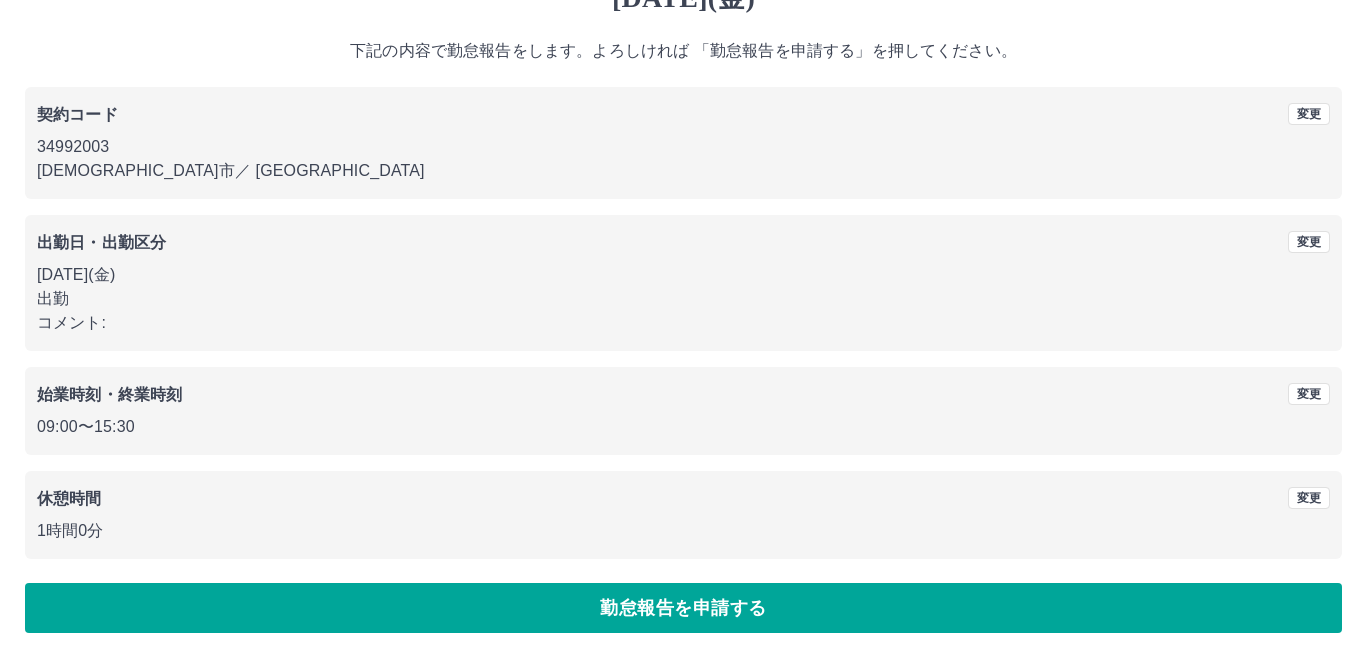 scroll, scrollTop: 0, scrollLeft: 0, axis: both 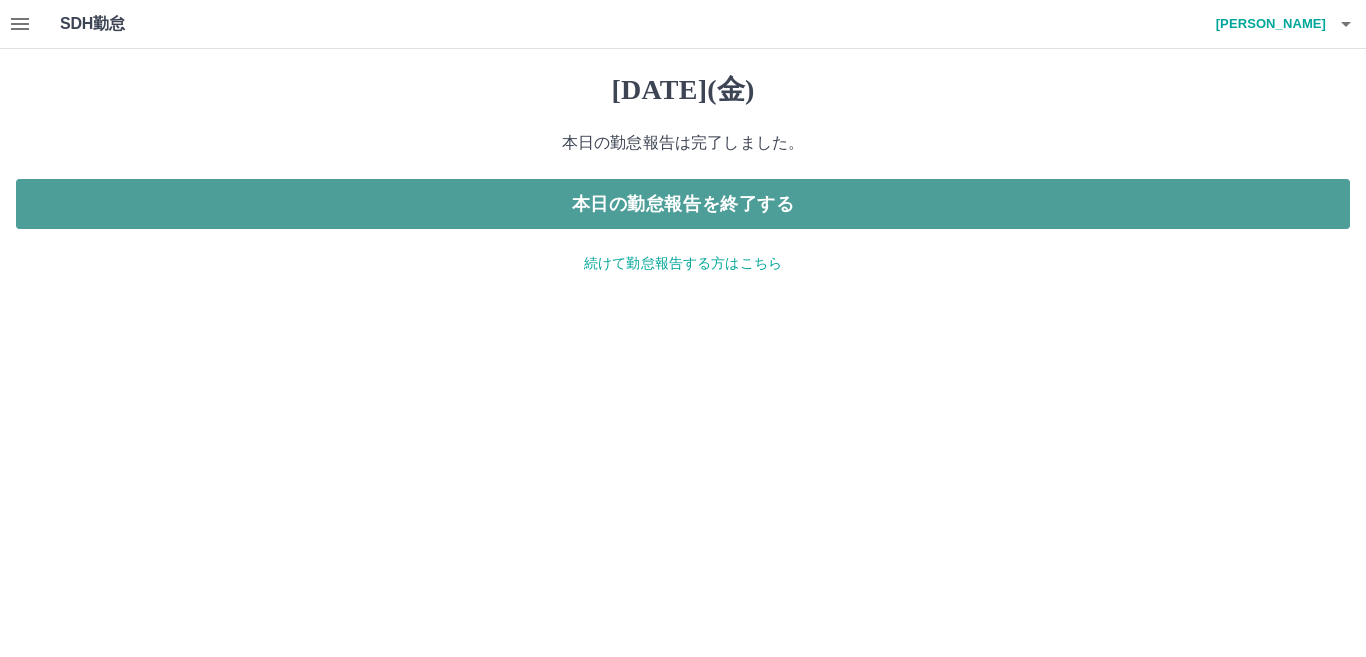 click on "本日の勤怠報告を終了する" at bounding box center (683, 204) 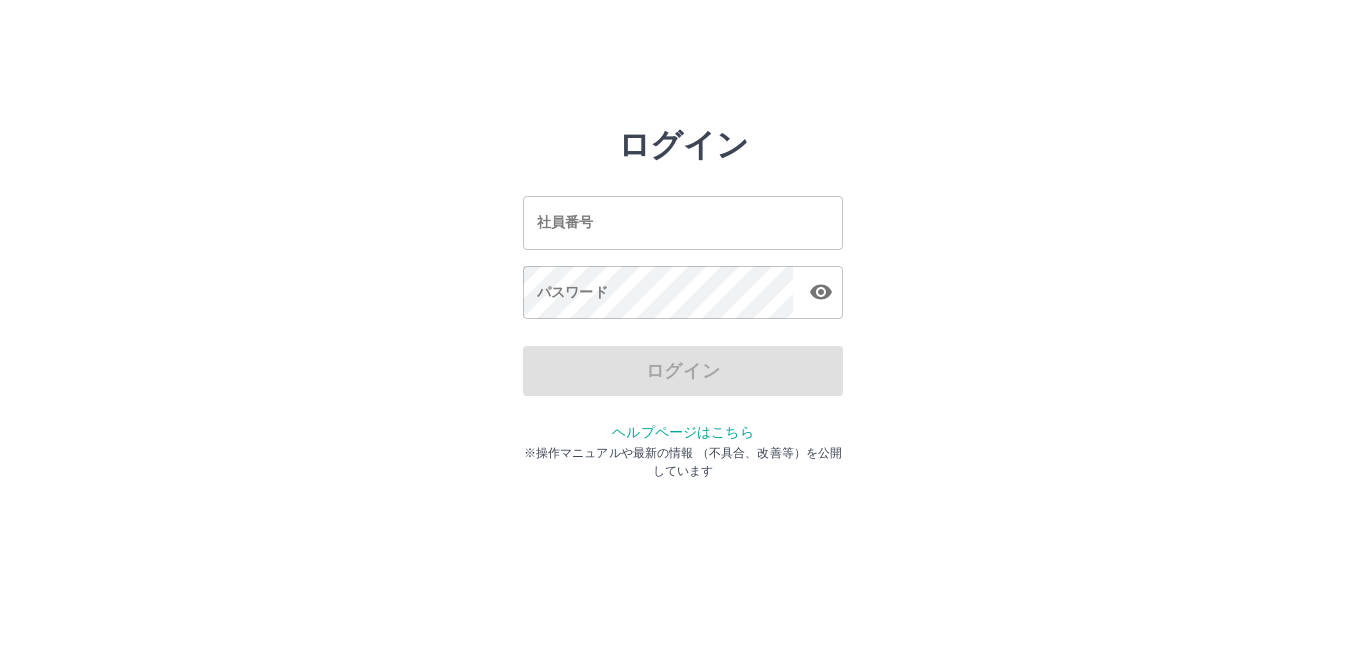 scroll, scrollTop: 0, scrollLeft: 0, axis: both 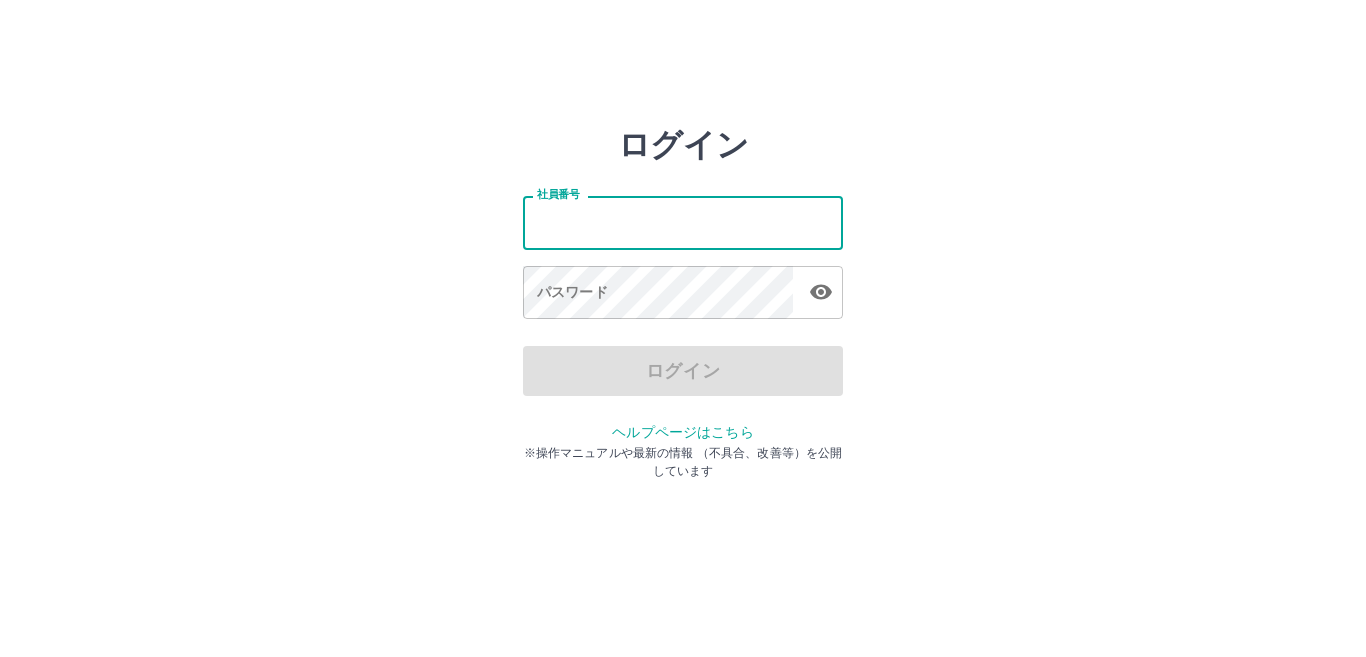 type on "*******" 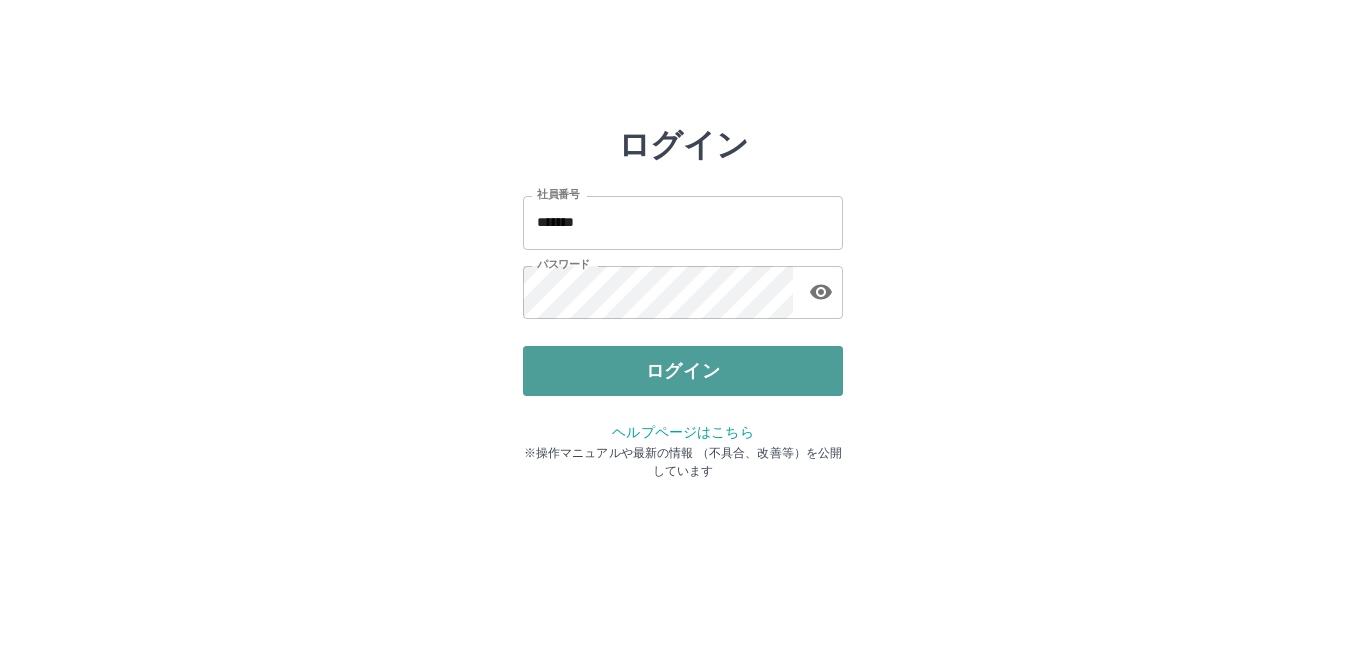 click on "ログイン" at bounding box center [683, 371] 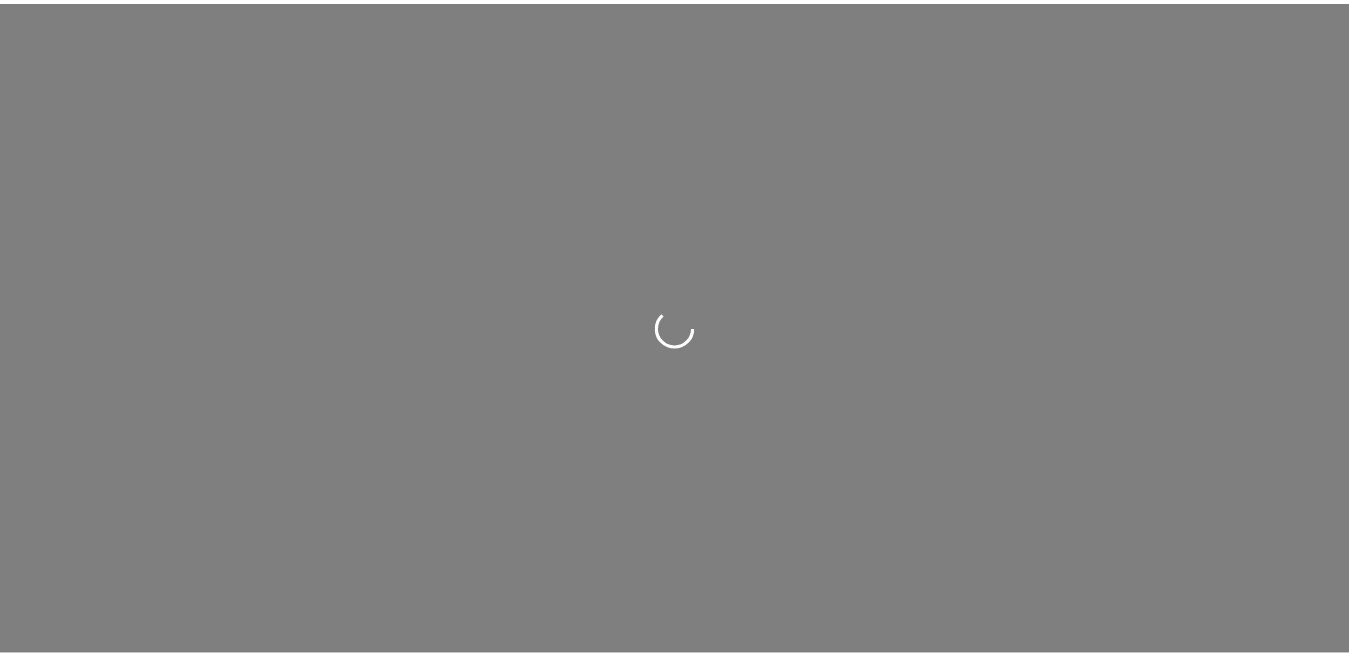 scroll, scrollTop: 0, scrollLeft: 0, axis: both 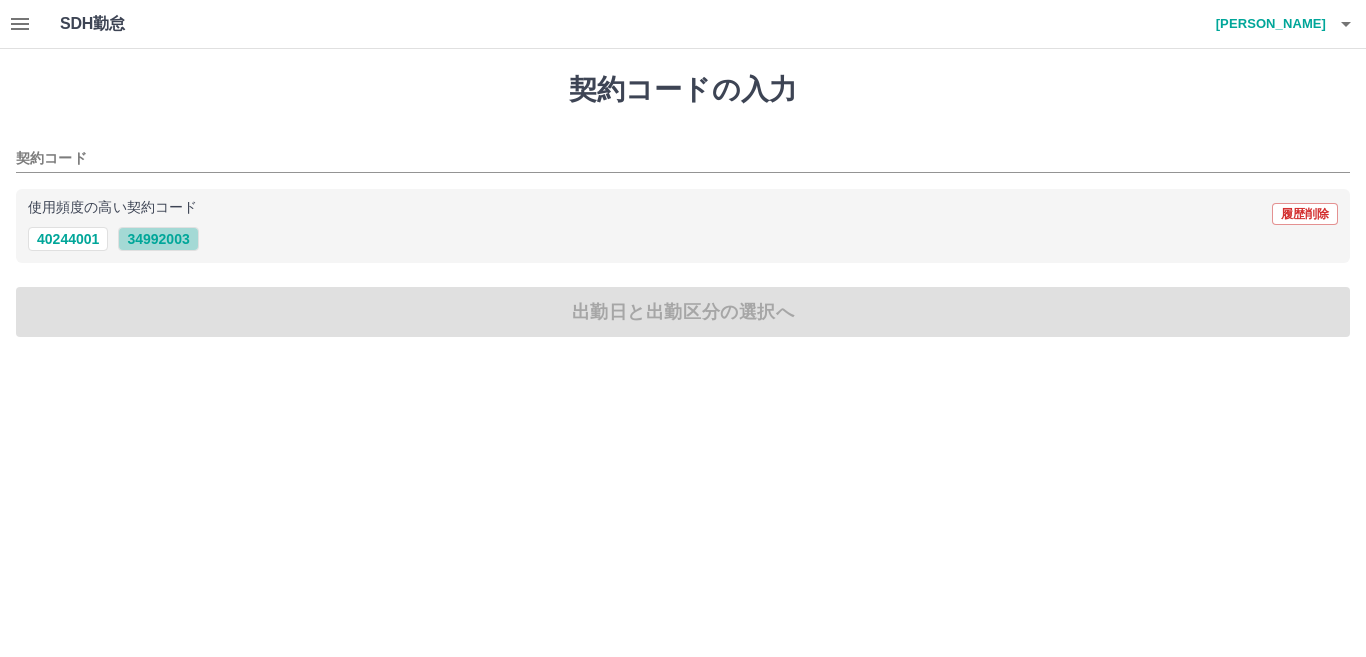 click on "34992003" at bounding box center (158, 239) 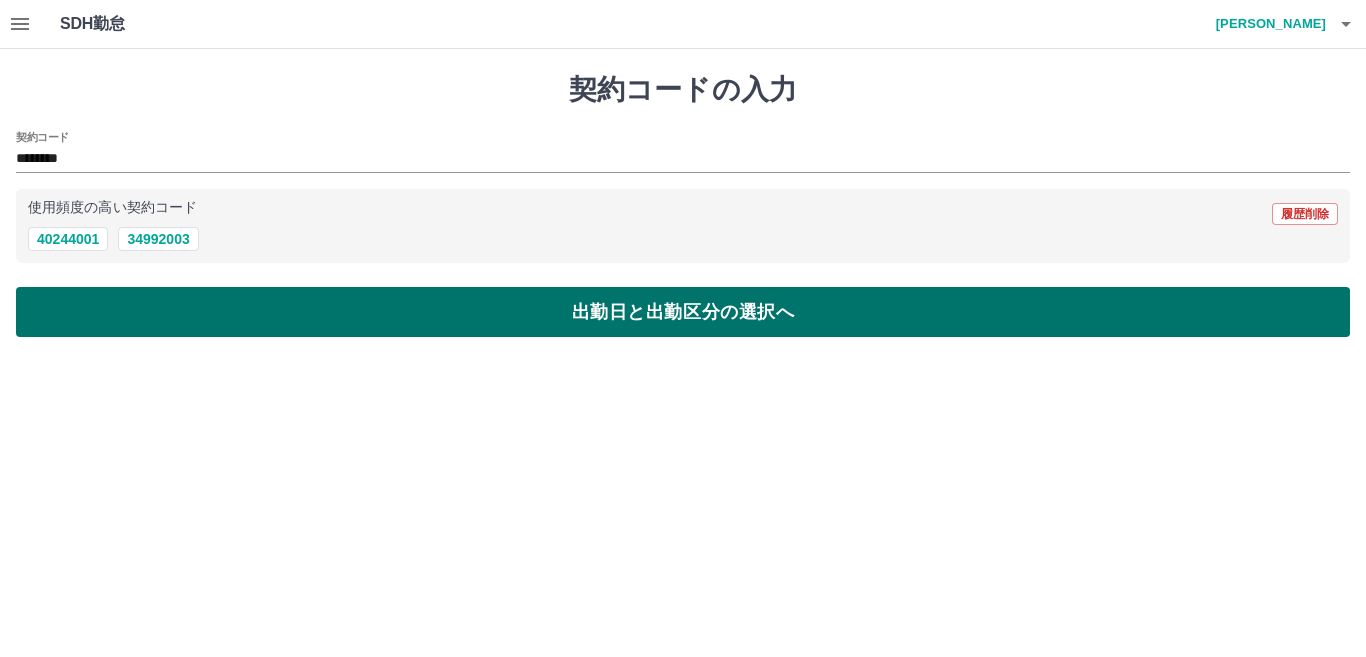 click on "出勤日と出勤区分の選択へ" at bounding box center [683, 312] 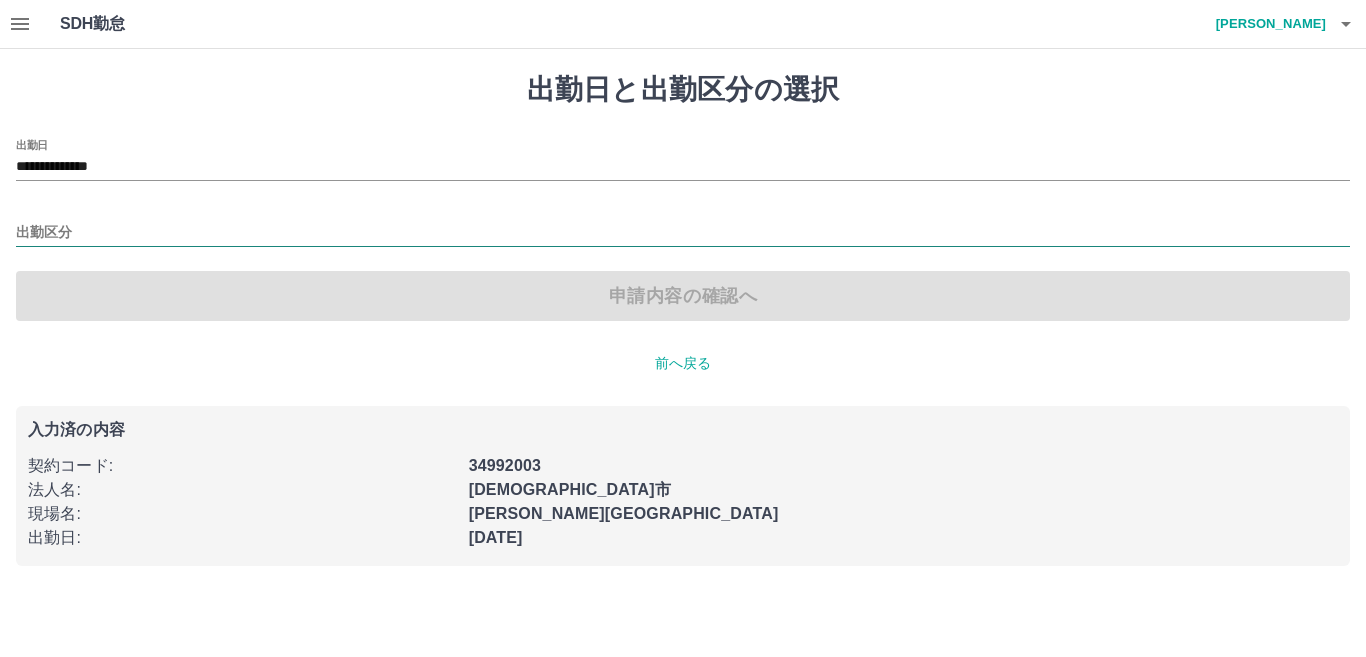click on "出勤区分" at bounding box center (683, 233) 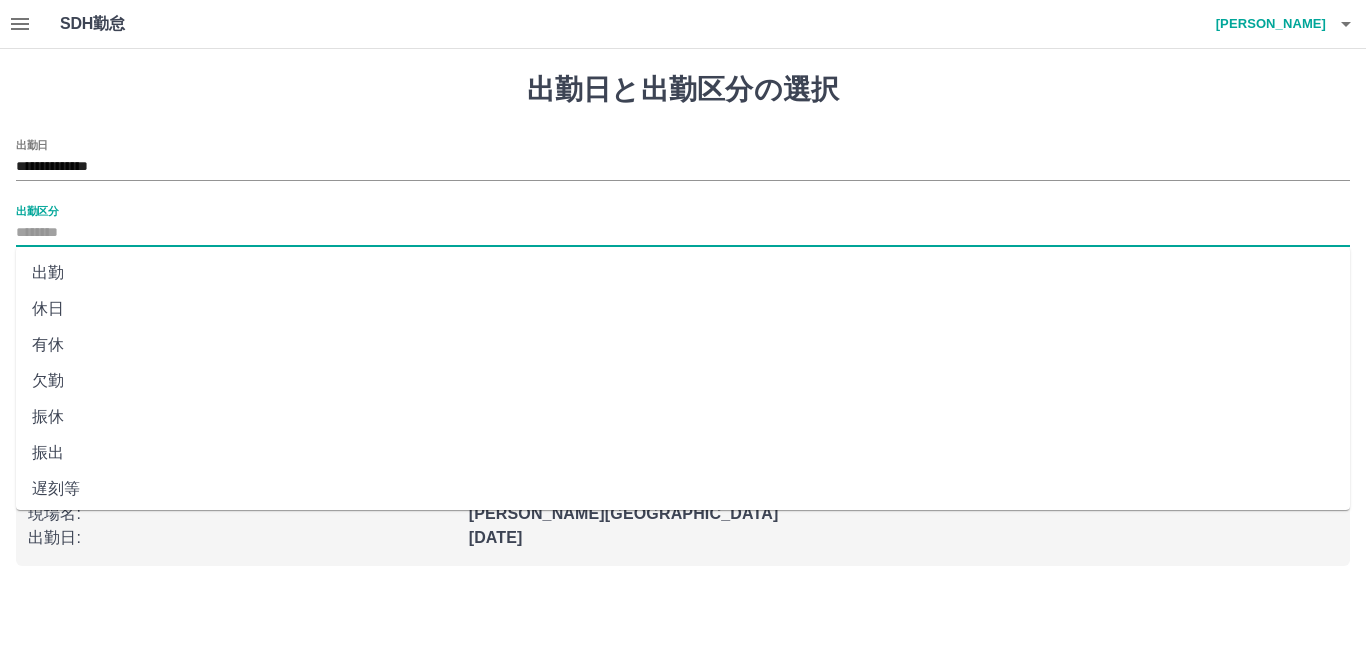 click on "出勤" at bounding box center (683, 273) 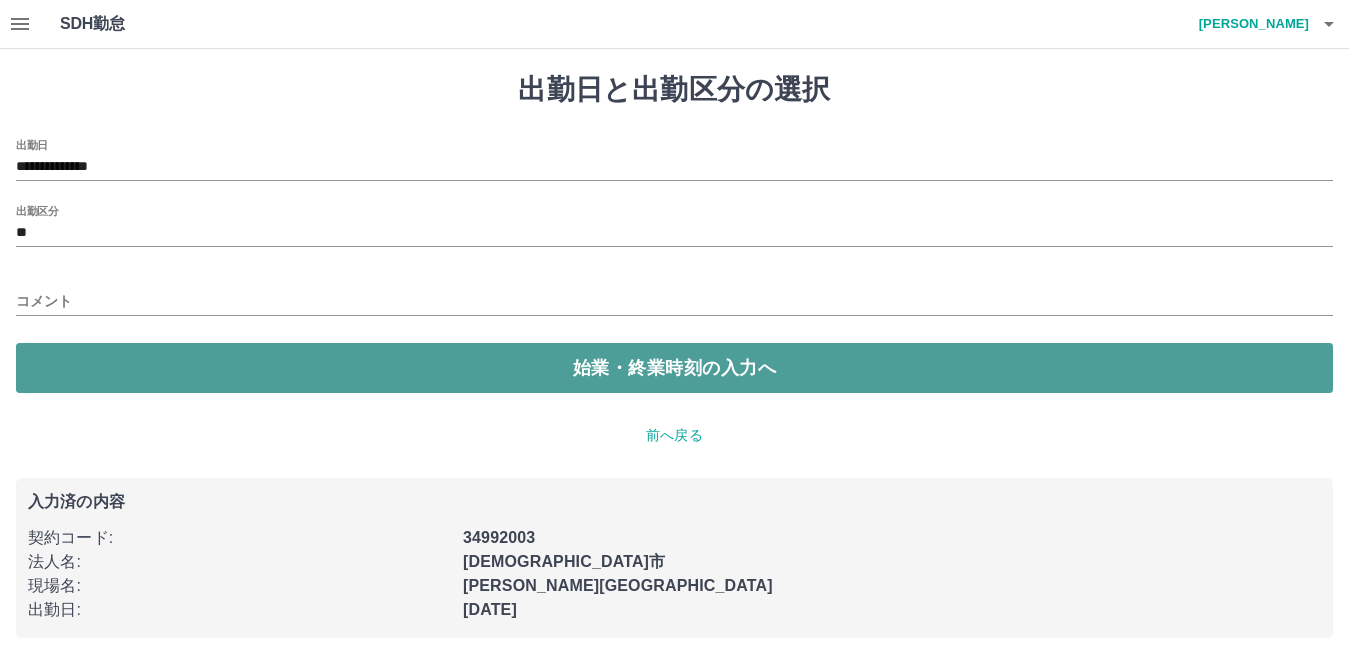 click on "始業・終業時刻の入力へ" at bounding box center (674, 368) 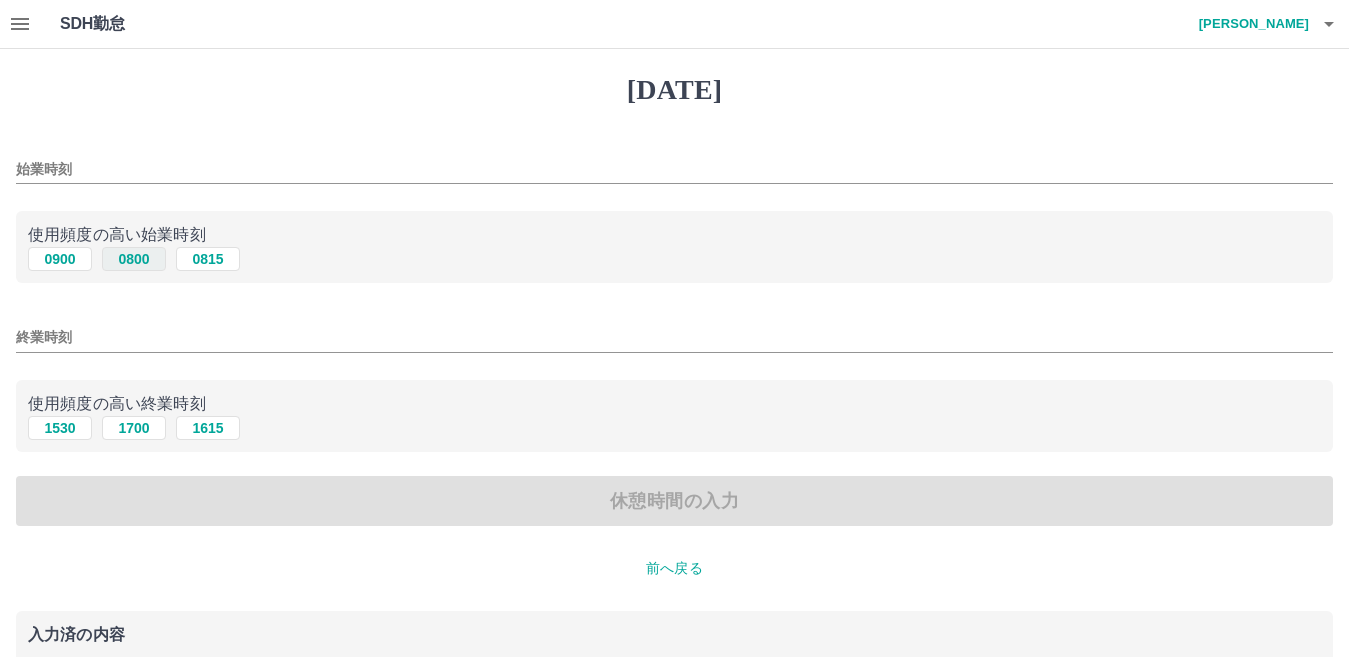 click on "0800" at bounding box center (134, 259) 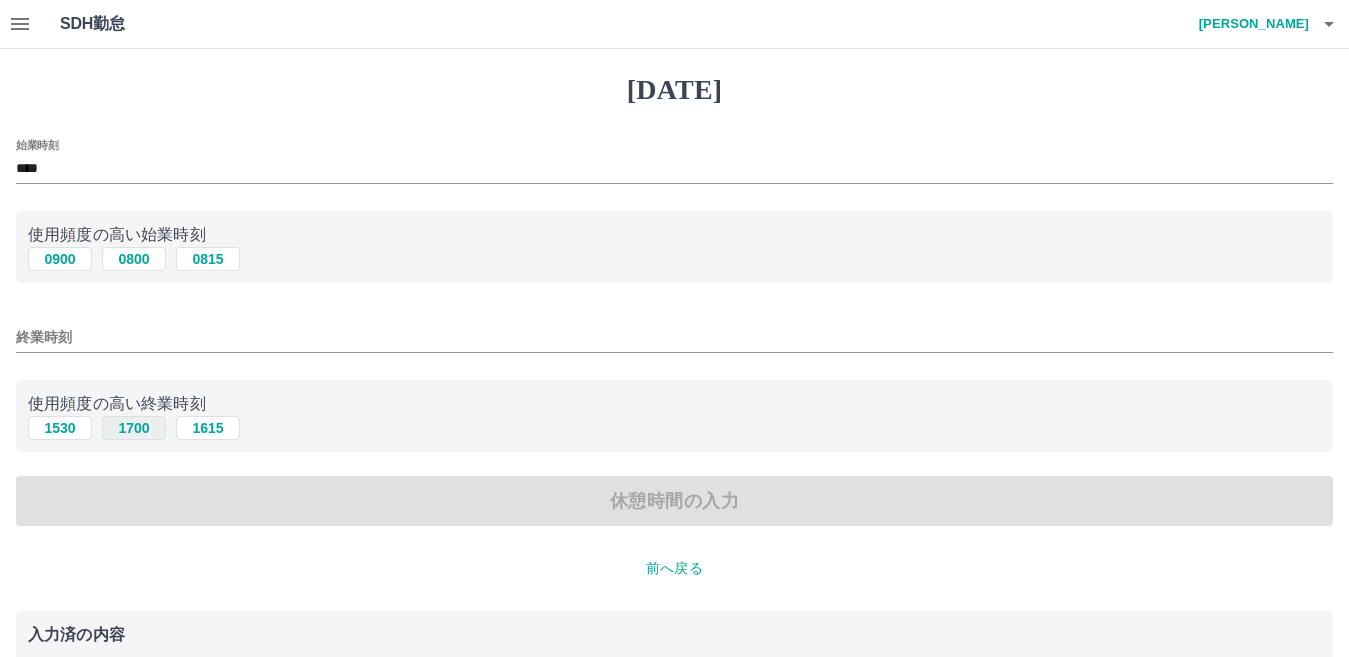 click on "1700" at bounding box center [134, 428] 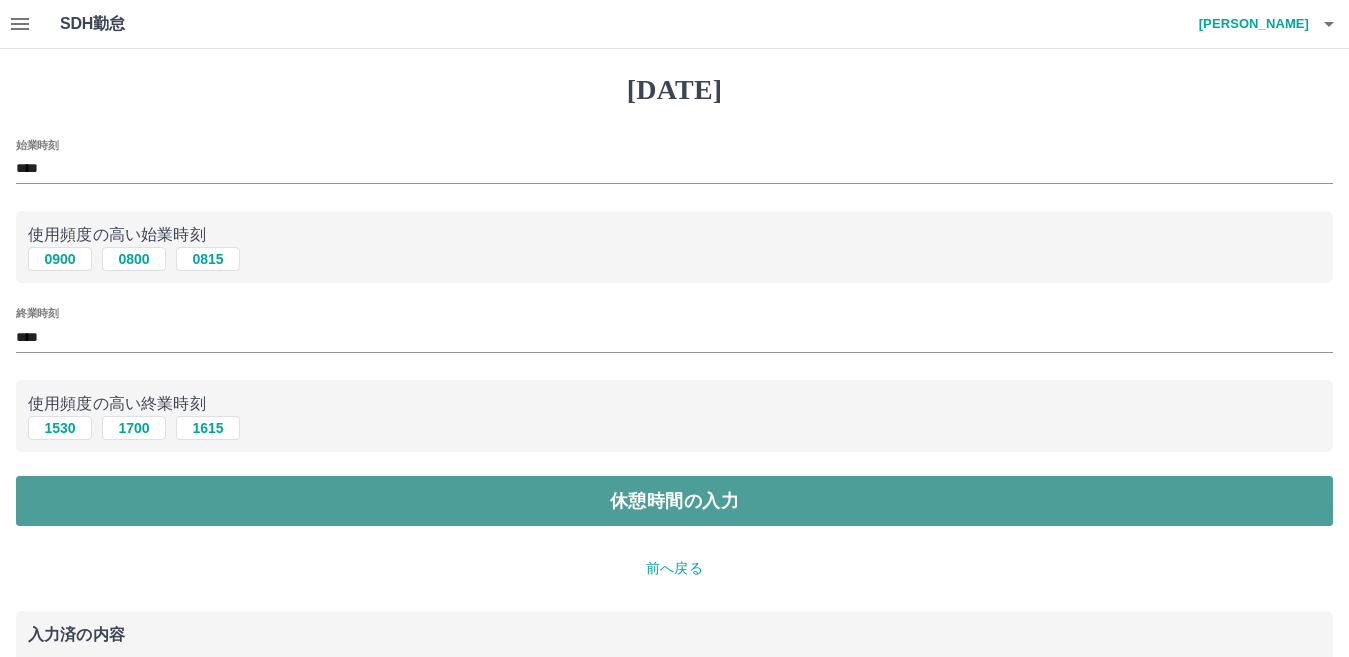click on "休憩時間の入力" at bounding box center [674, 501] 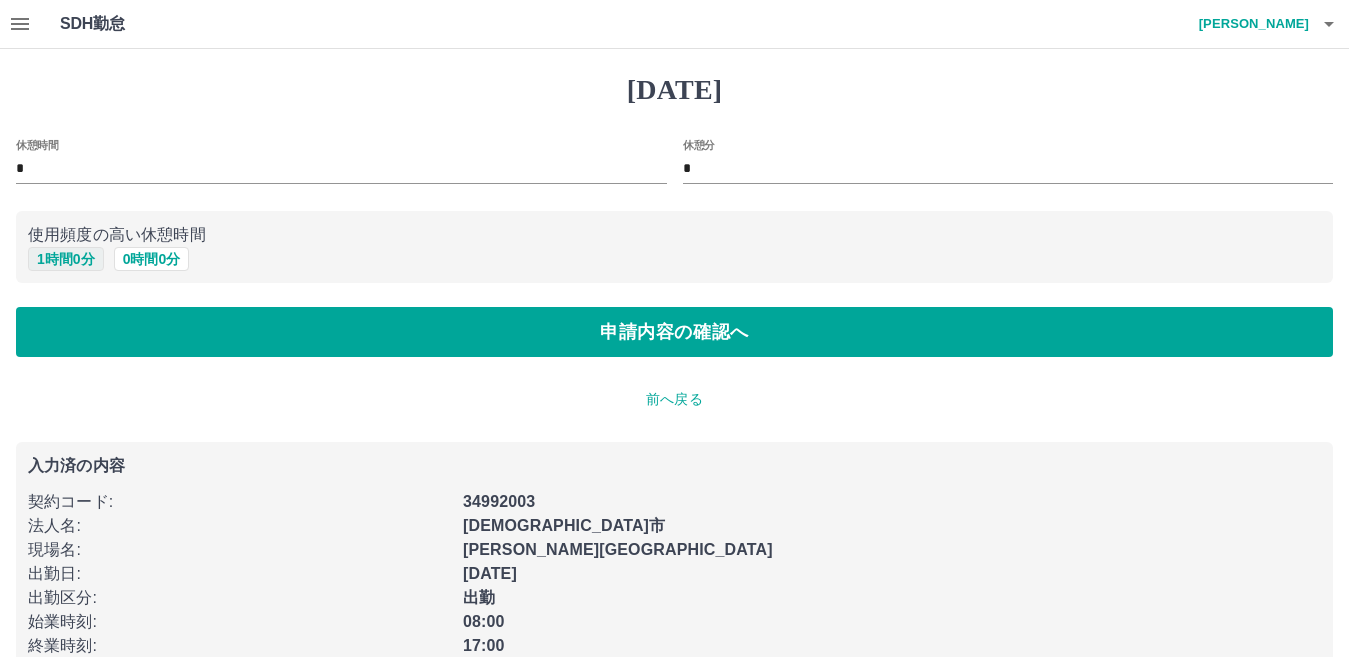 click on "1 時間 0 分" at bounding box center [66, 259] 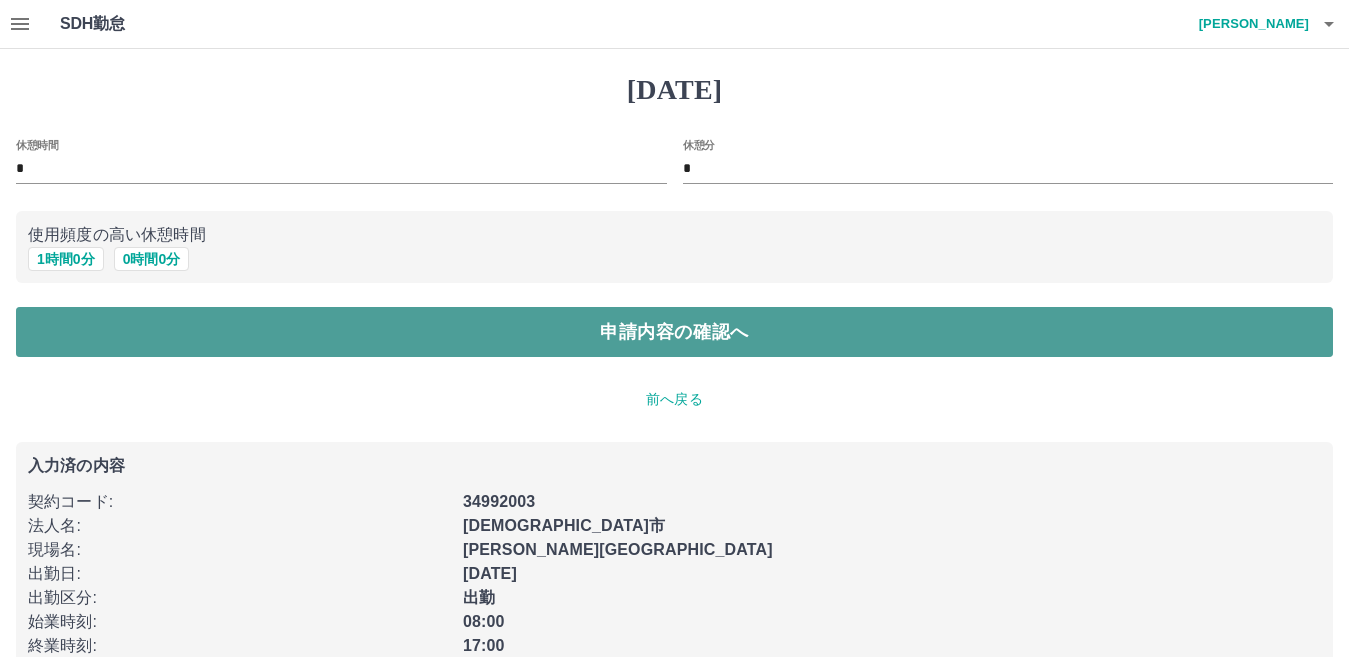 click on "申請内容の確認へ" at bounding box center [674, 332] 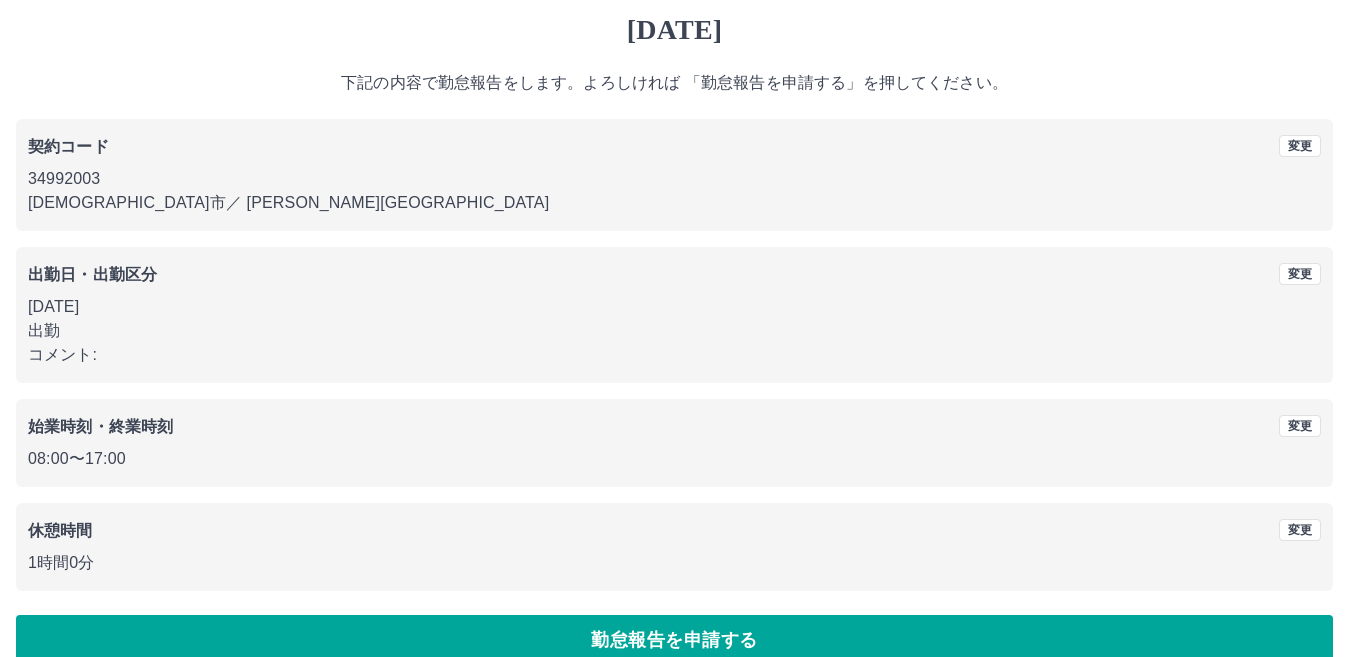 scroll, scrollTop: 92, scrollLeft: 0, axis: vertical 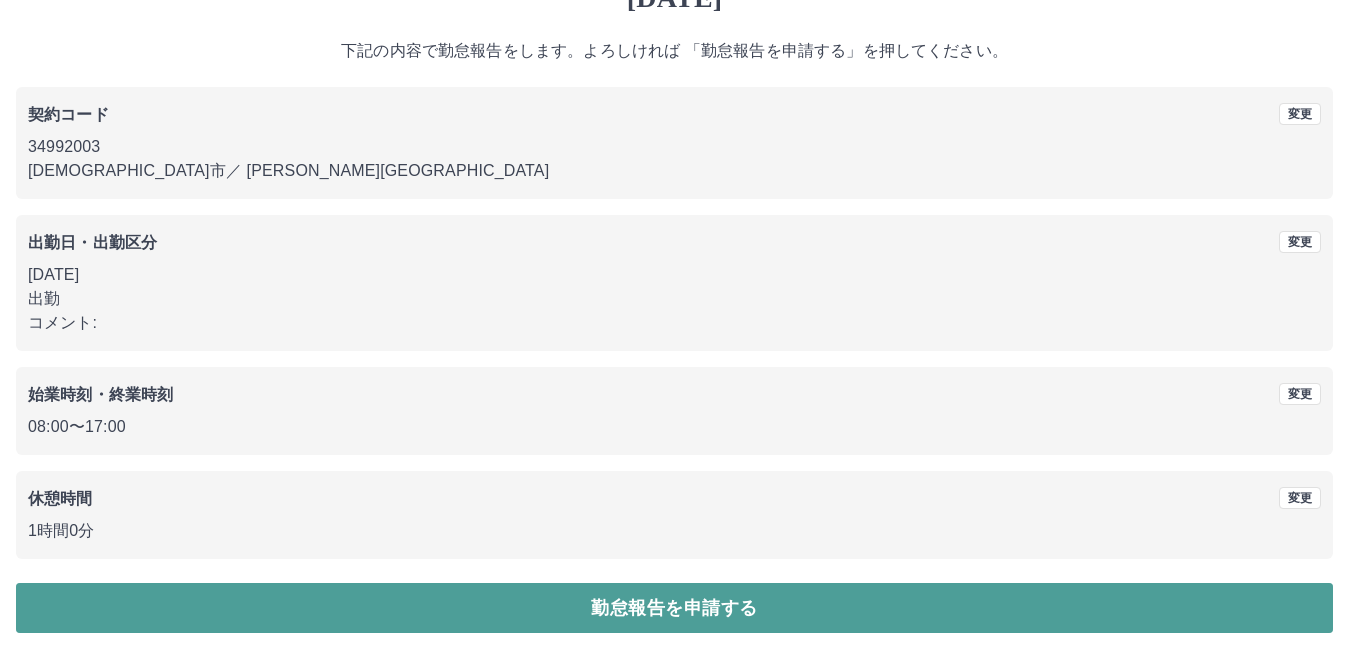 click on "勤怠報告を申請する" at bounding box center [674, 608] 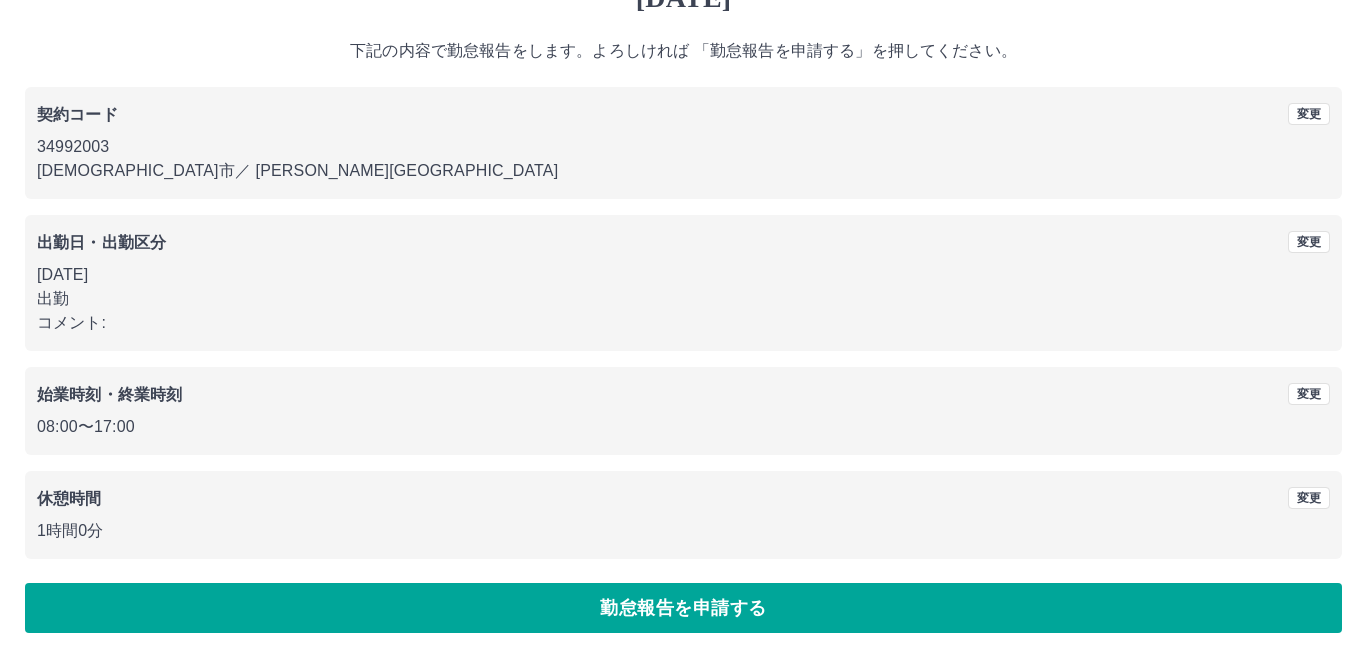 scroll, scrollTop: 0, scrollLeft: 0, axis: both 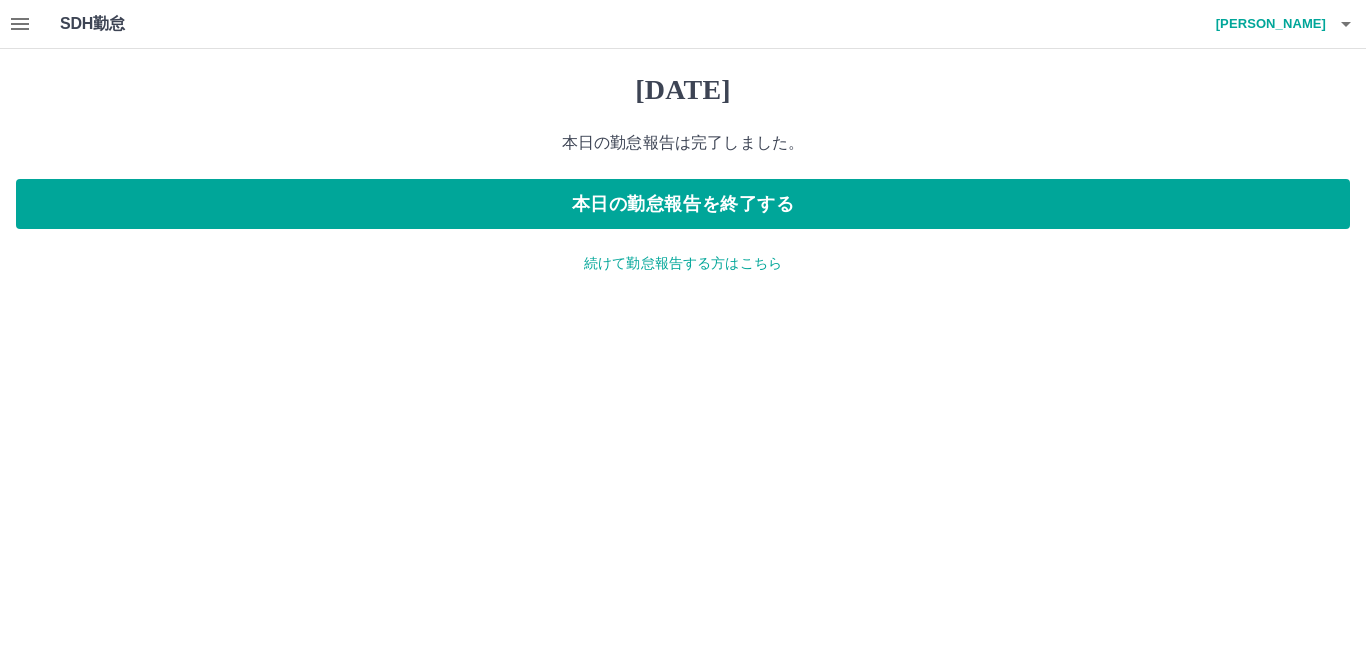 click on "SDH勤怠 松本　美由紀 2025年07月11日(金) 本日の勤怠報告は完了しました。 本日の勤怠報告を終了する 続けて勤怠報告する方はこちら SDH勤怠" at bounding box center [683, 149] 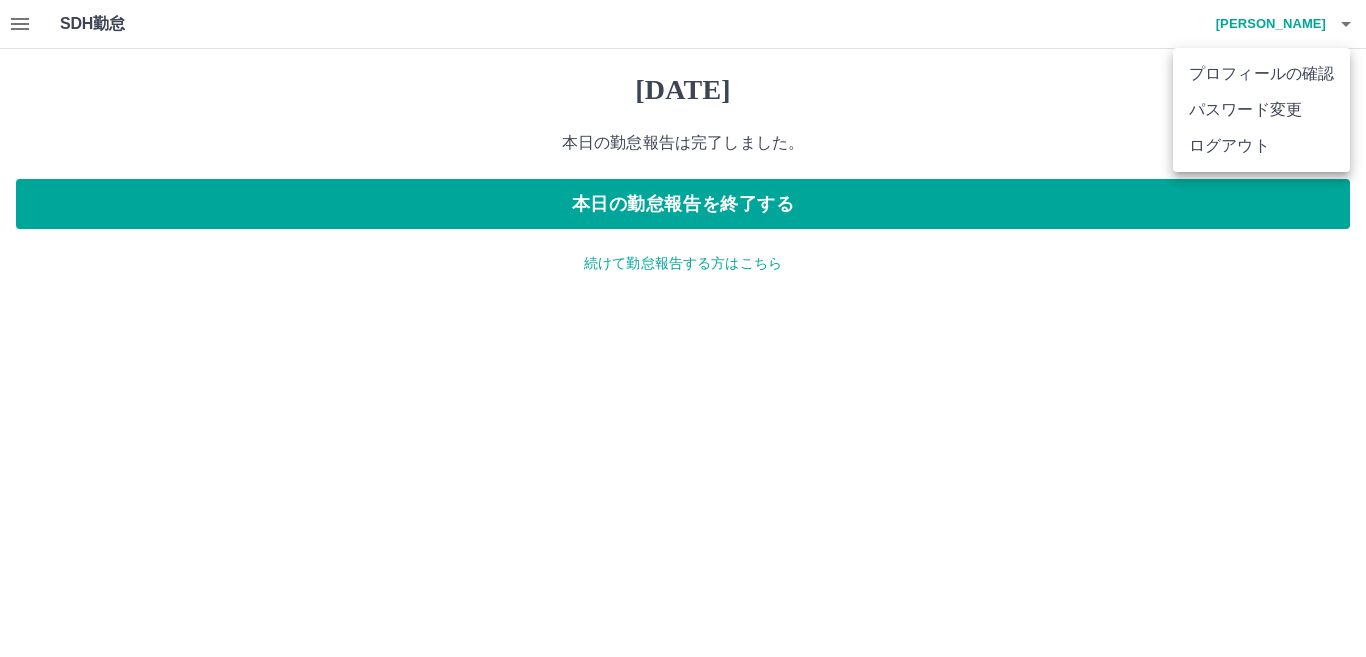 click on "ログアウト" at bounding box center [1261, 146] 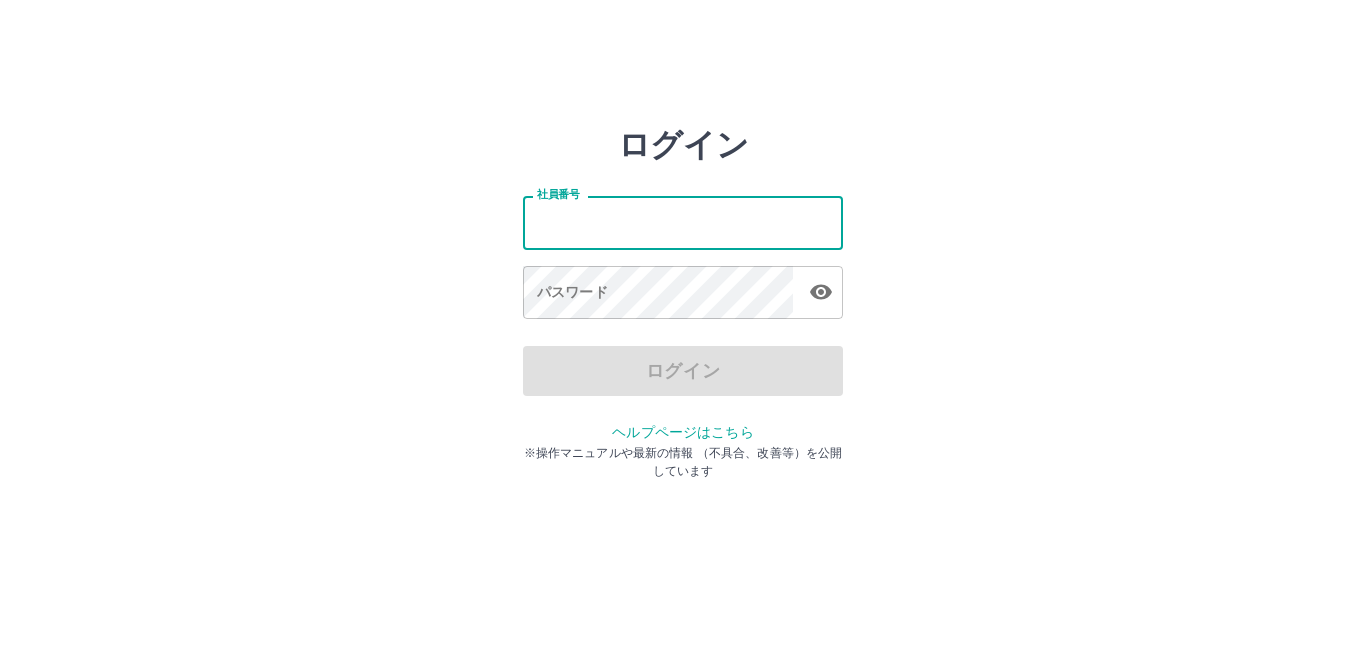 scroll, scrollTop: 0, scrollLeft: 0, axis: both 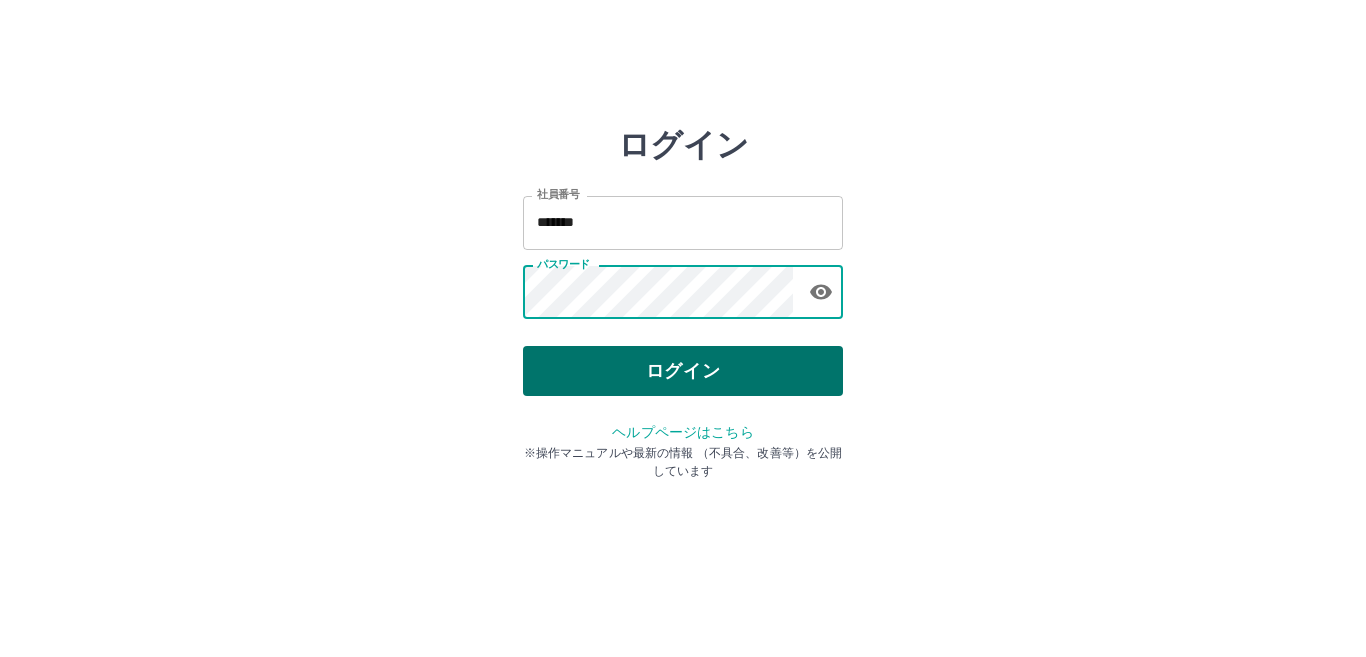 click on "ログイン" at bounding box center (683, 371) 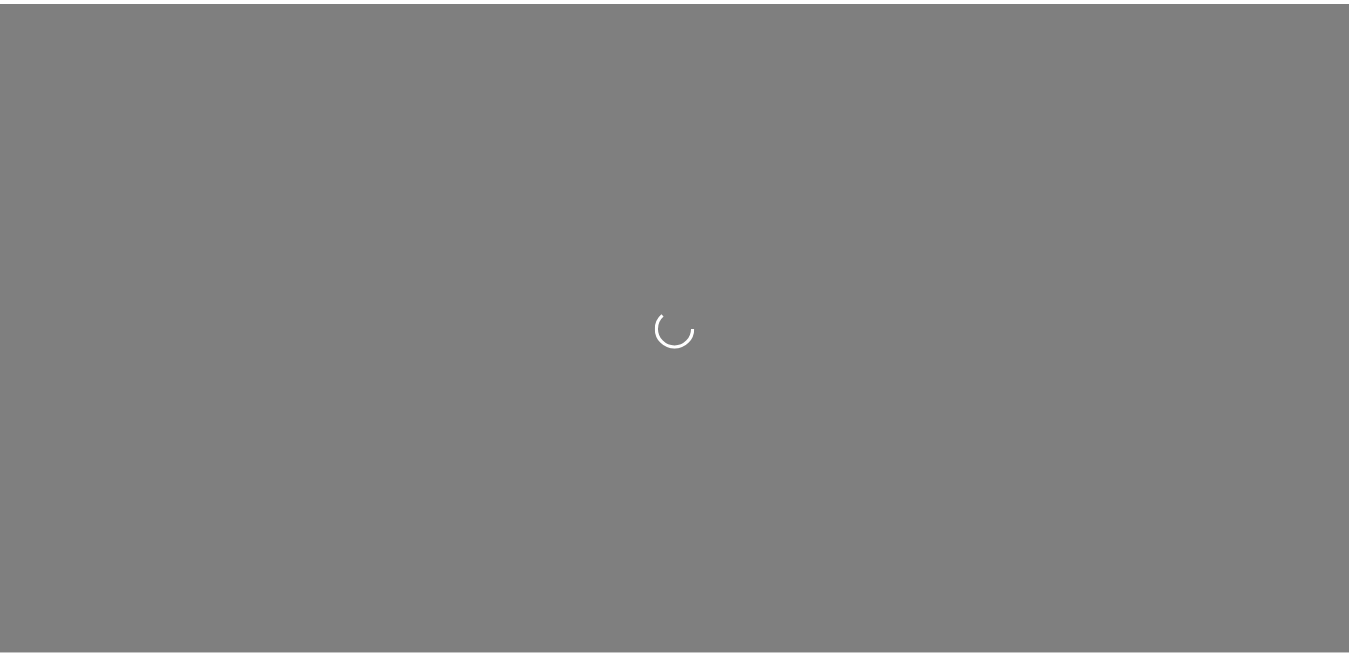 scroll, scrollTop: 0, scrollLeft: 0, axis: both 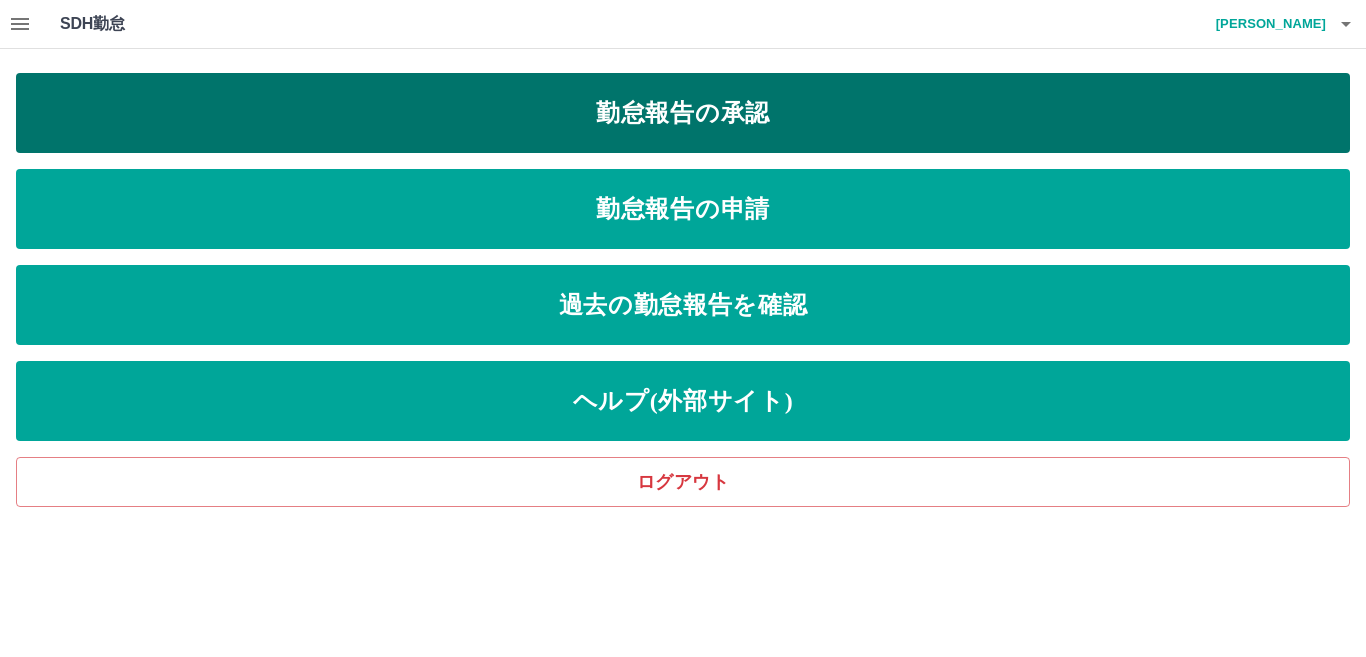 click on "勤怠報告の承認" at bounding box center [683, 113] 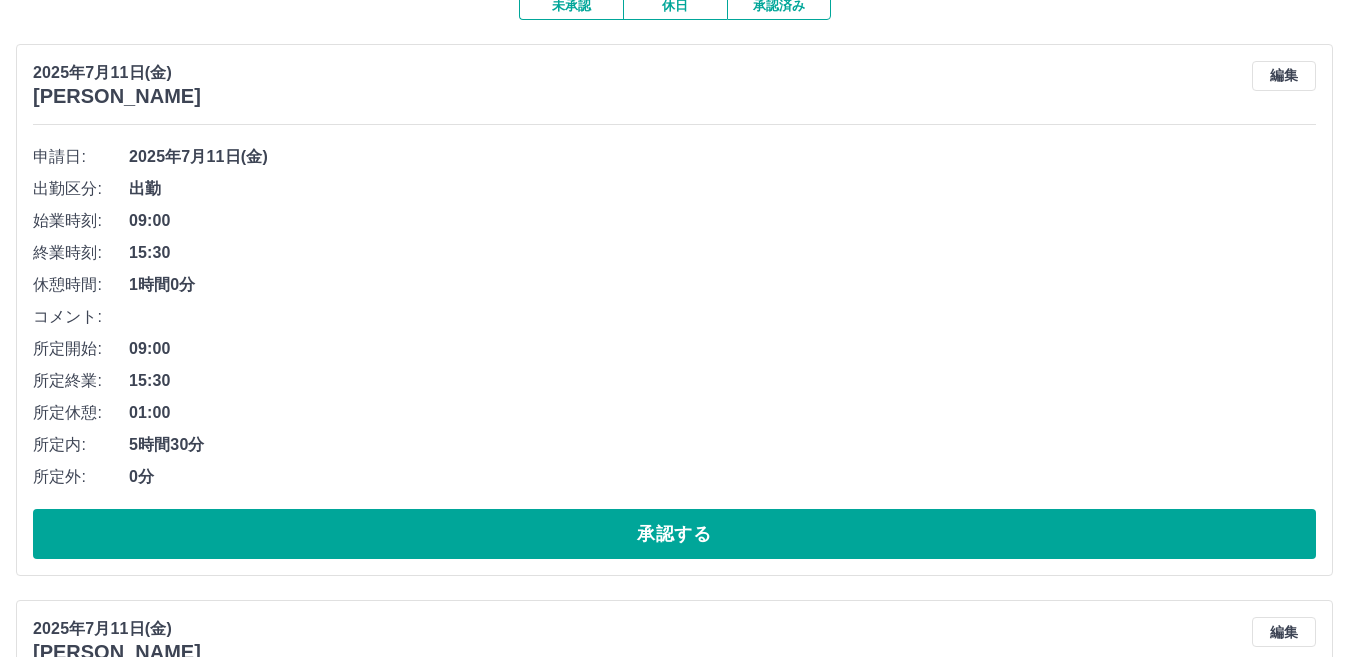 scroll, scrollTop: 200, scrollLeft: 0, axis: vertical 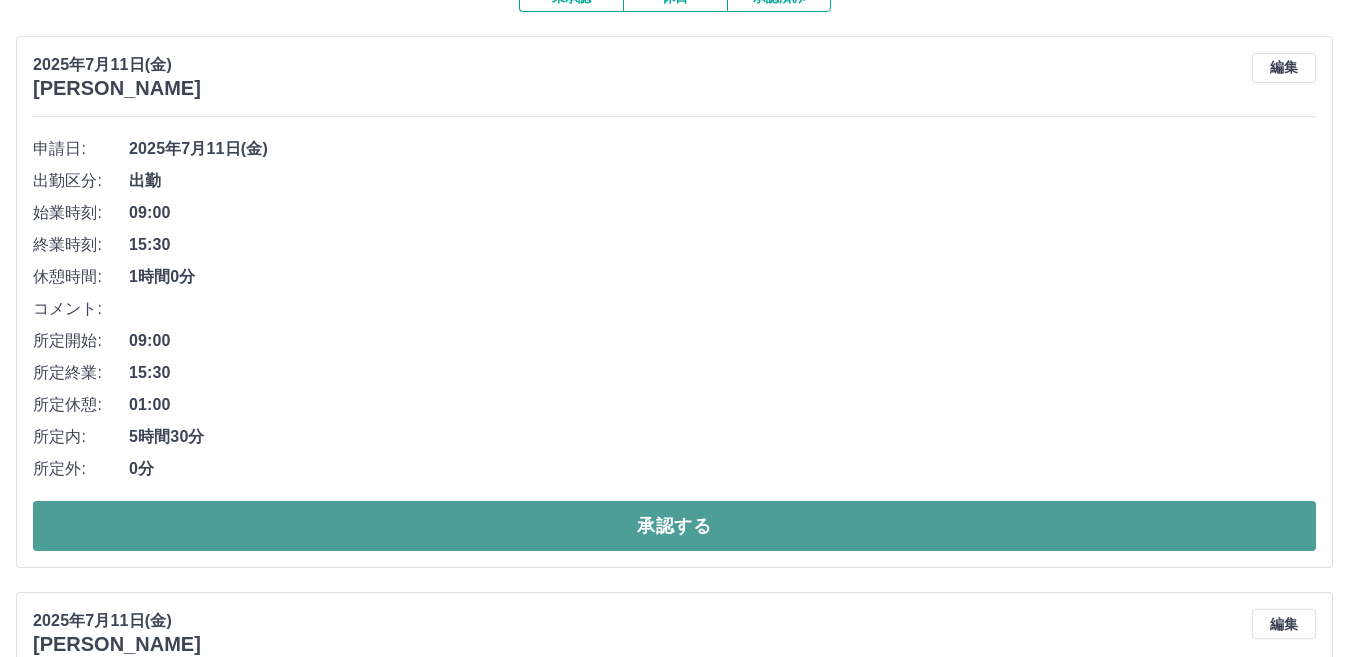 click on "承認する" at bounding box center (674, 526) 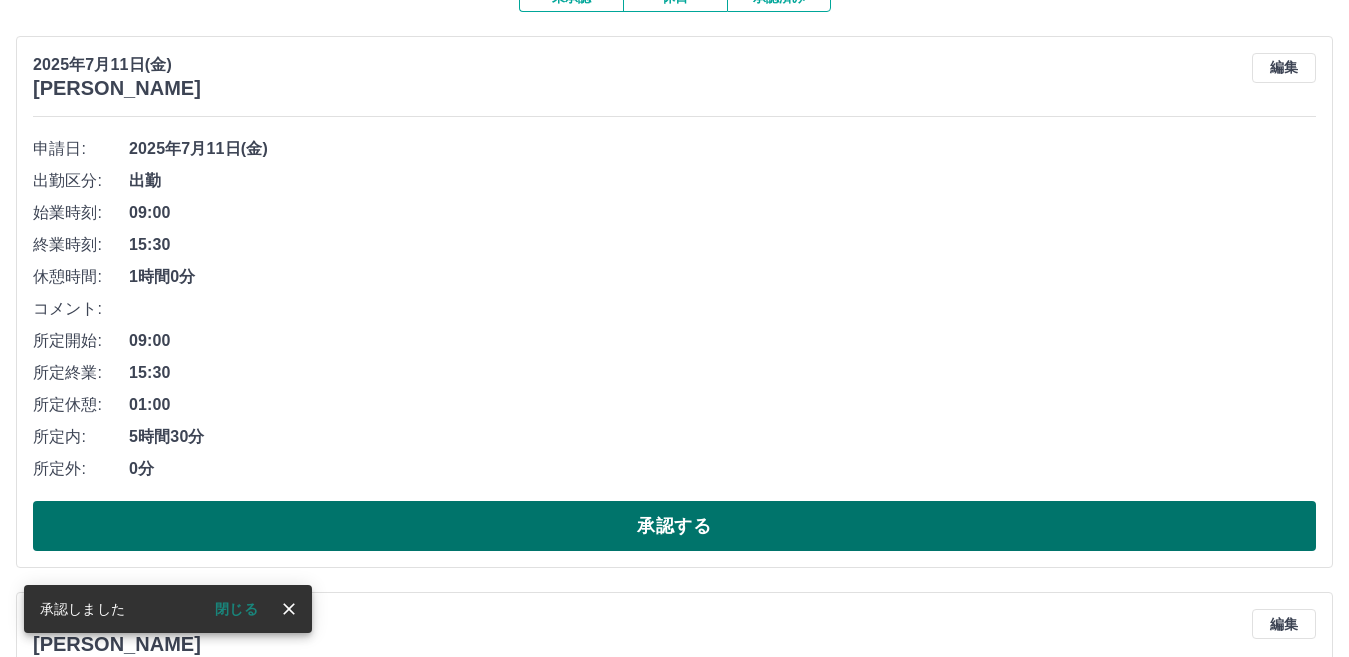click on "承認する" at bounding box center (674, 526) 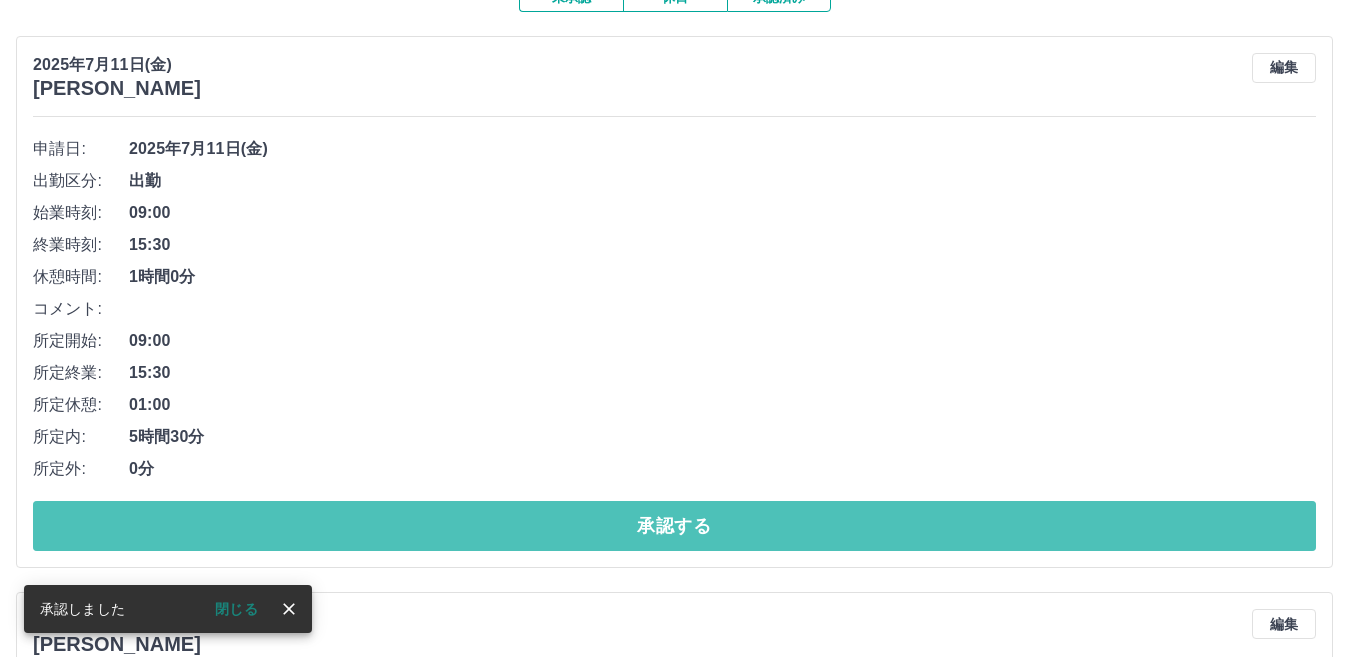 click on "承認する" at bounding box center (674, 526) 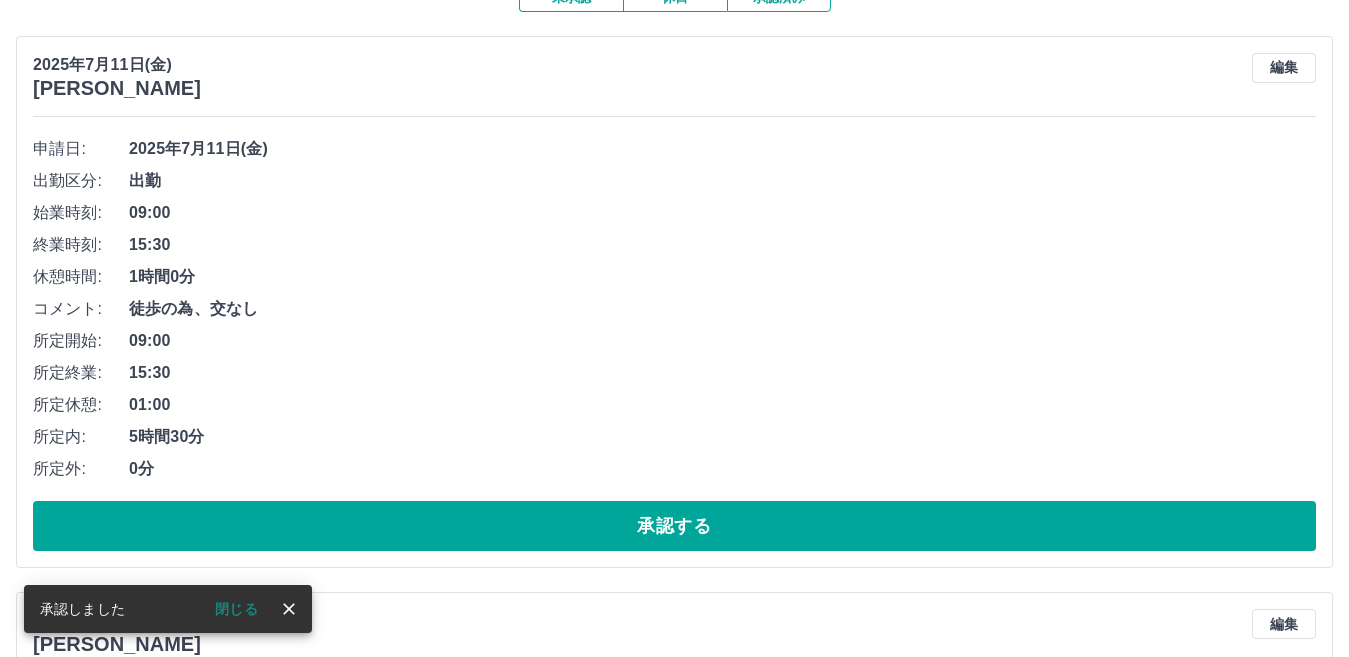click on "承認する" at bounding box center (674, 526) 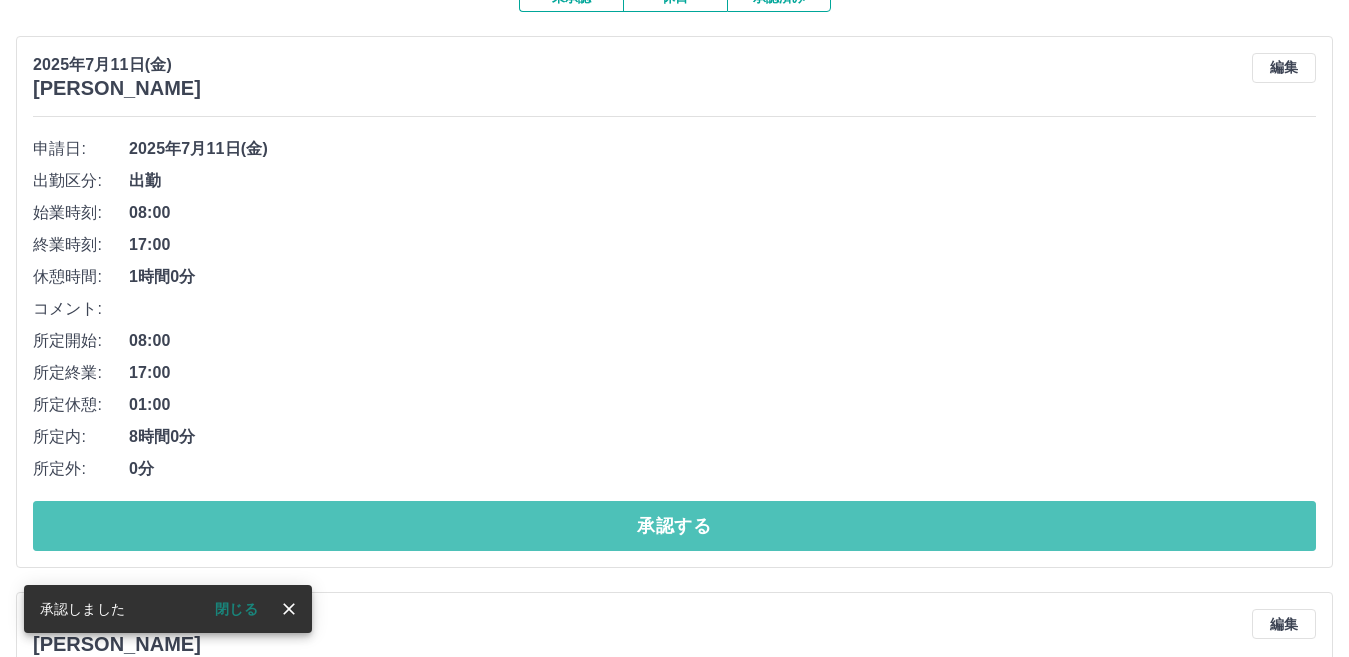 click on "承認する" at bounding box center [674, 526] 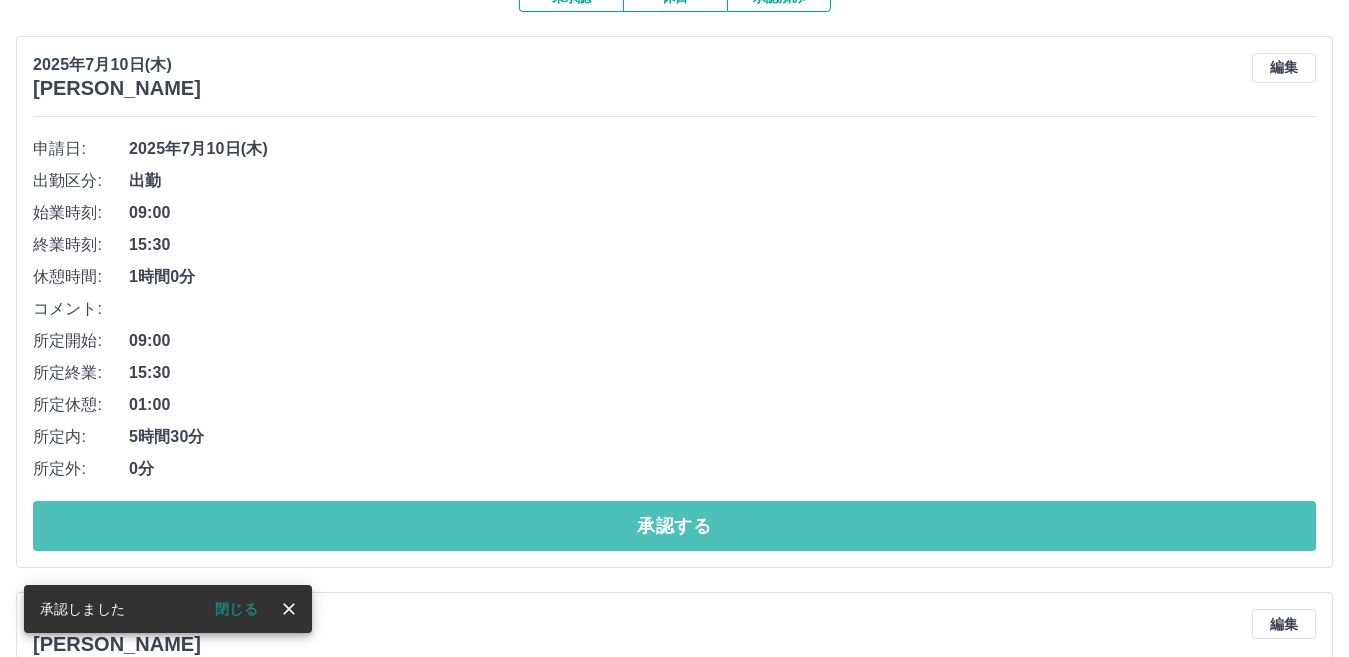 click on "承認する" at bounding box center (674, 526) 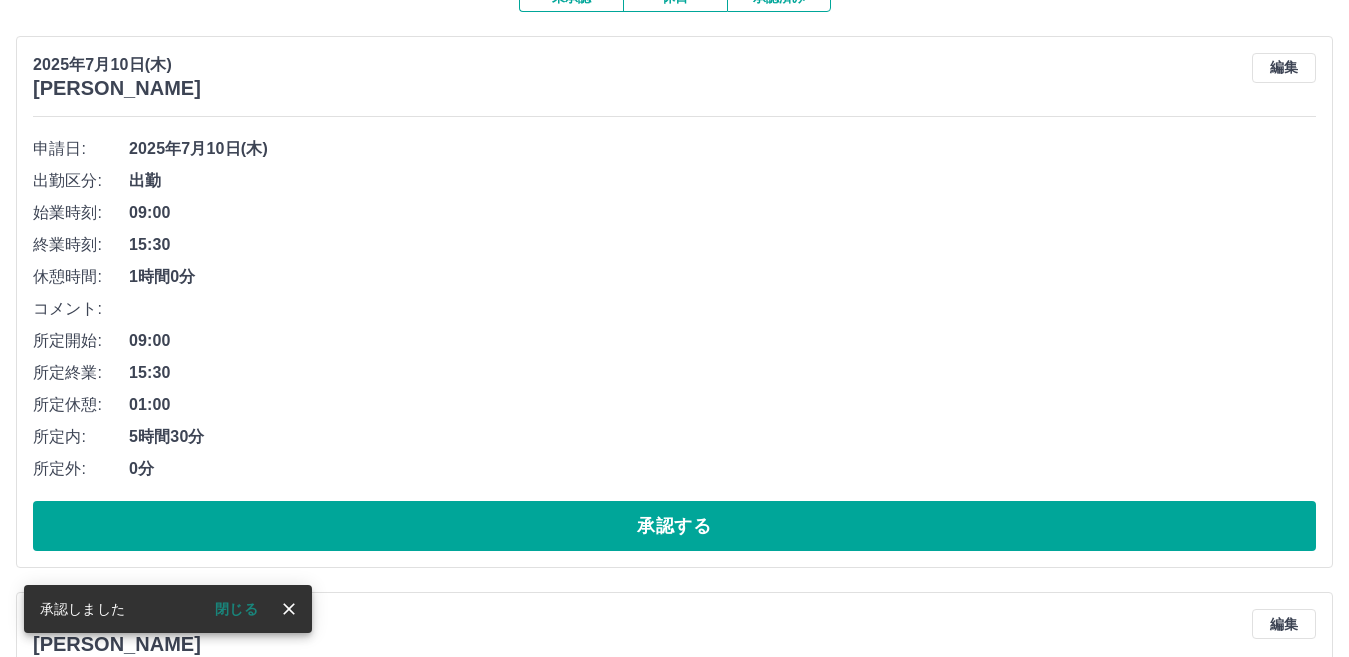 click on "承認する" at bounding box center [674, 526] 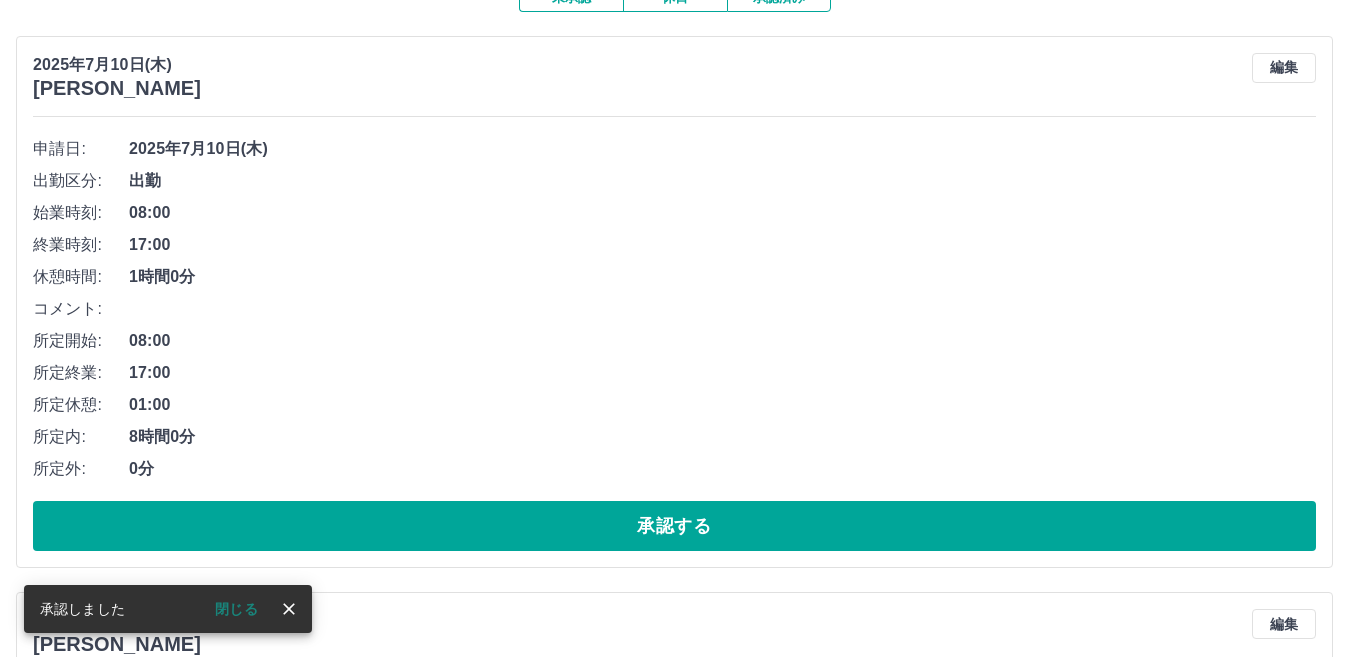 click on "承認する" at bounding box center [674, 526] 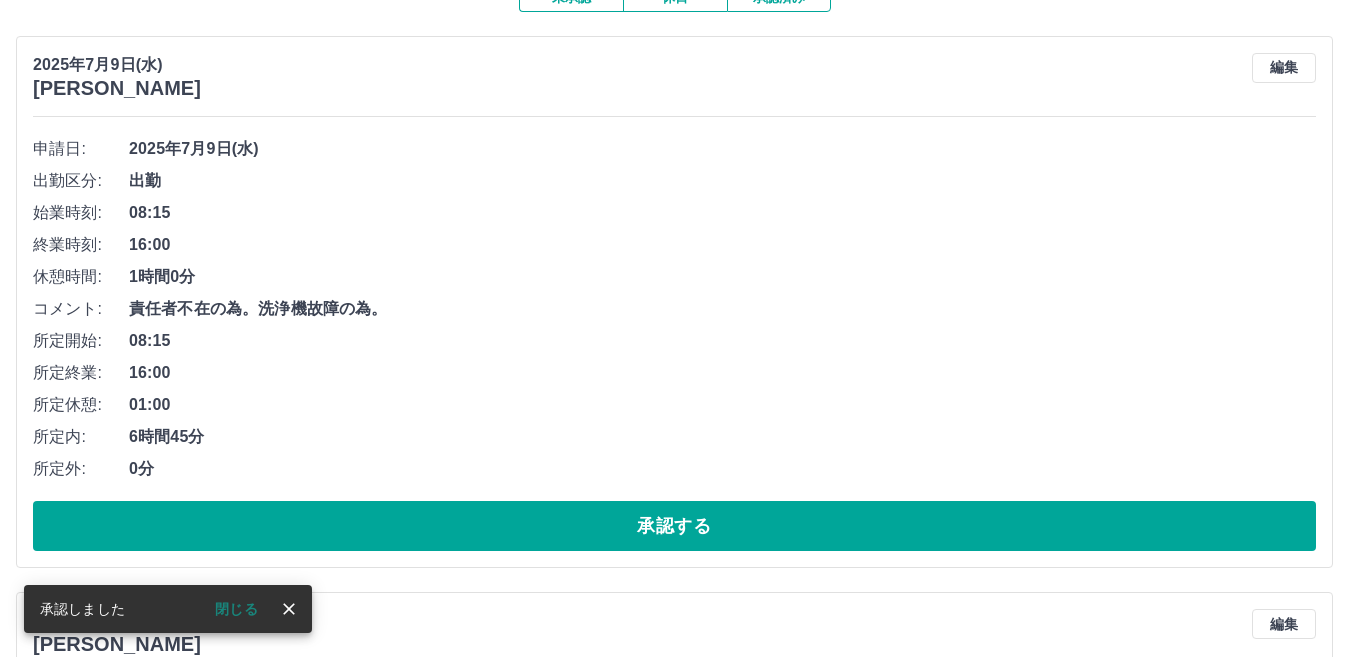 click on "承認する" at bounding box center (674, 526) 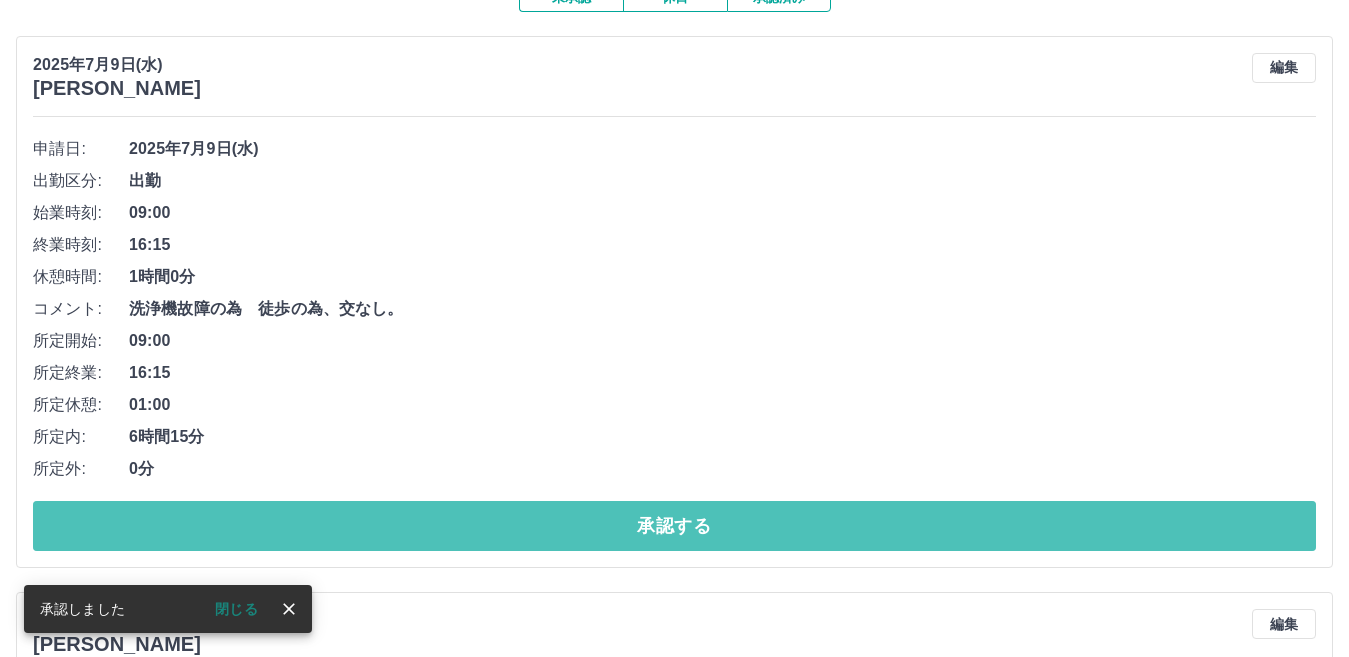 click on "承認する" at bounding box center [674, 526] 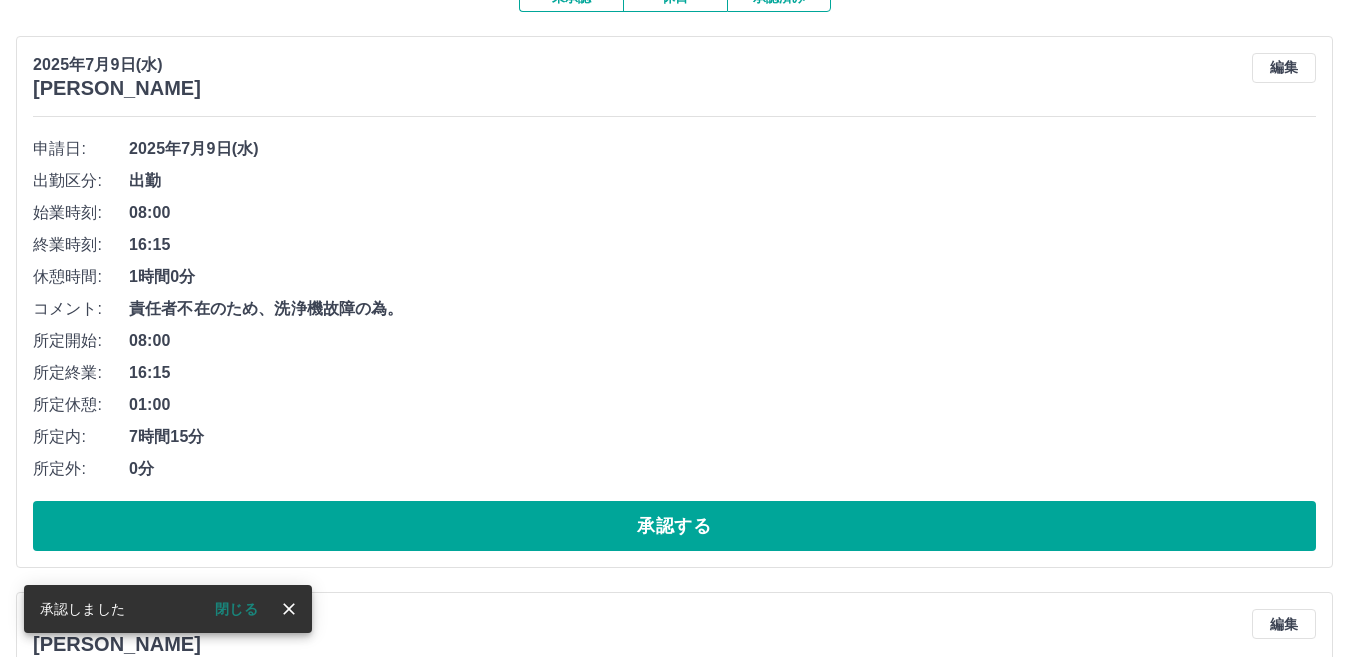 click on "承認する" at bounding box center (674, 526) 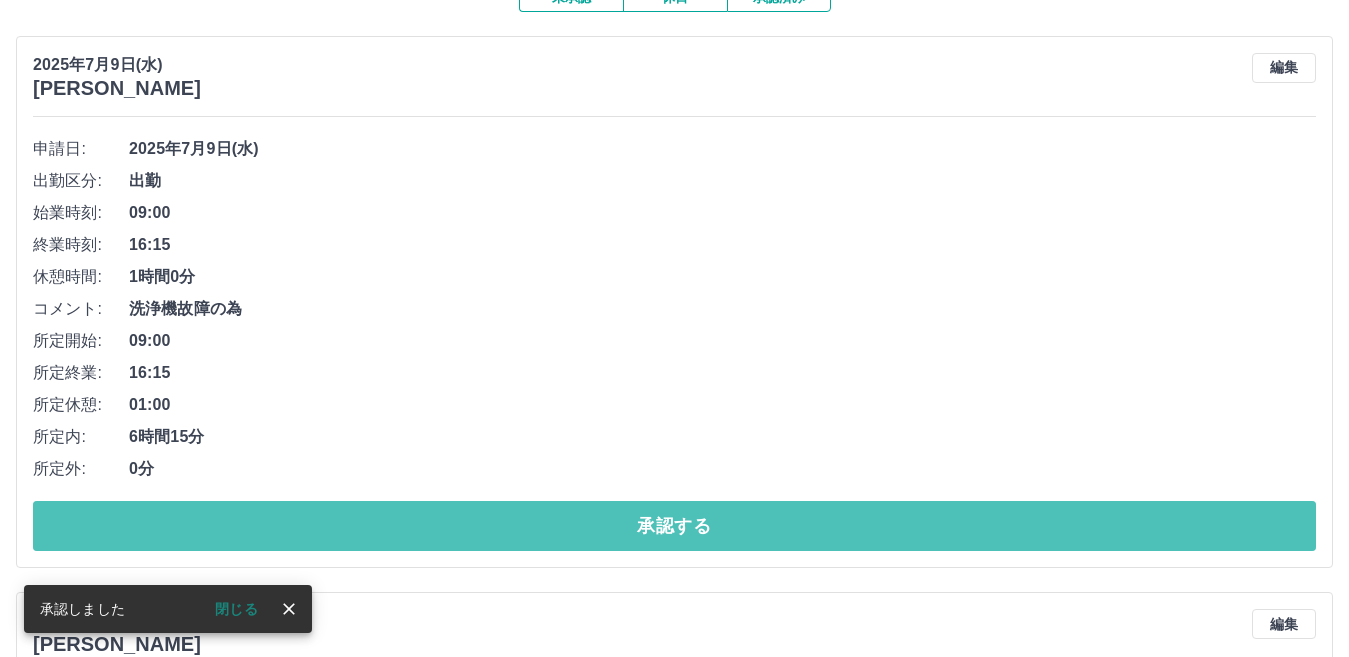 click on "承認する" at bounding box center (674, 526) 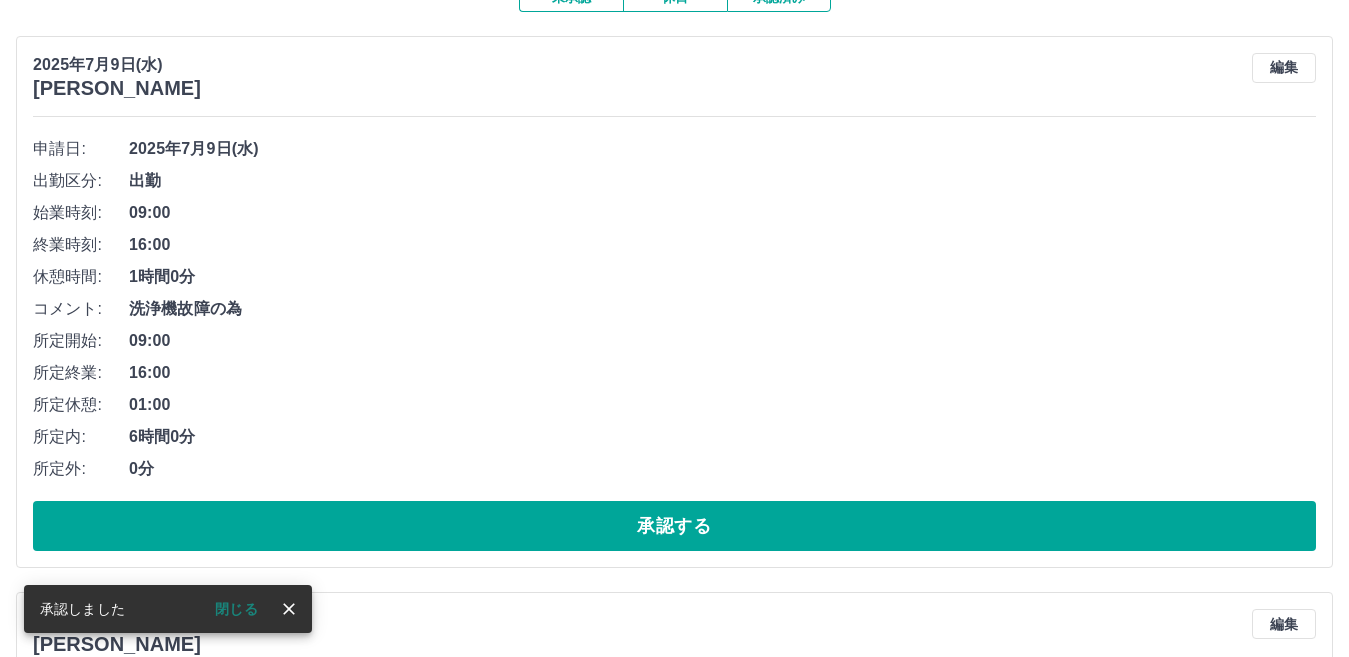 click on "承認する" at bounding box center (674, 526) 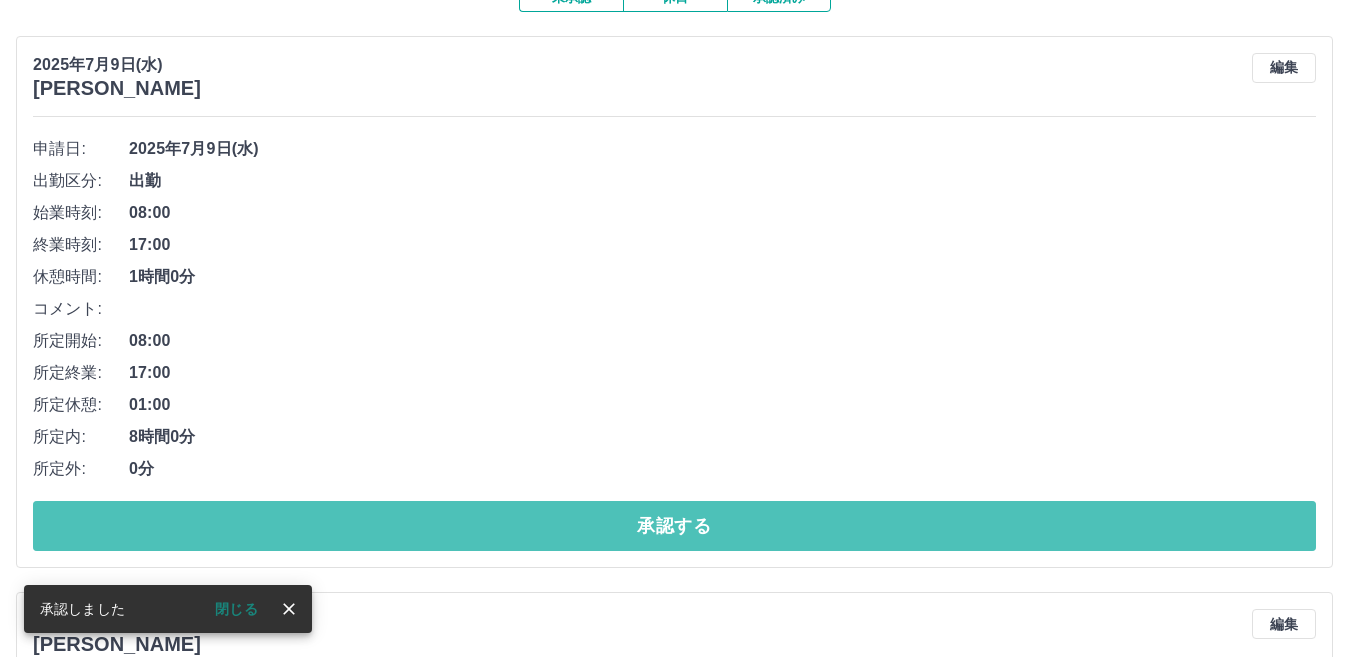 click on "承認する" at bounding box center (674, 526) 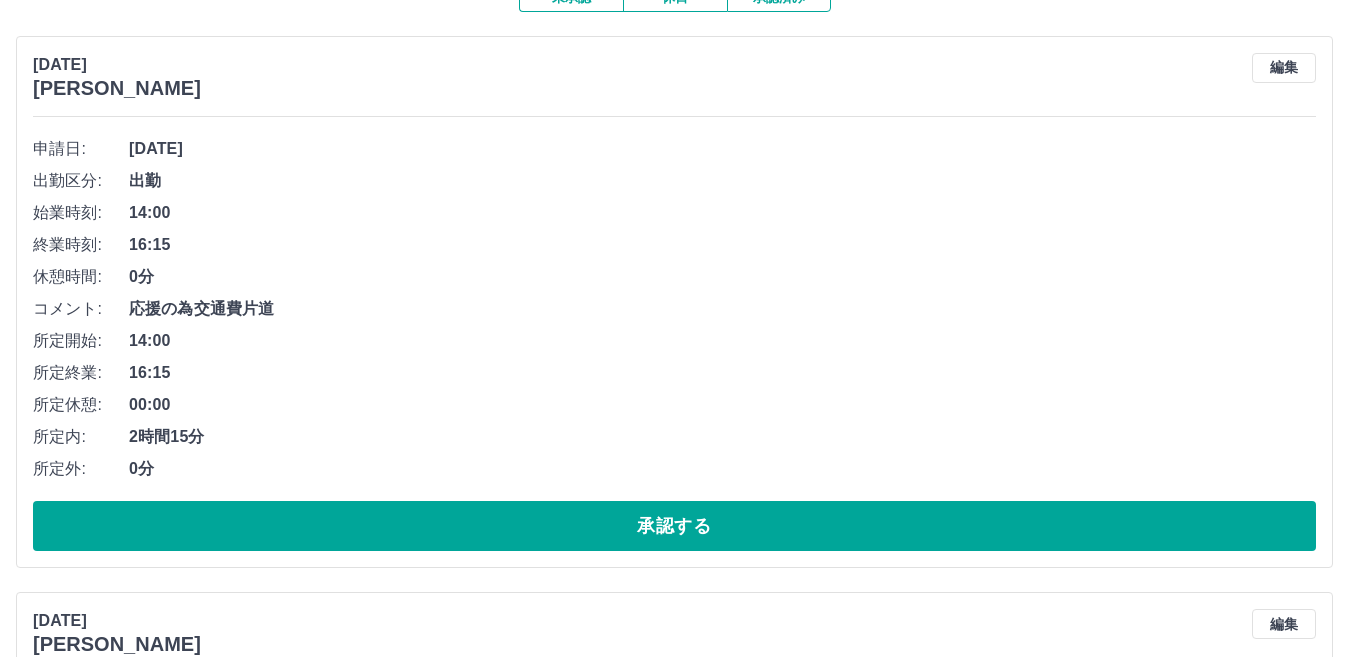 click on "承認する" at bounding box center (674, 526) 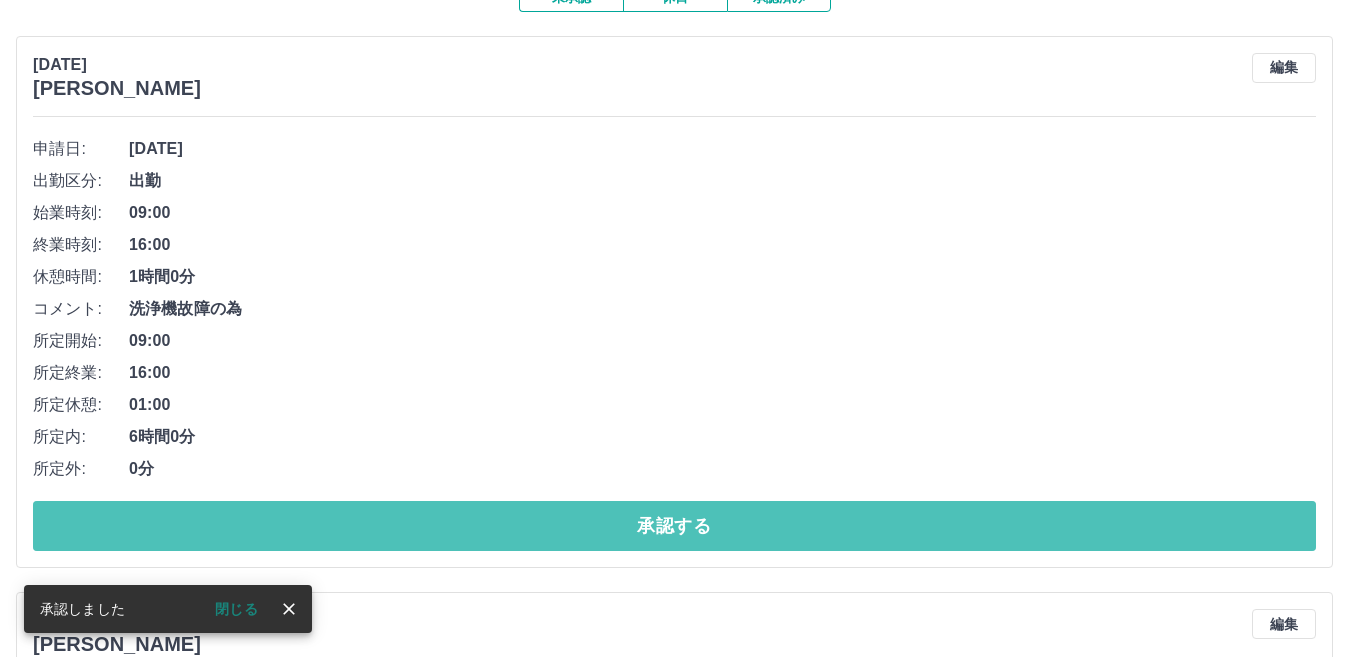 click on "承認する" at bounding box center (674, 526) 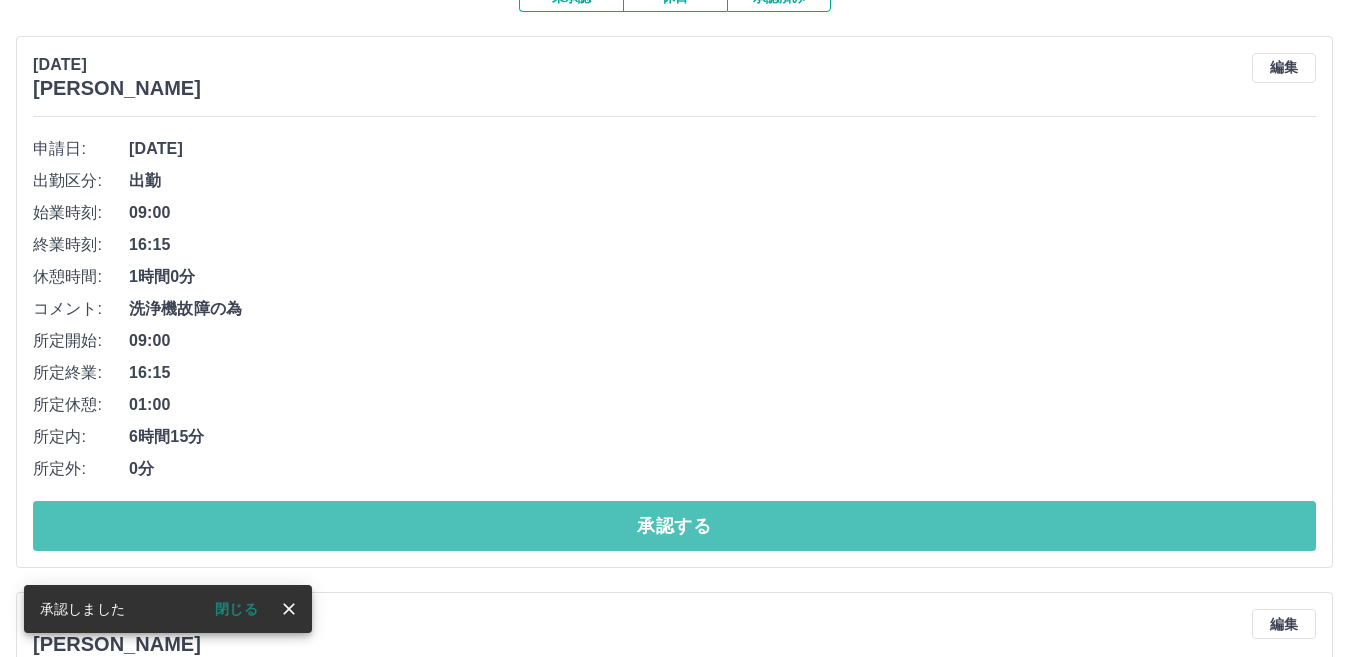 click on "承認する" at bounding box center [674, 526] 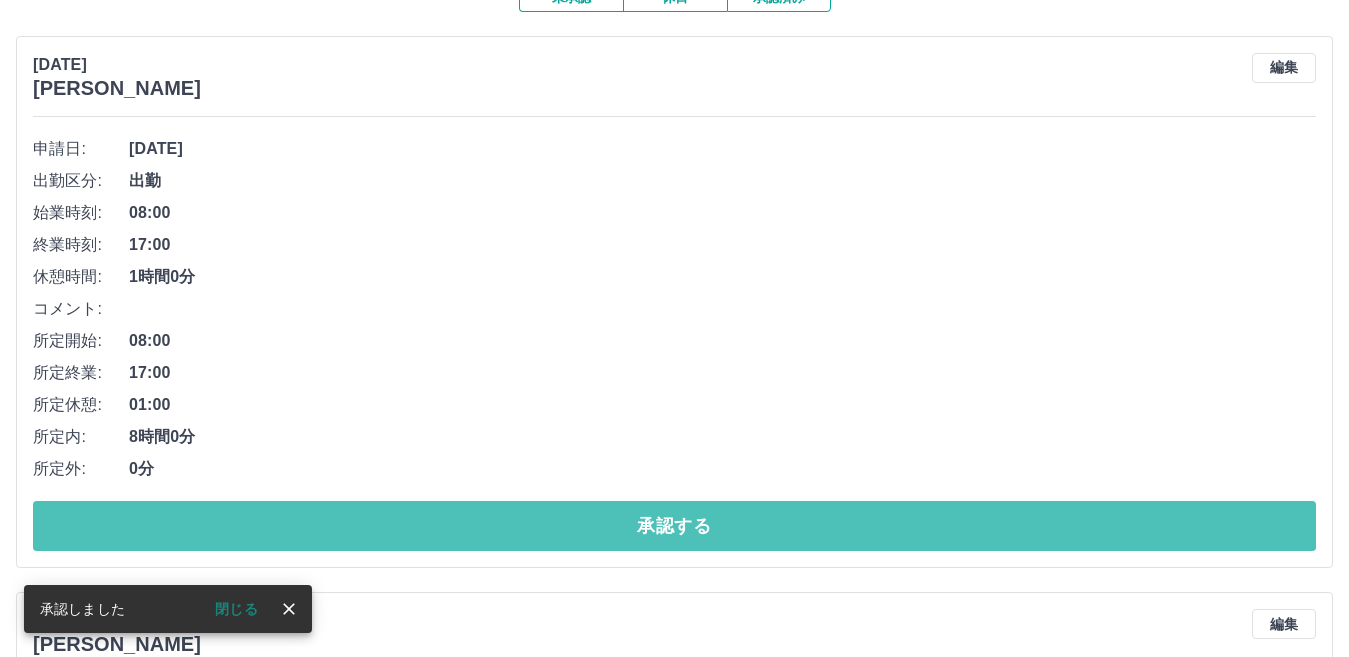 click on "承認する" at bounding box center (674, 526) 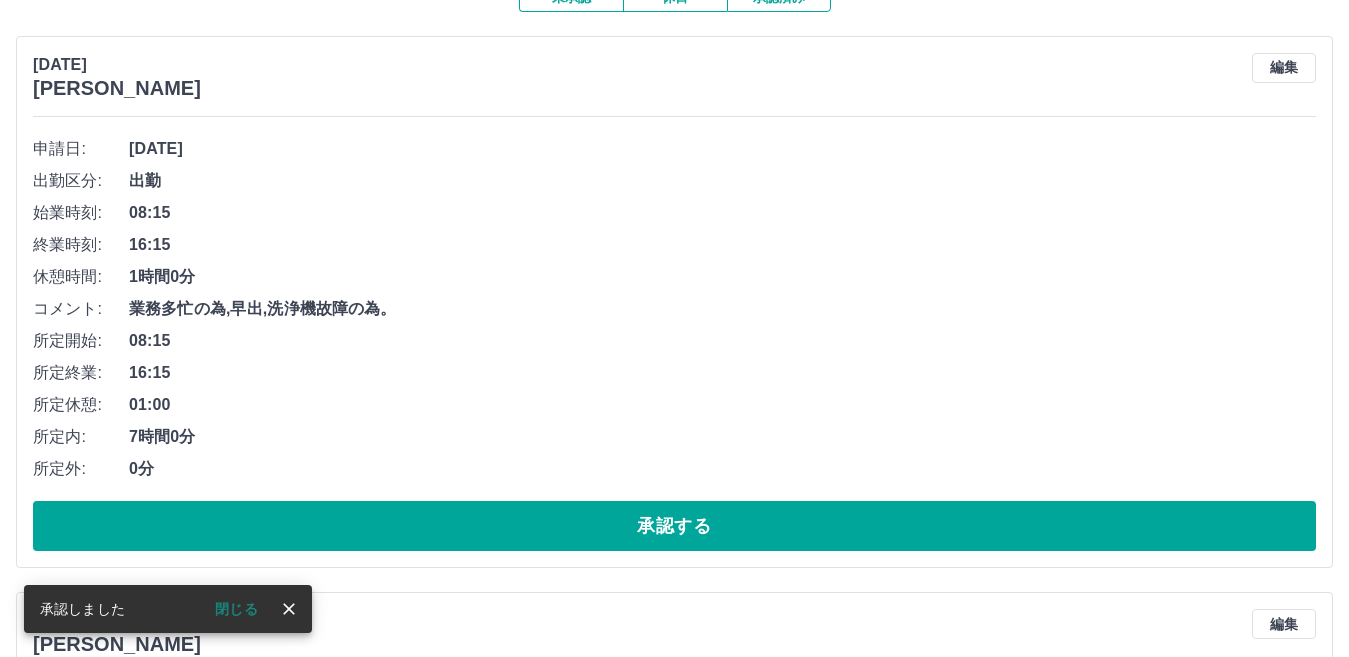 click on "承認する" at bounding box center (674, 526) 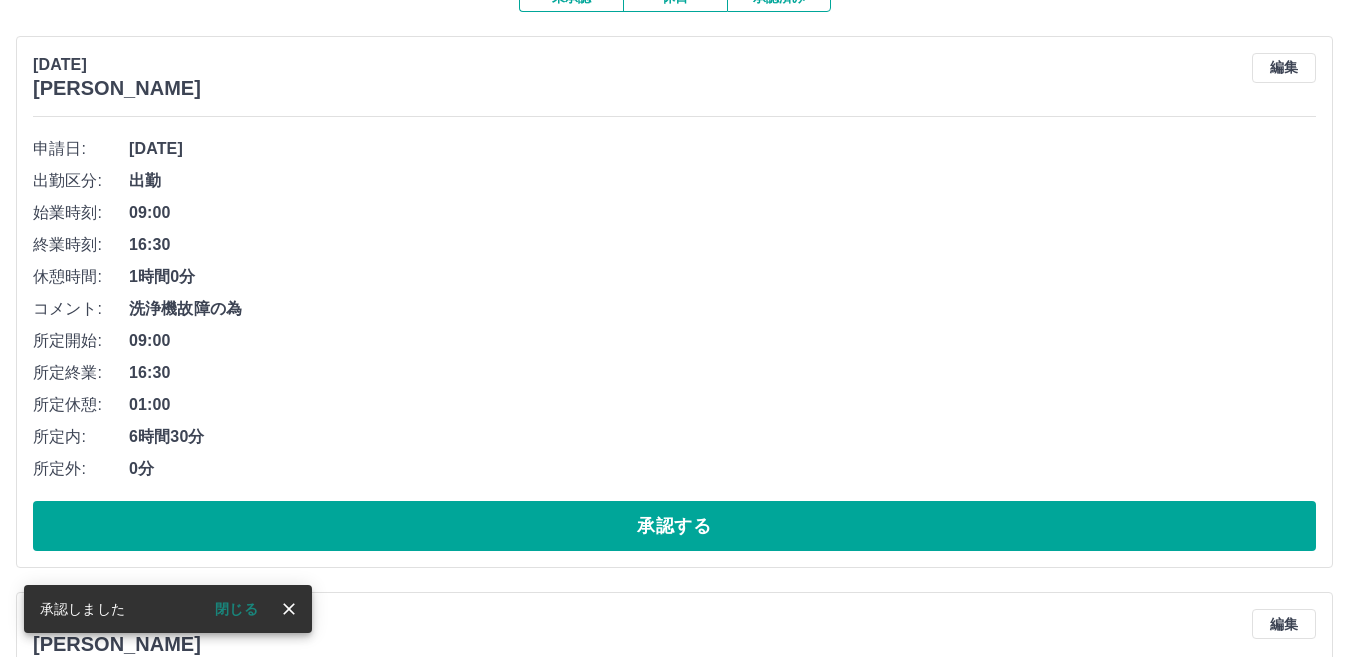 click on "承認する" at bounding box center [674, 526] 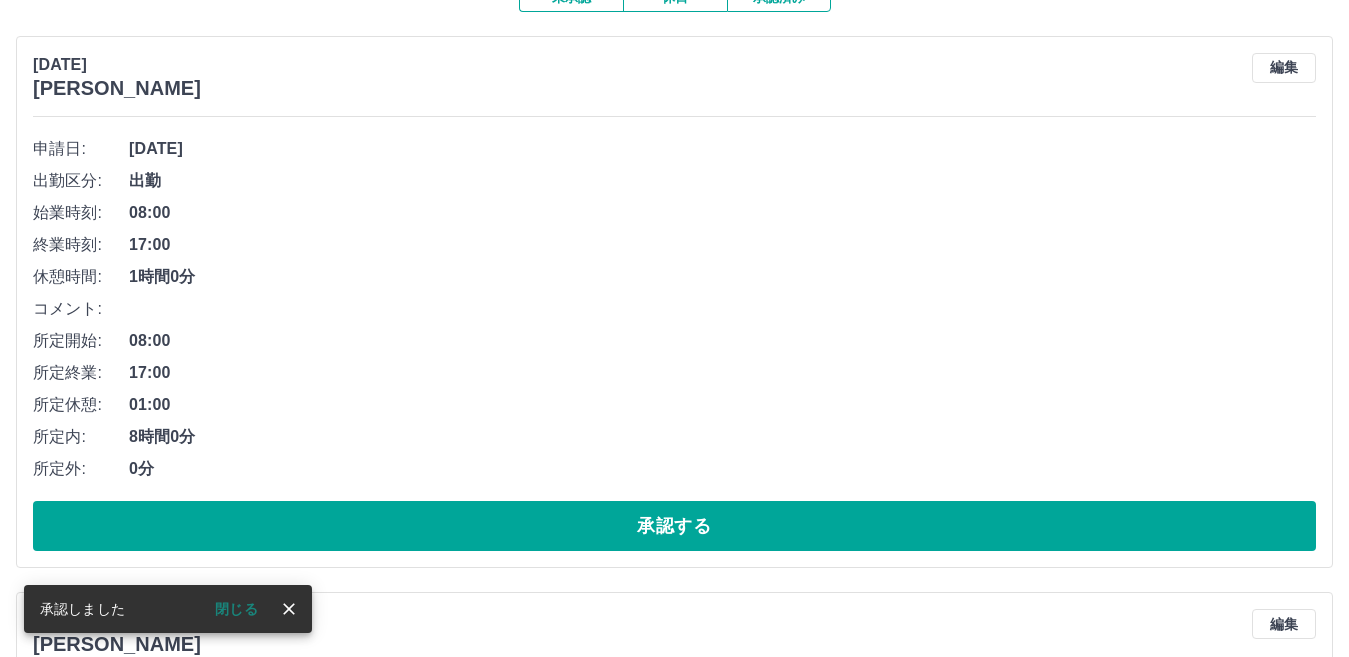 click on "承認する" at bounding box center (674, 526) 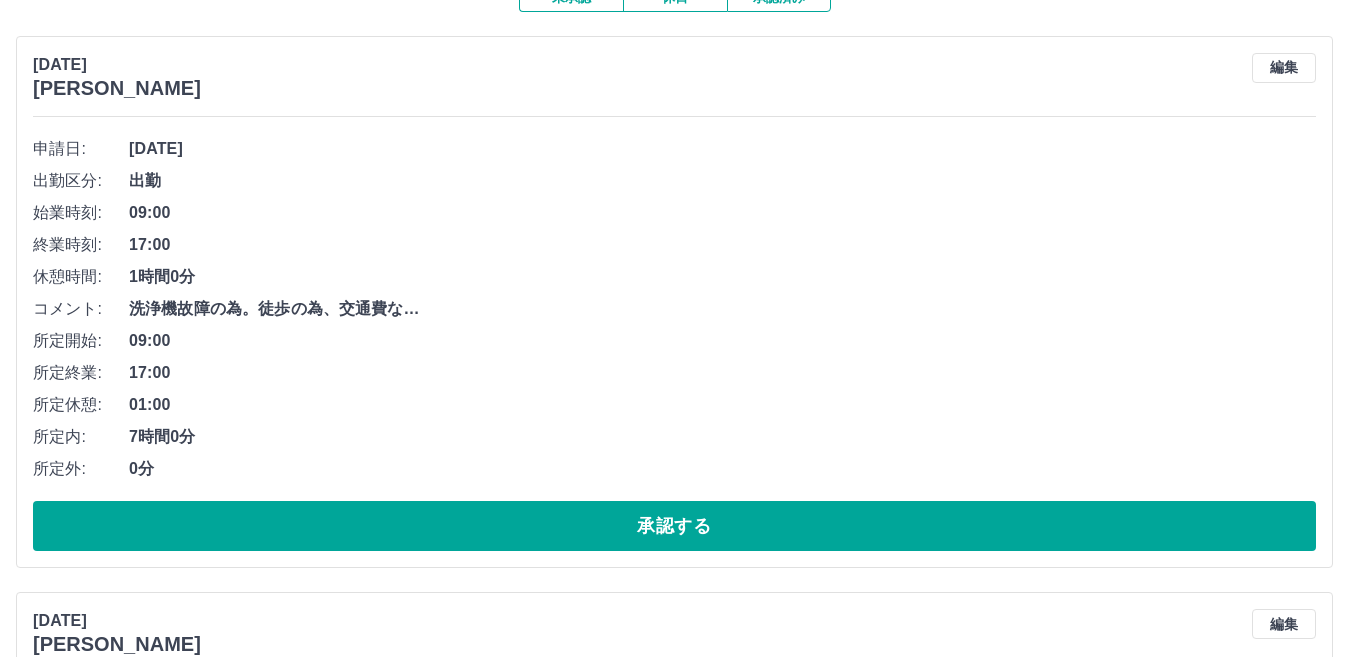 click on "承認する" at bounding box center (674, 526) 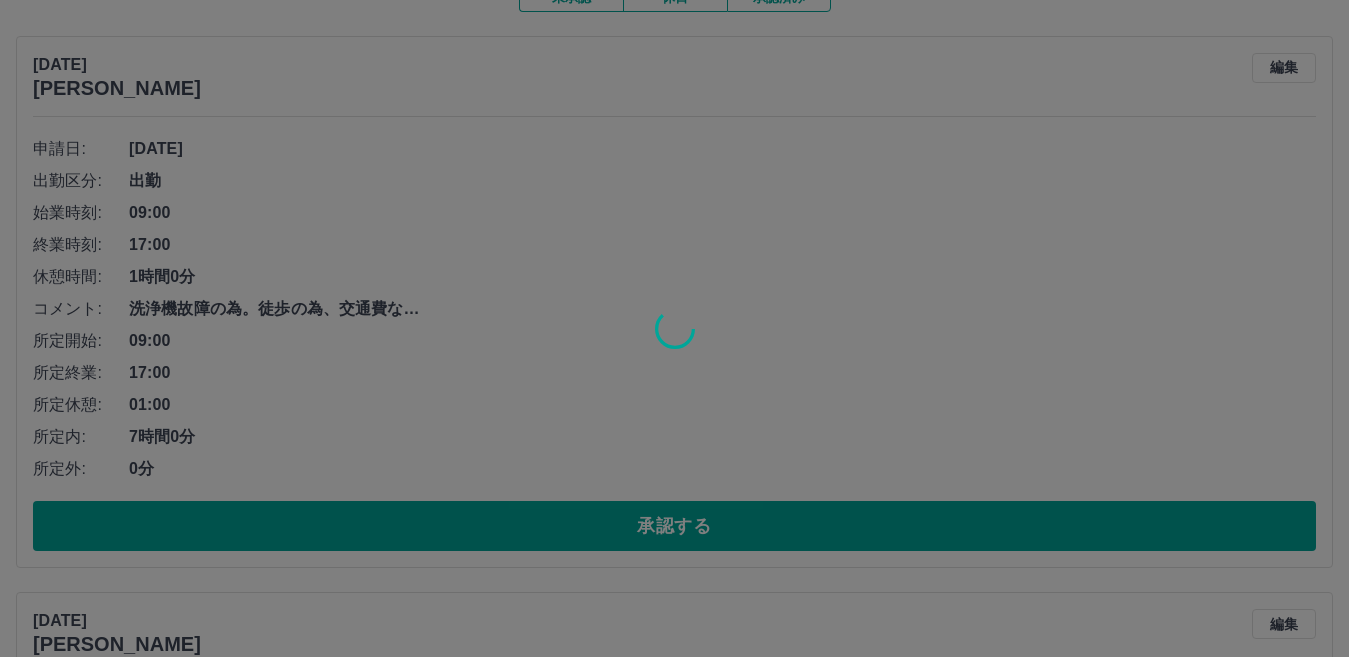 scroll, scrollTop: 137, scrollLeft: 0, axis: vertical 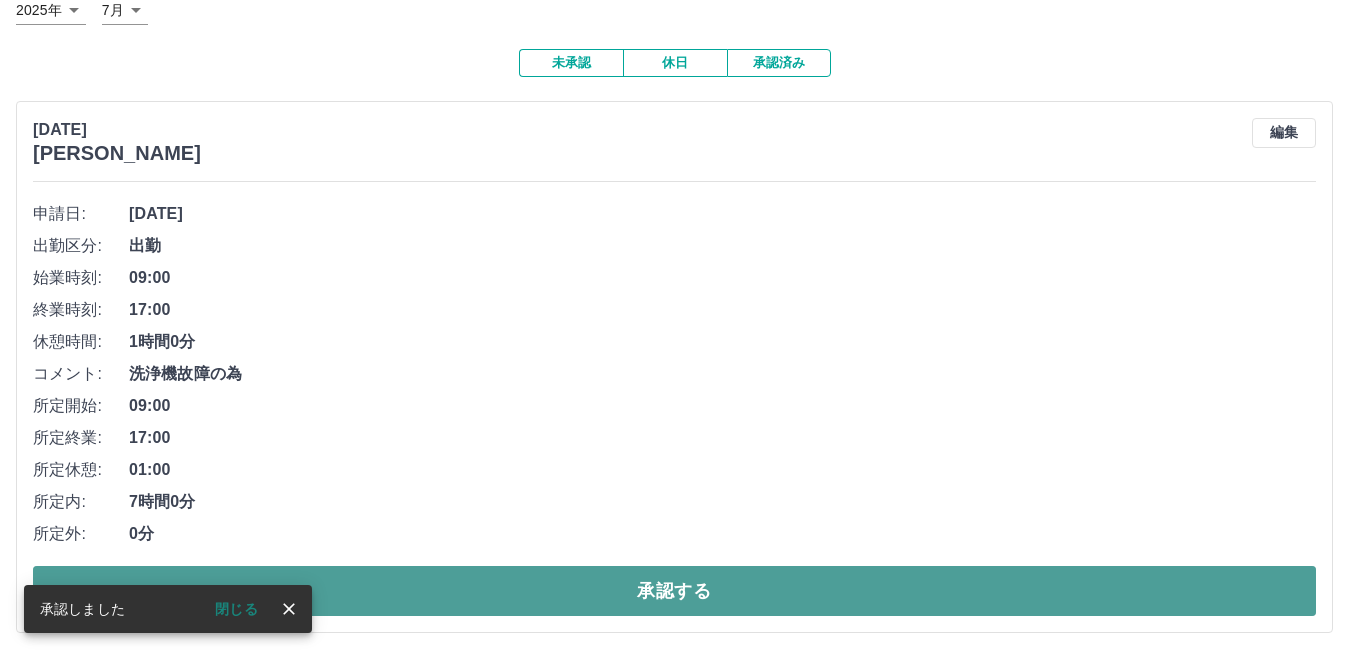 click on "承認する" at bounding box center (674, 591) 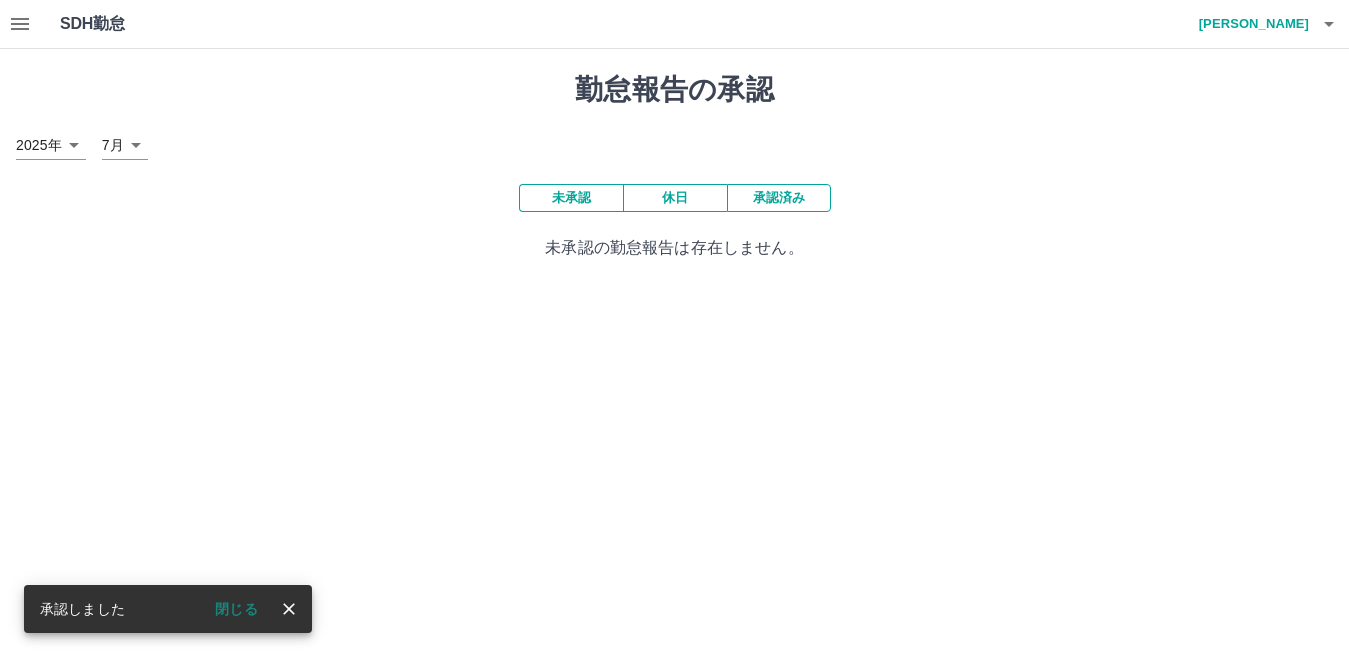 scroll, scrollTop: 0, scrollLeft: 0, axis: both 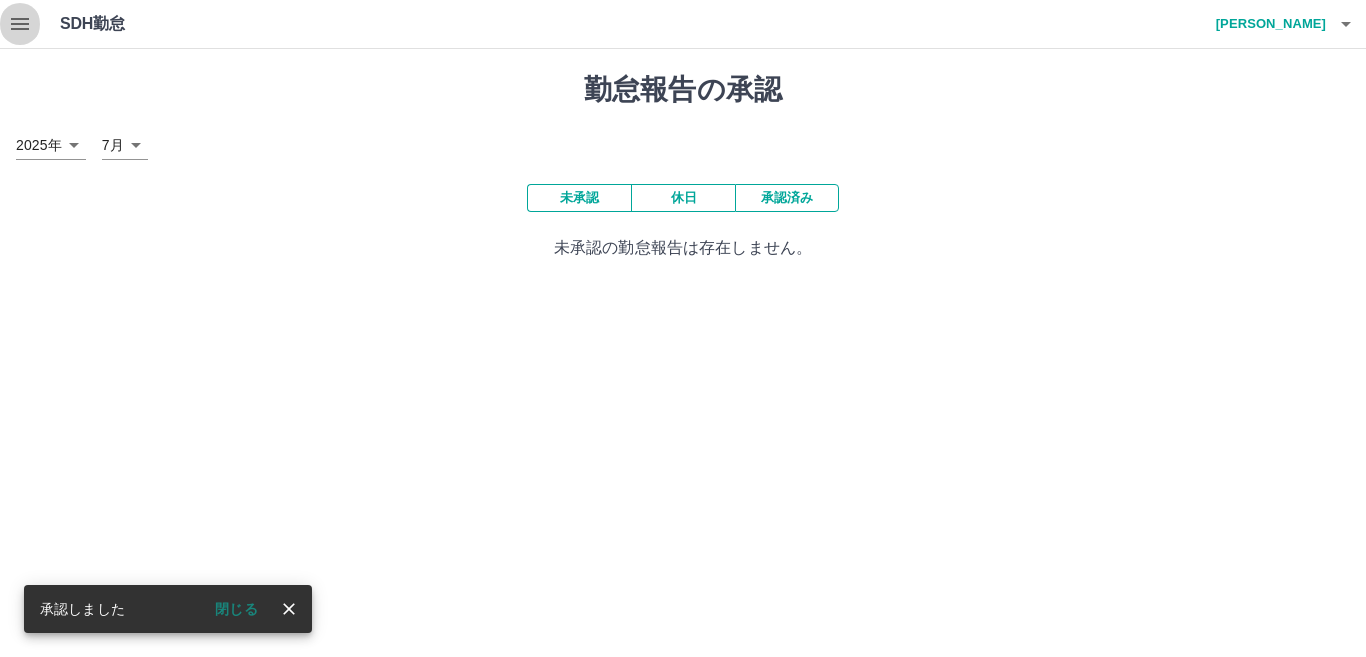 click 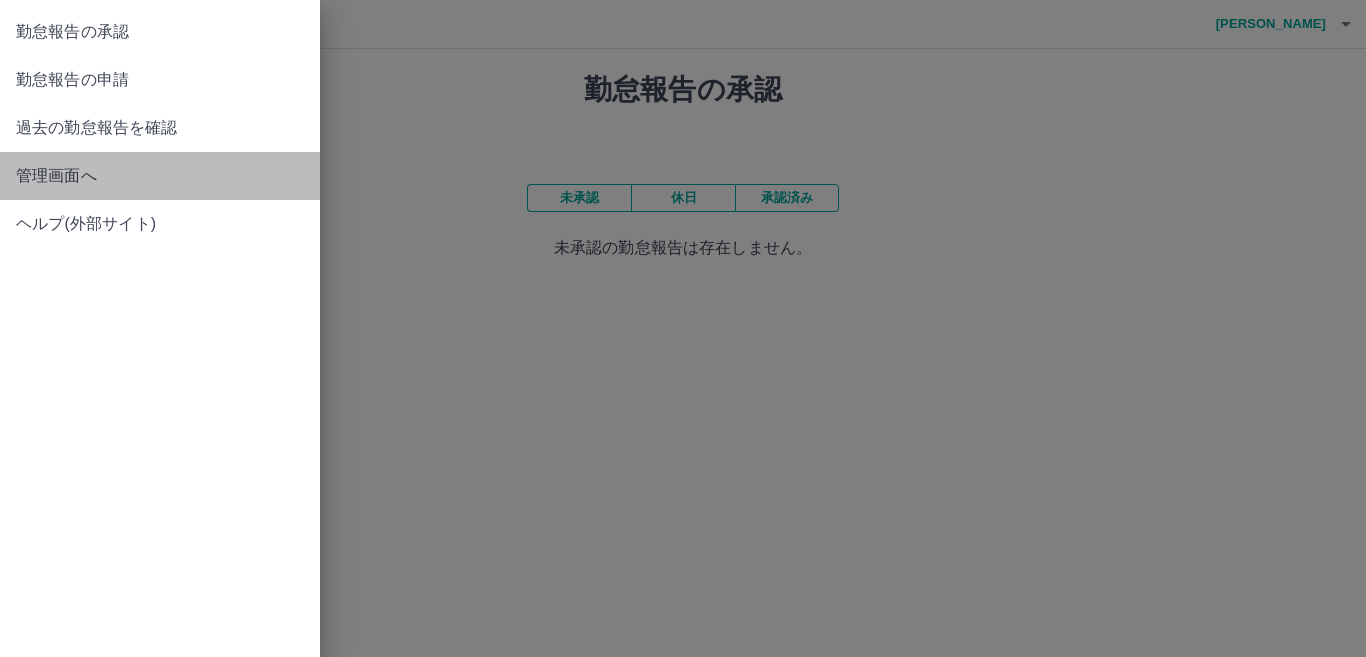 click on "管理画面へ" at bounding box center (160, 176) 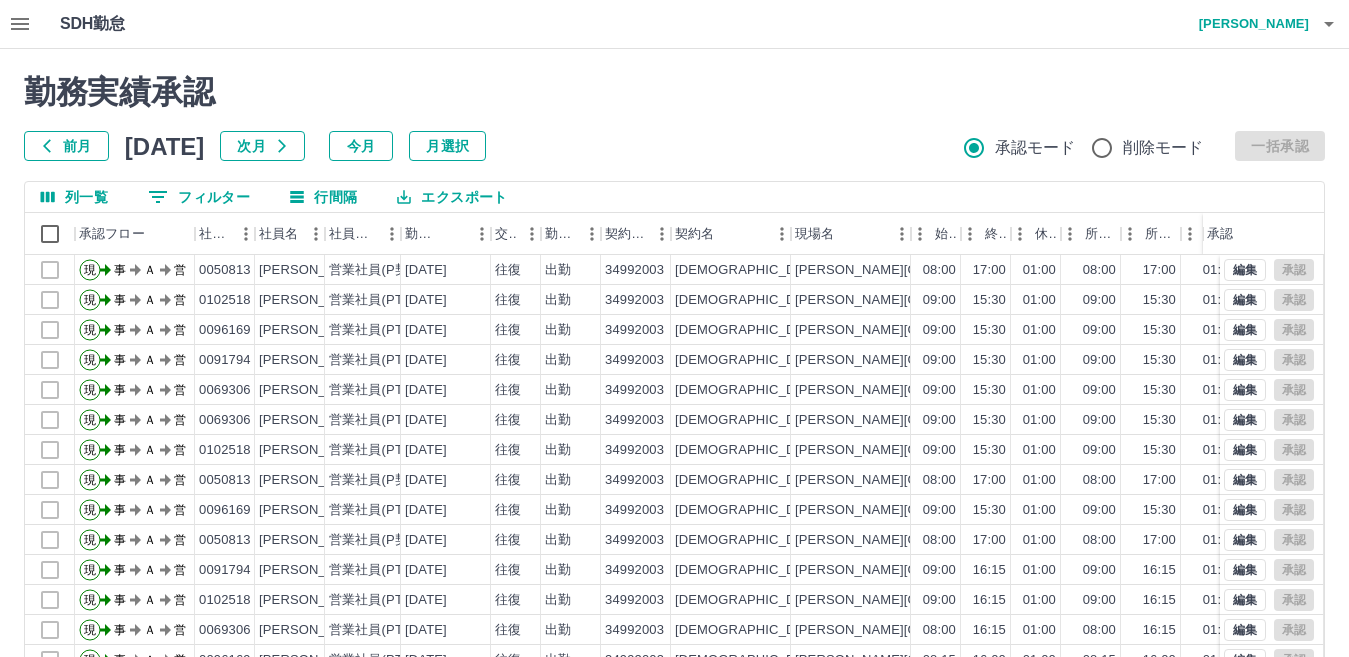 scroll, scrollTop: 104, scrollLeft: 0, axis: vertical 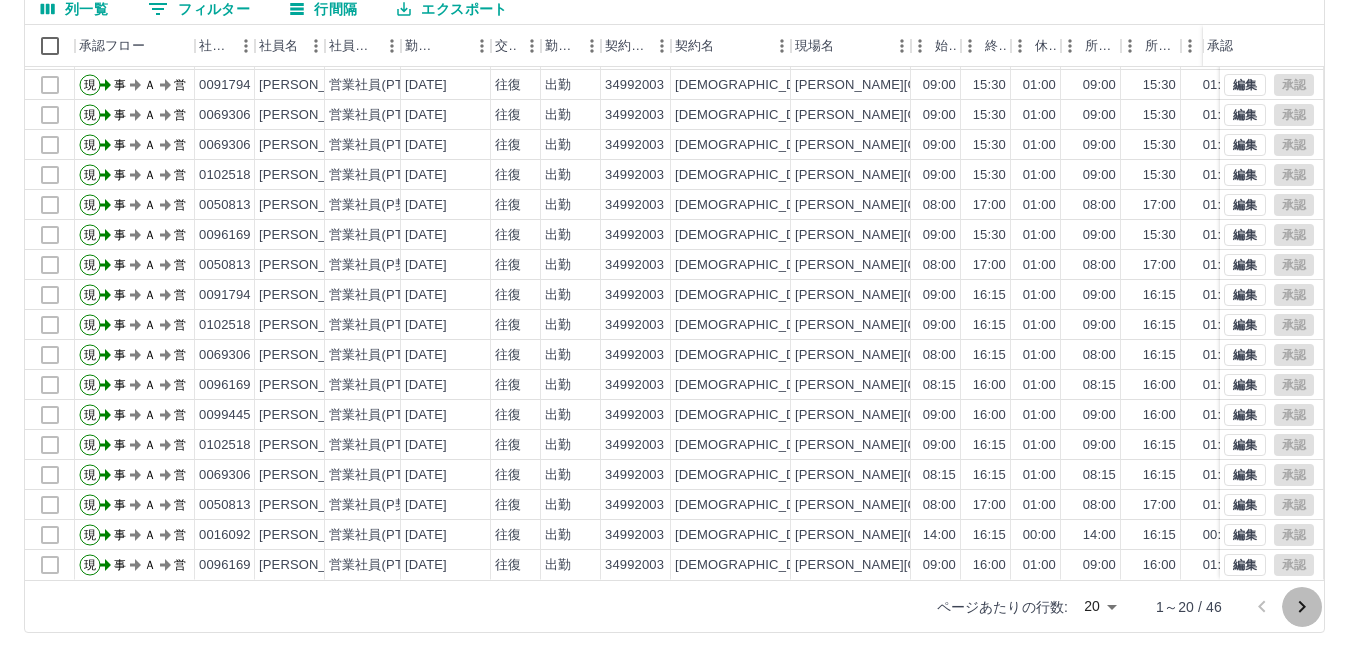 click 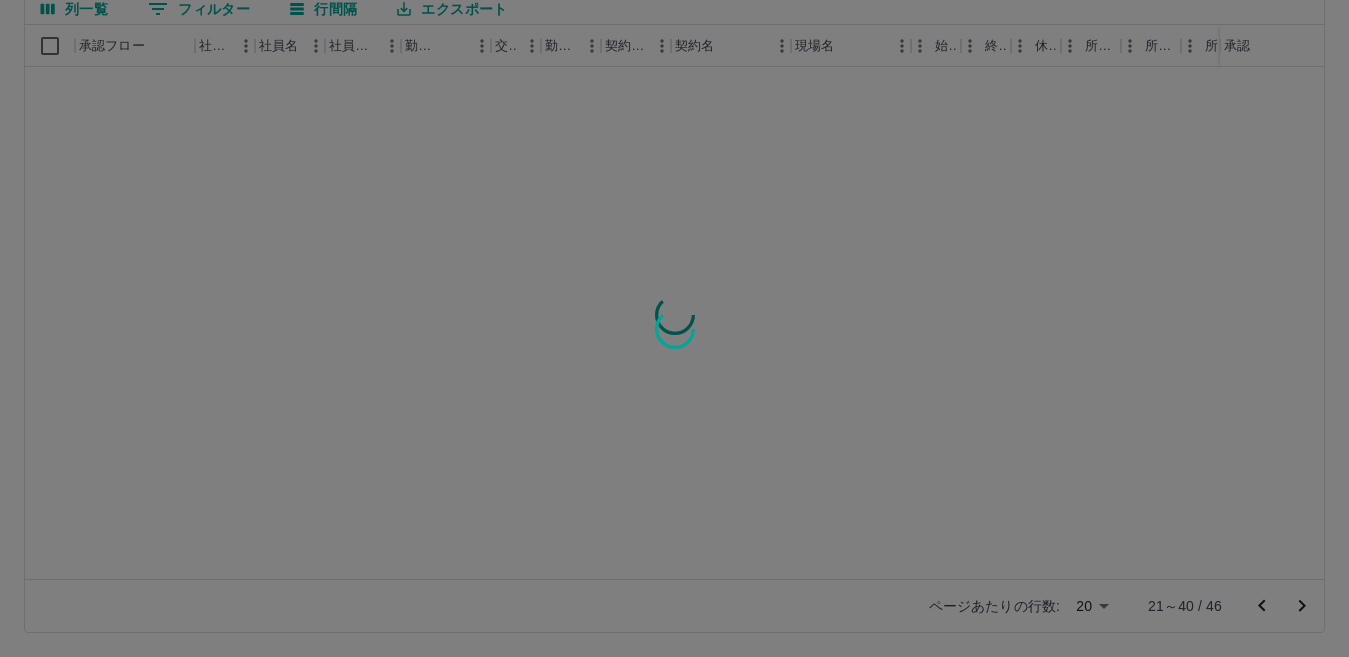 scroll, scrollTop: 0, scrollLeft: 0, axis: both 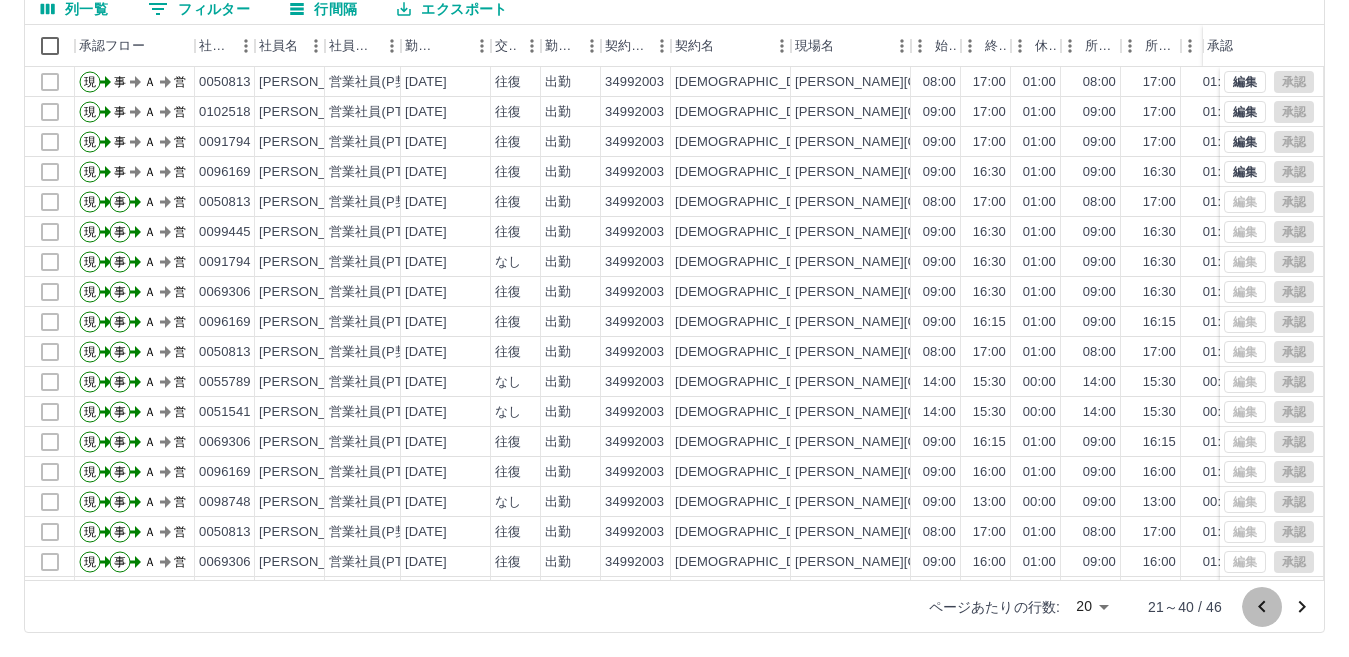 click 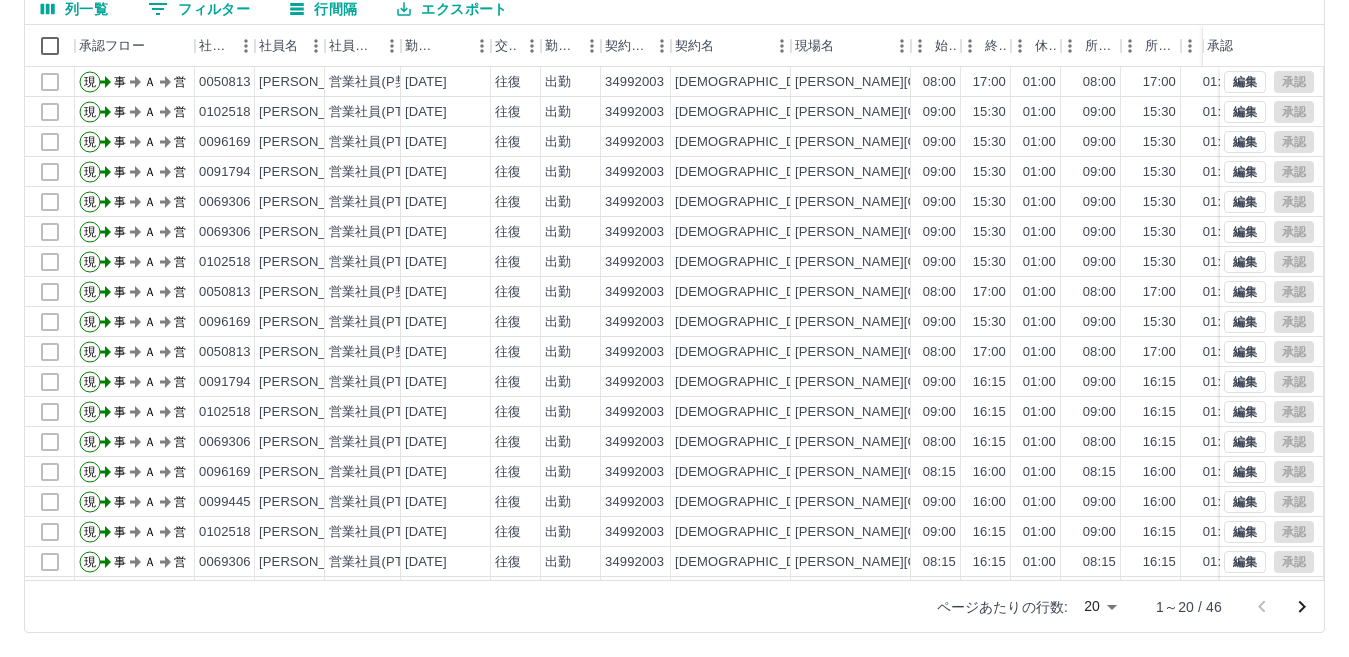 click at bounding box center [1282, 607] 